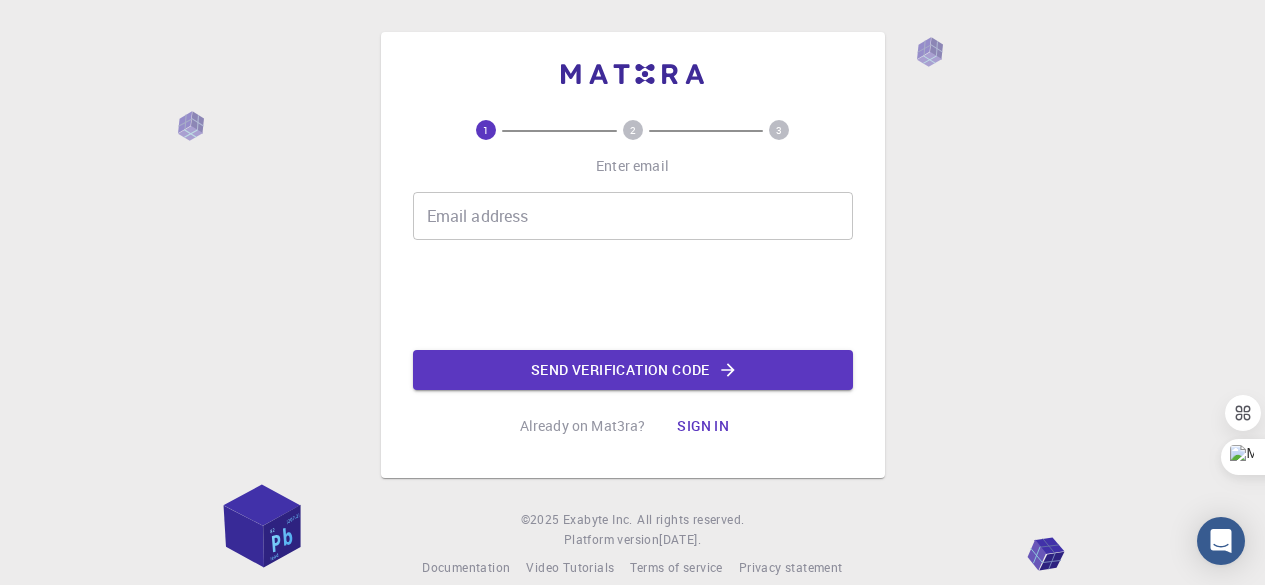 scroll, scrollTop: 0, scrollLeft: 0, axis: both 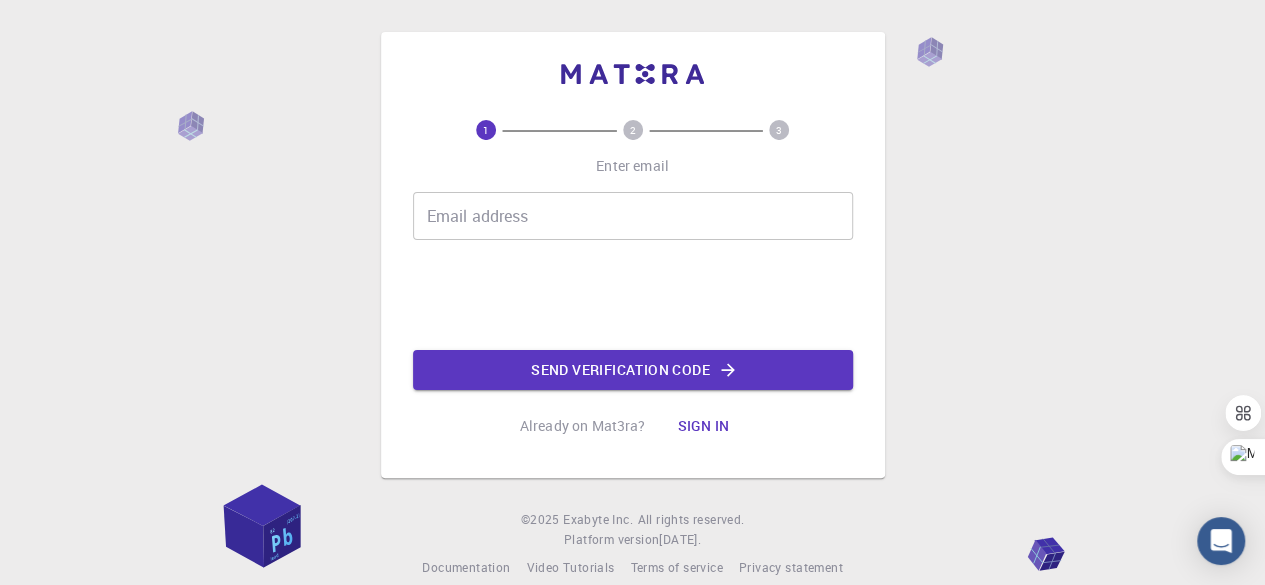 click on "Email address" at bounding box center [633, 216] 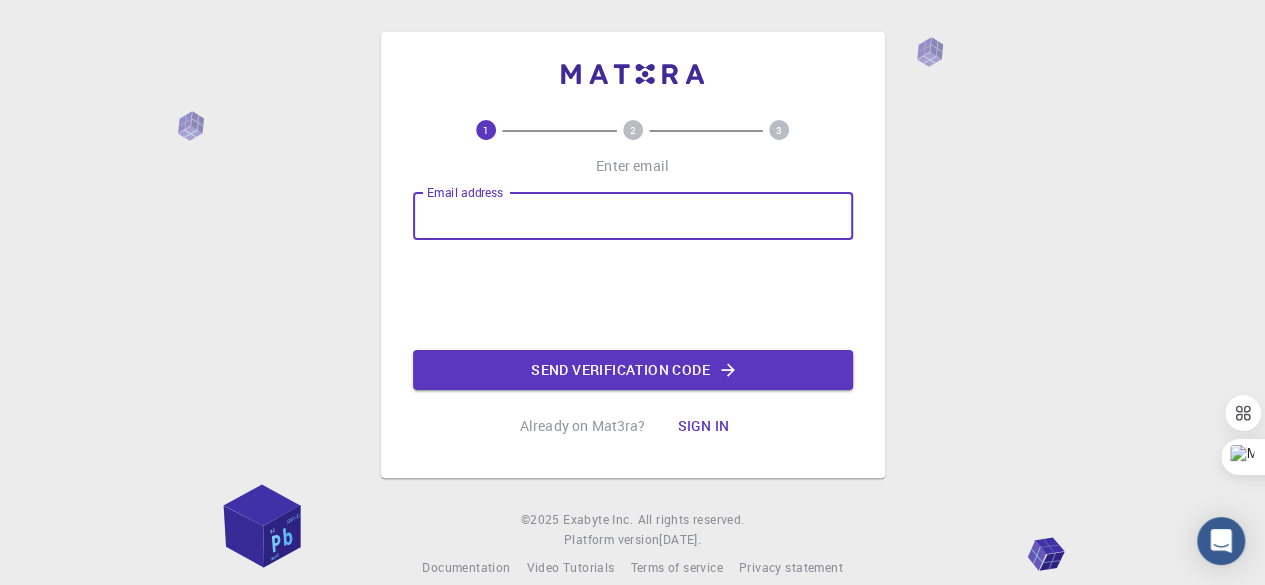 paste on "mohamedbeljilali@gmail.com" 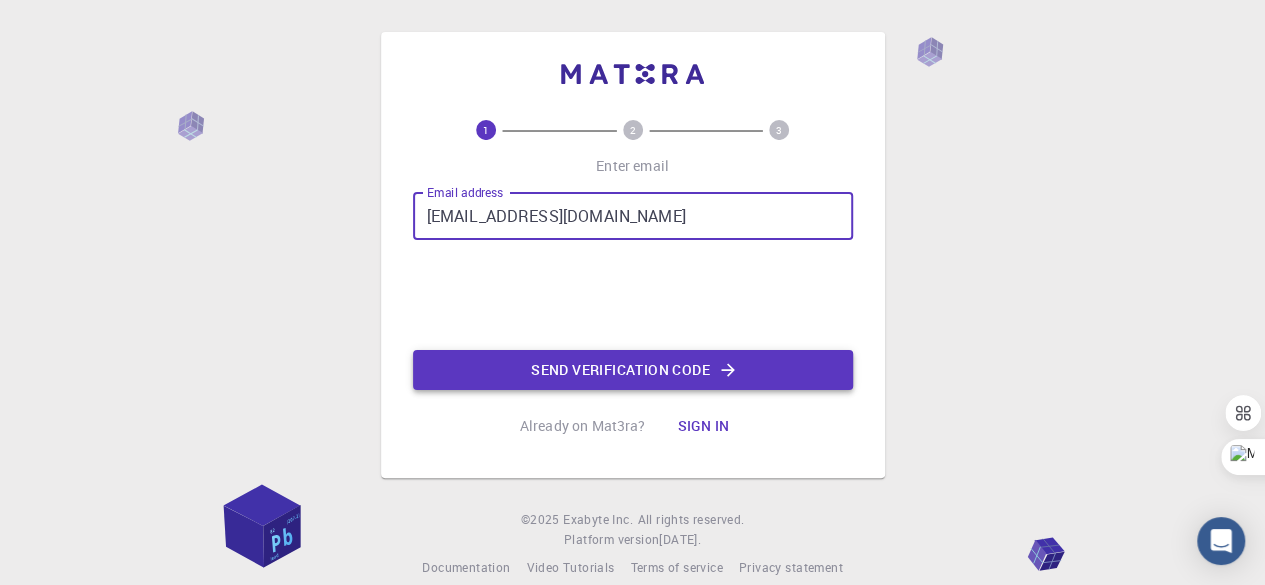 type on "mohamedbeljilali@gmail.com" 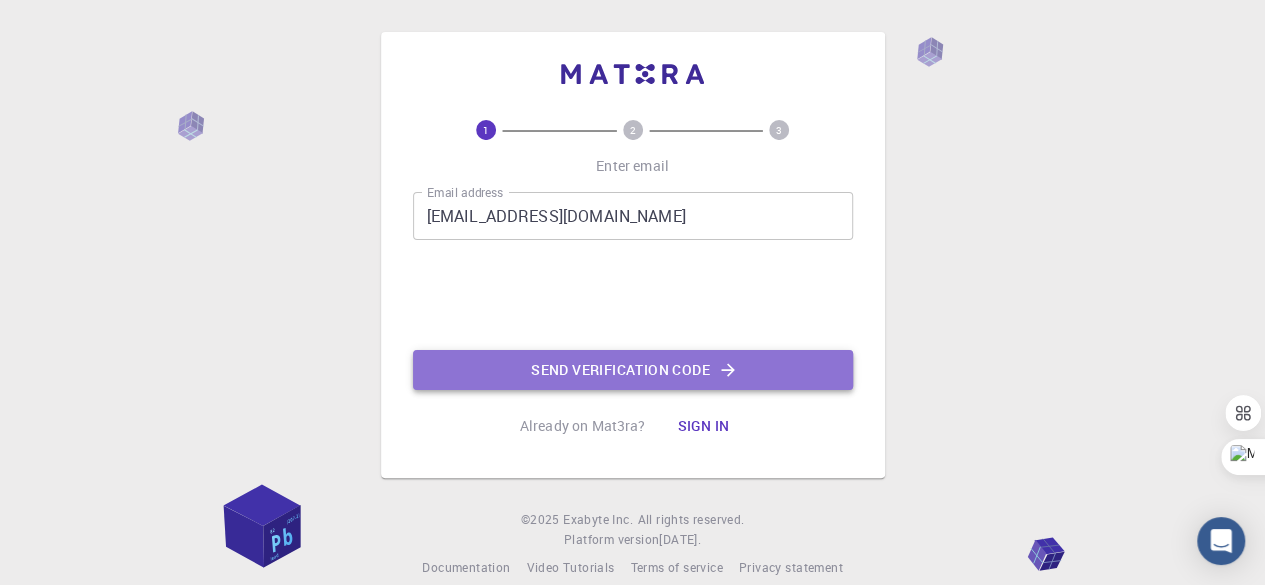 click on "Send verification code" 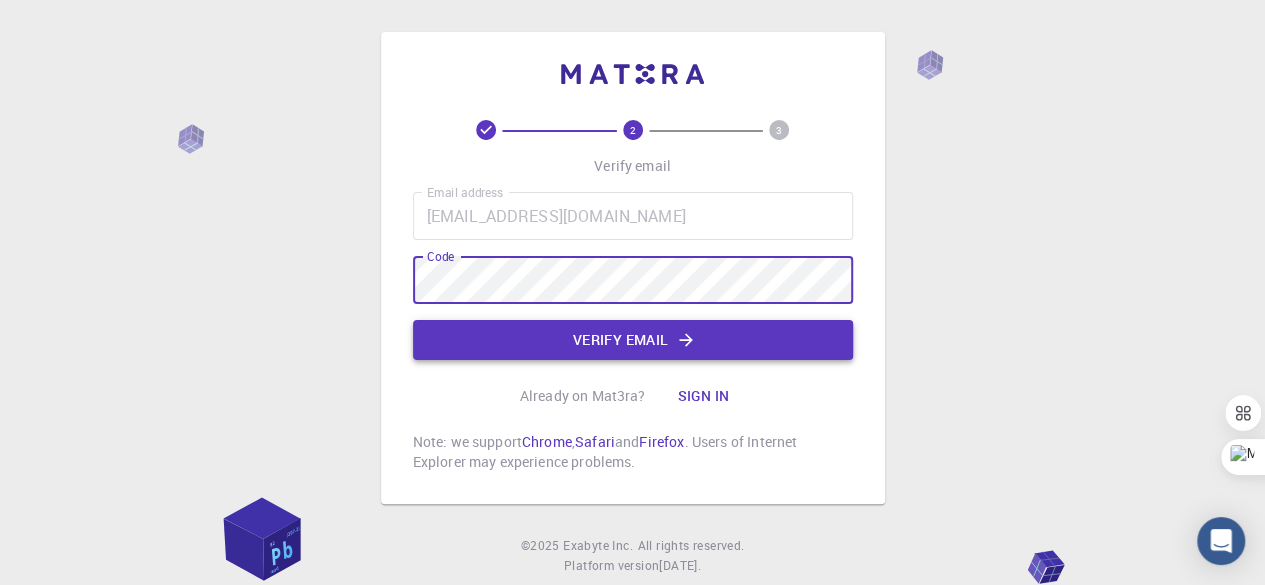 click on "Verify email" 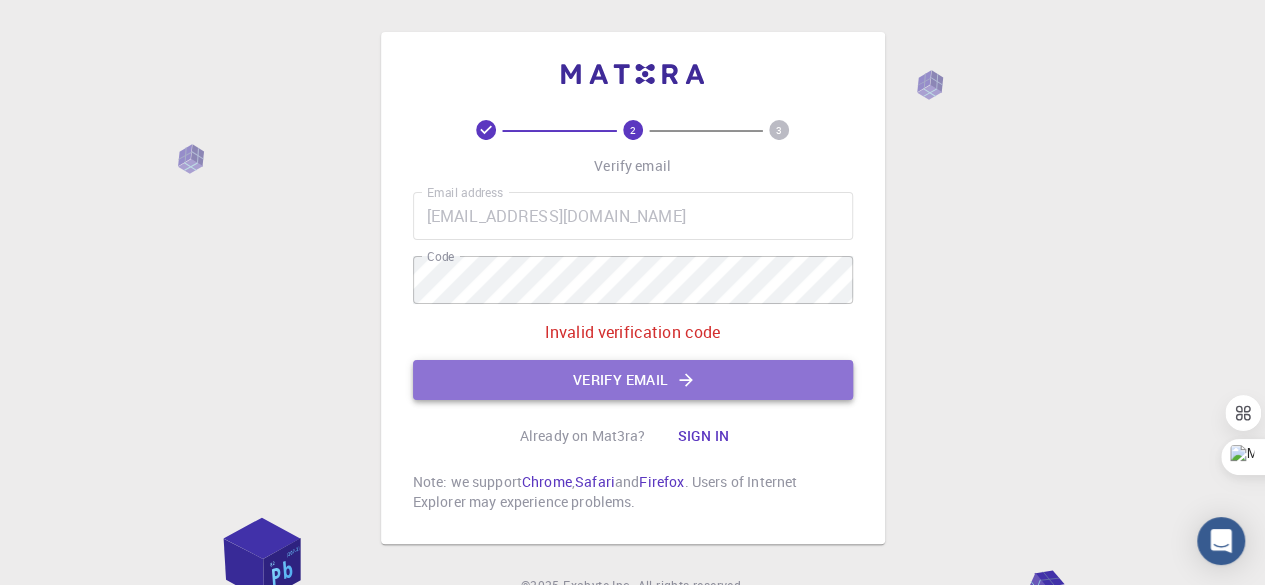 click on "Verify email" at bounding box center (633, 380) 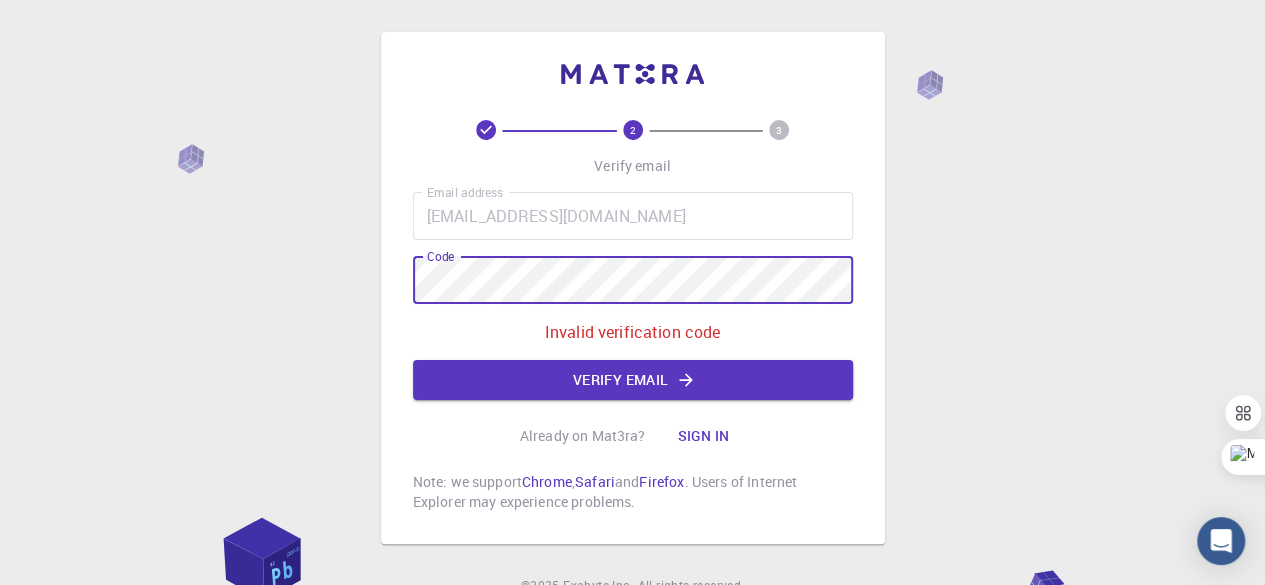 click on "2 3 Verify email Email address mohamedbeljilali@gmail.com Email address Code Code Invalid verification code Verify email Already on Mat3ra? Sign in Note: we support  Chrome ,  Safari  and  Firefox . Users of Internet Explorer may experience problems. ©  2025   Exabyte Inc.   All rights reserved. Platform version  2025.7.24 . Documentation Video Tutorials Terms of service Privacy statement" at bounding box center (632, 338) 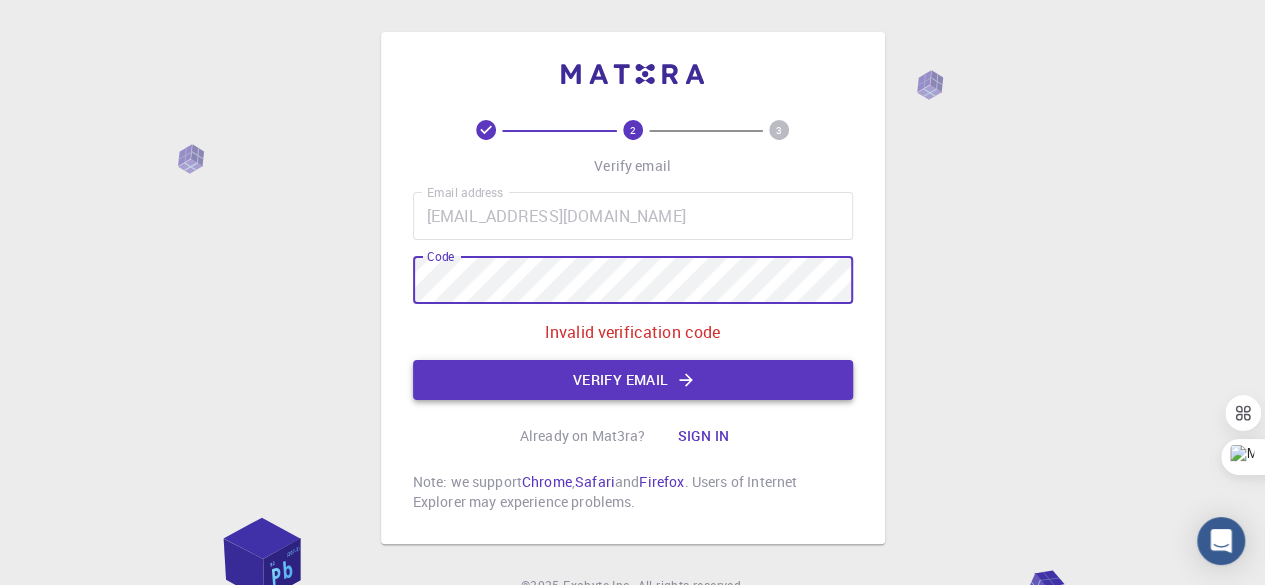 click on "Verify email" at bounding box center (633, 380) 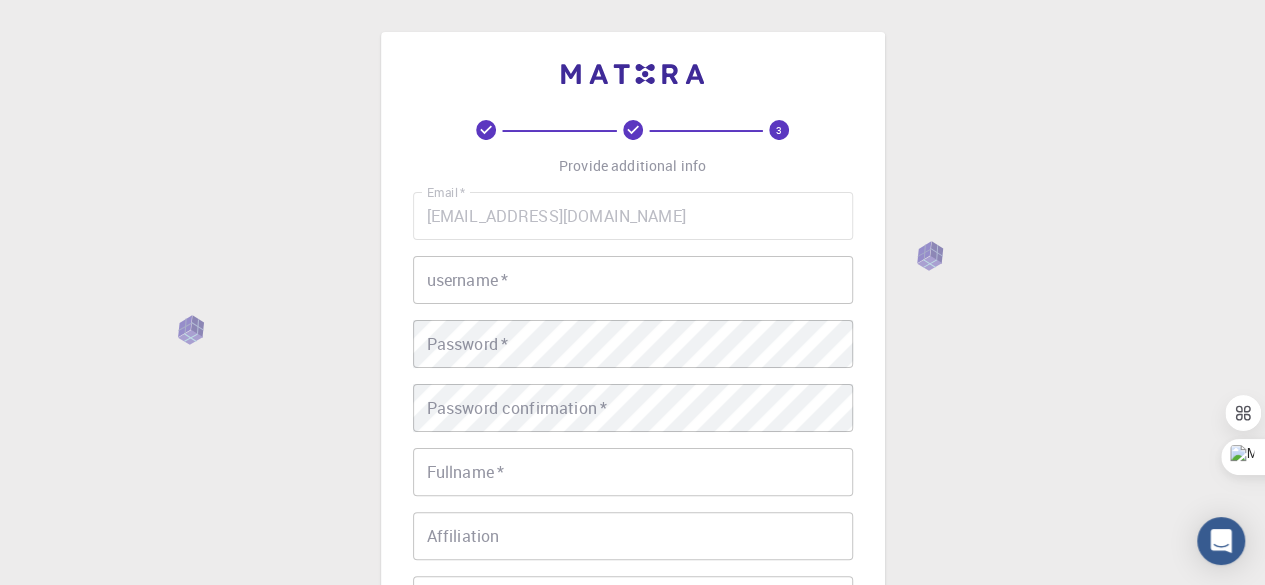 click on "username   *" at bounding box center [633, 280] 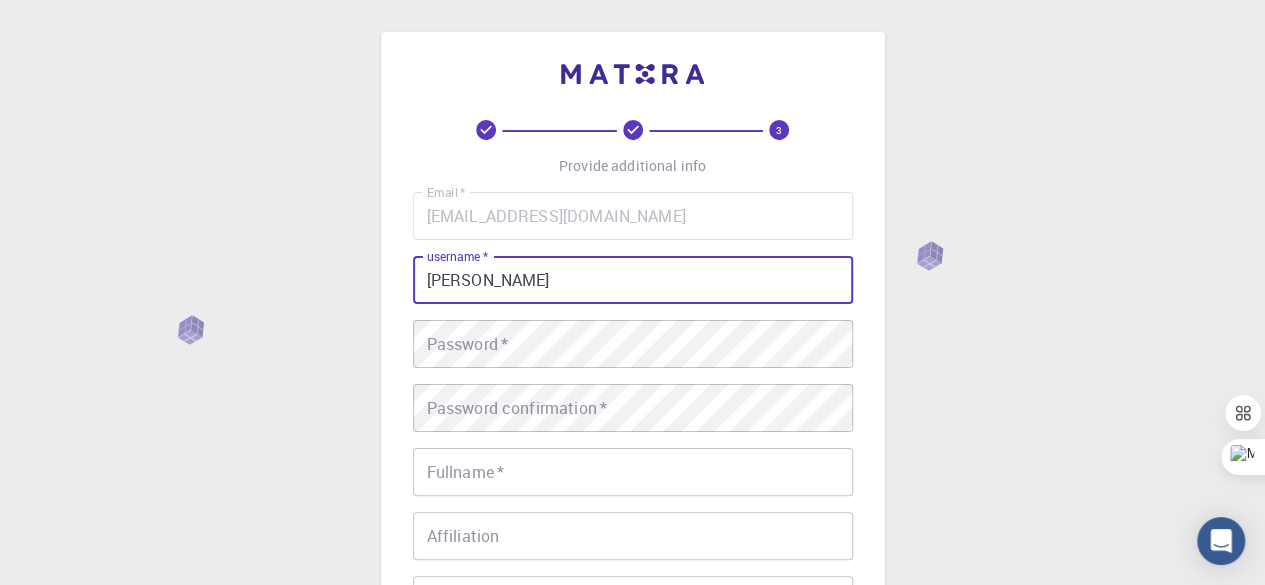 type on "Mohammed" 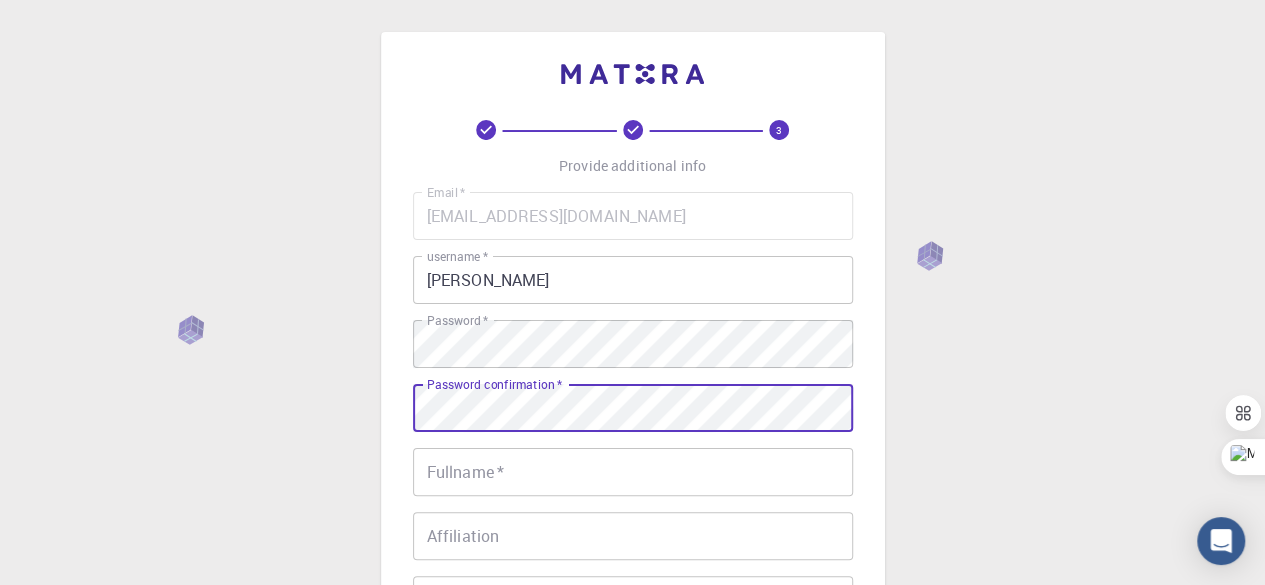 click on "Fullname   *" at bounding box center (633, 472) 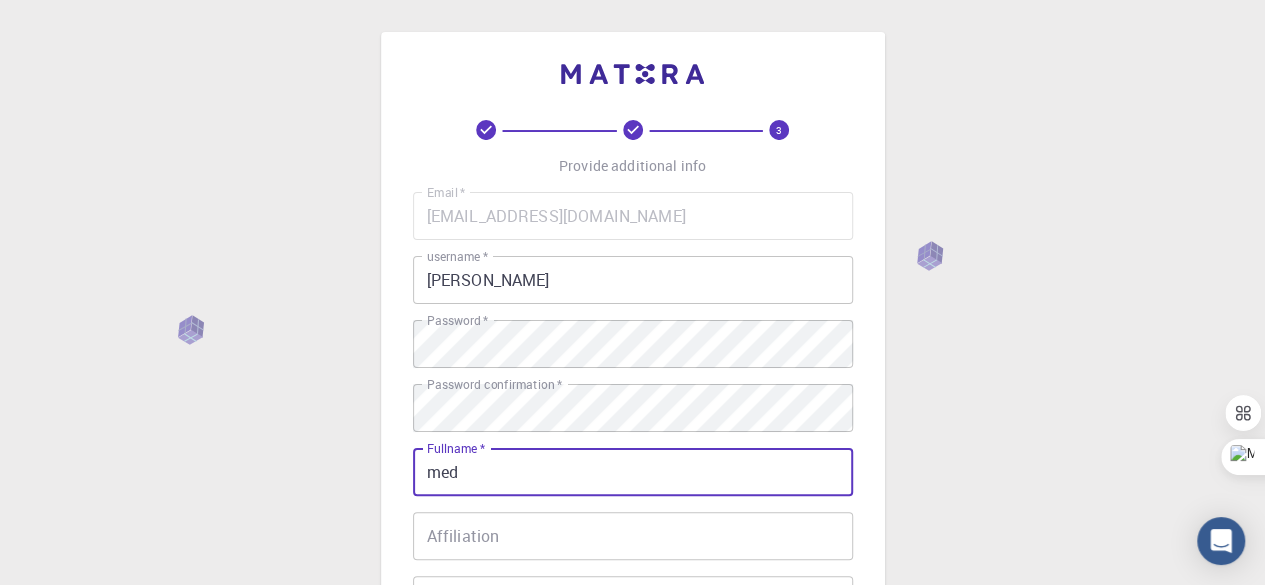 type on "med" 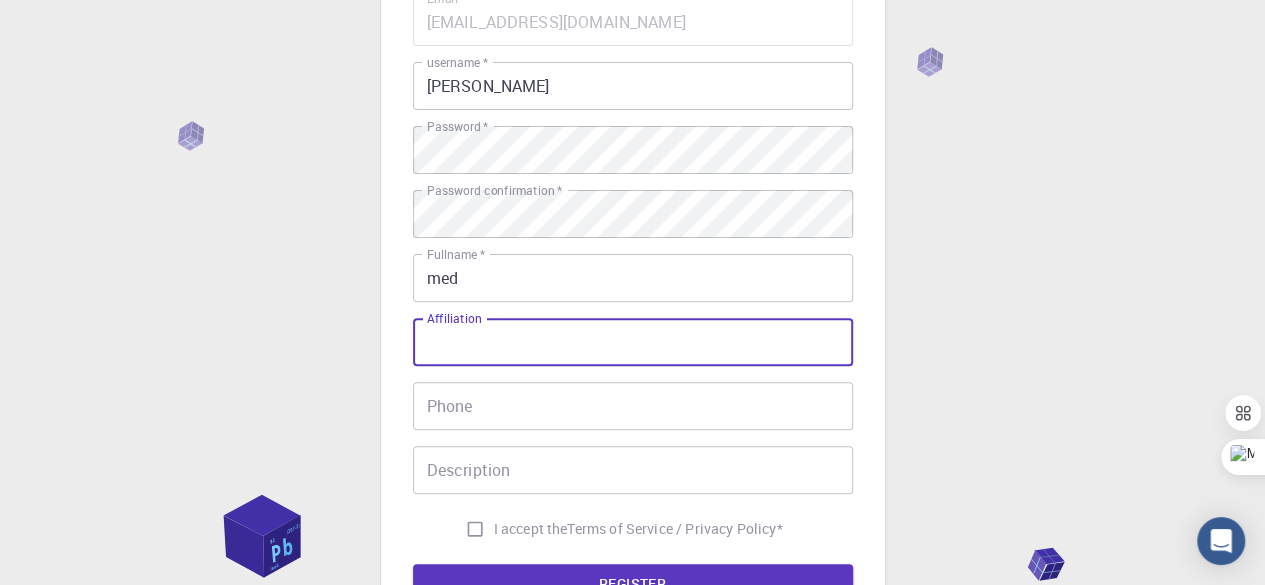 scroll, scrollTop: 200, scrollLeft: 0, axis: vertical 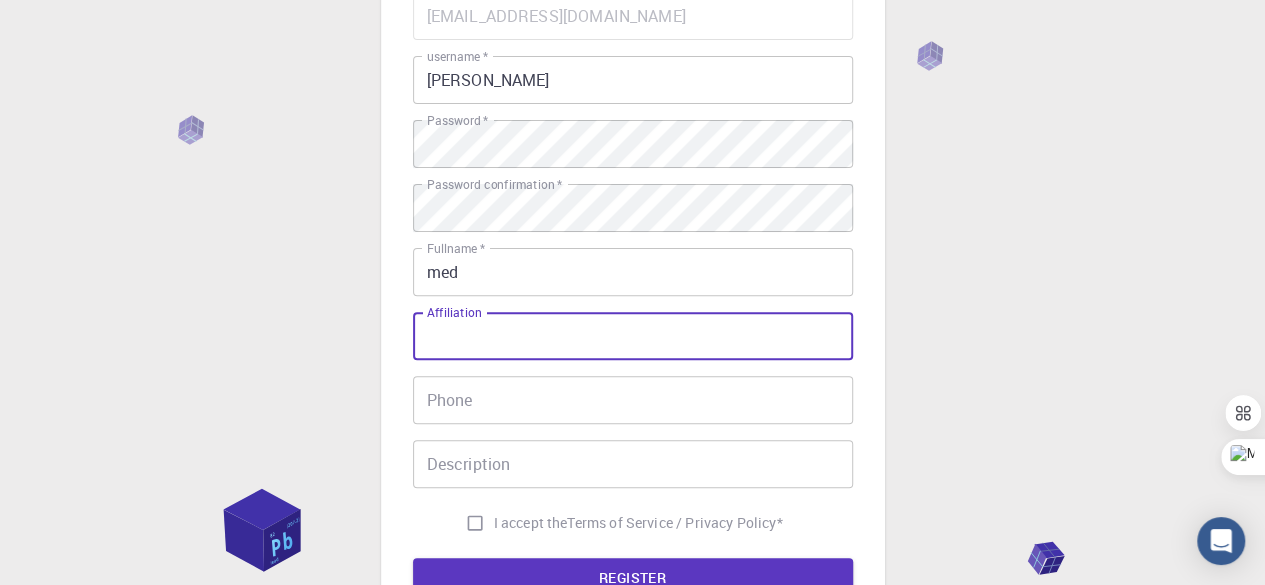 click on "Affiliation" at bounding box center [633, 336] 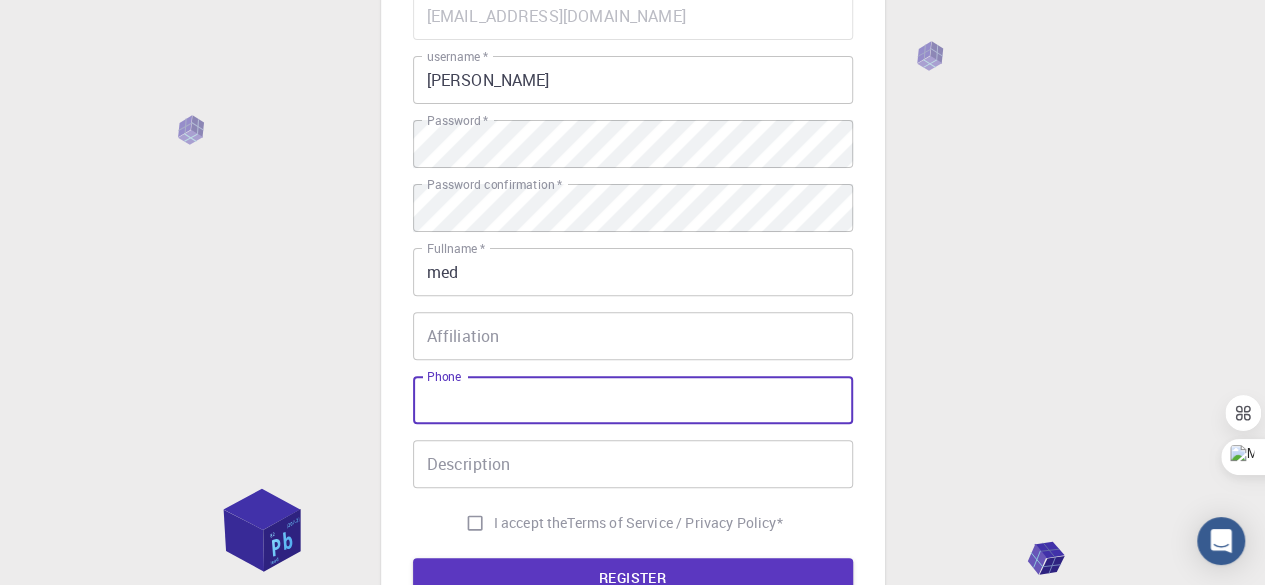 click on "Phone" at bounding box center [633, 400] 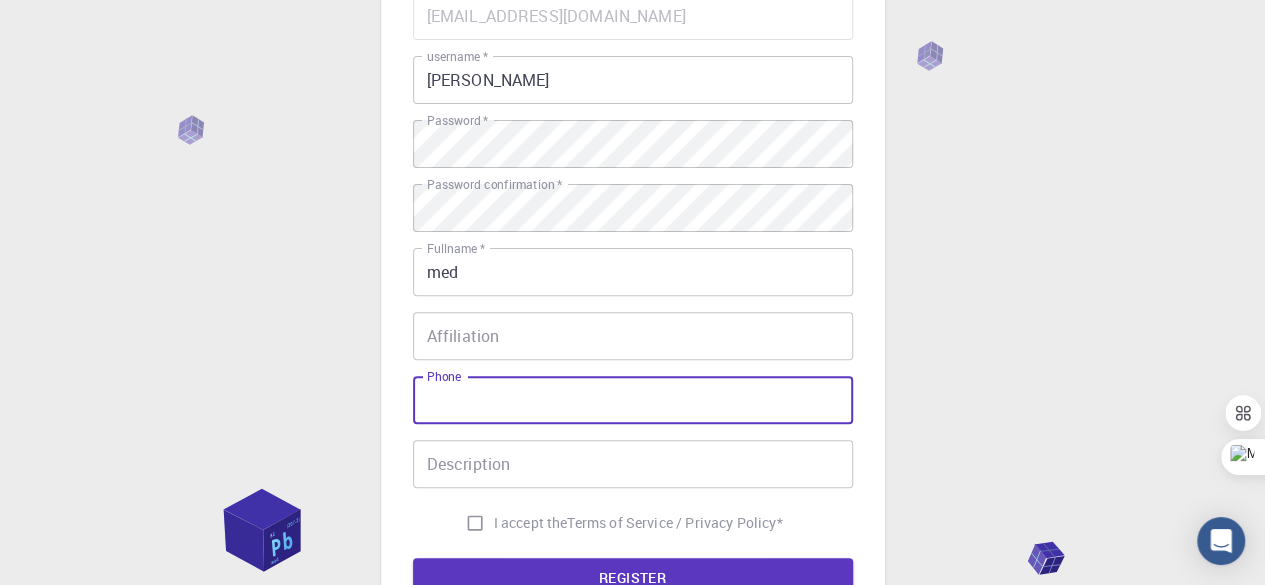 click on "Affiliation" at bounding box center [633, 336] 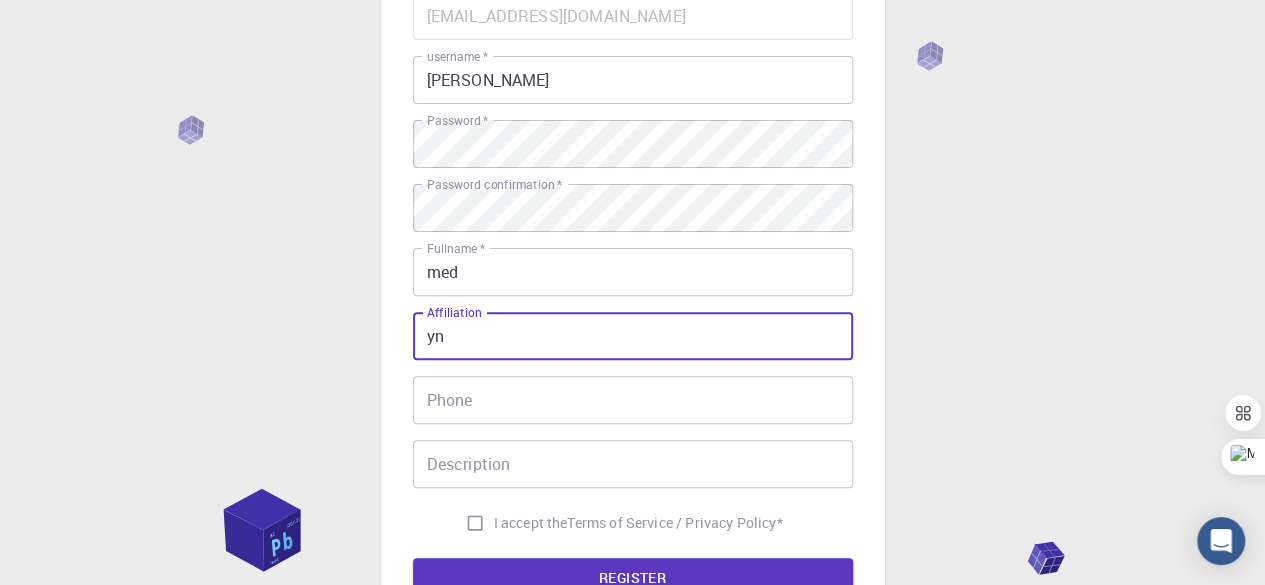 type on "y" 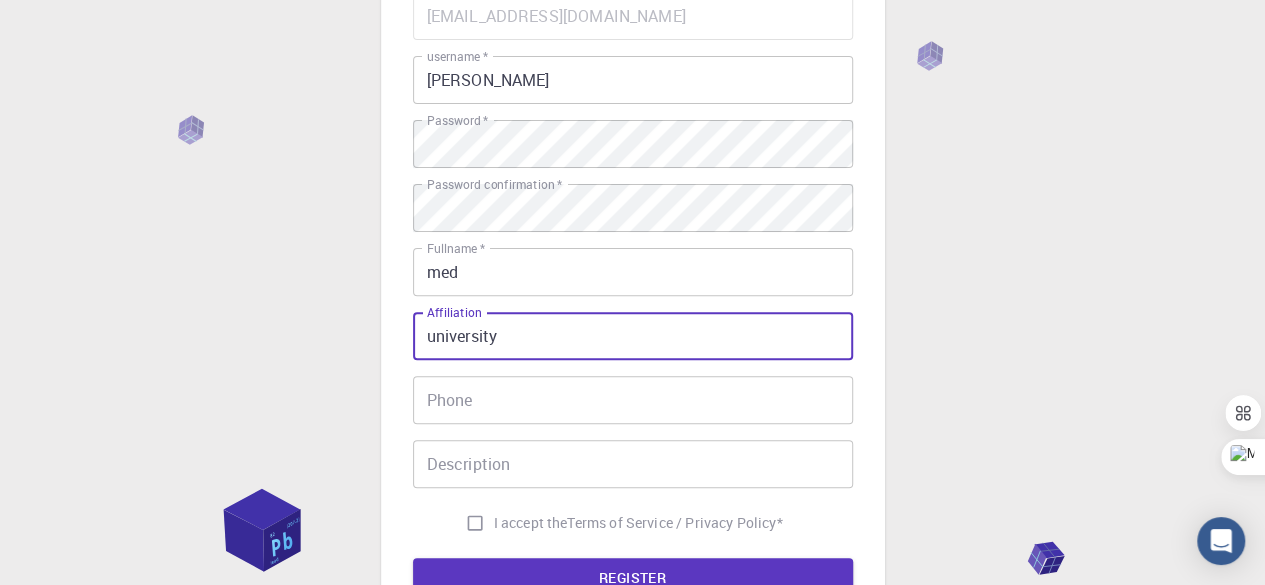 type on "university" 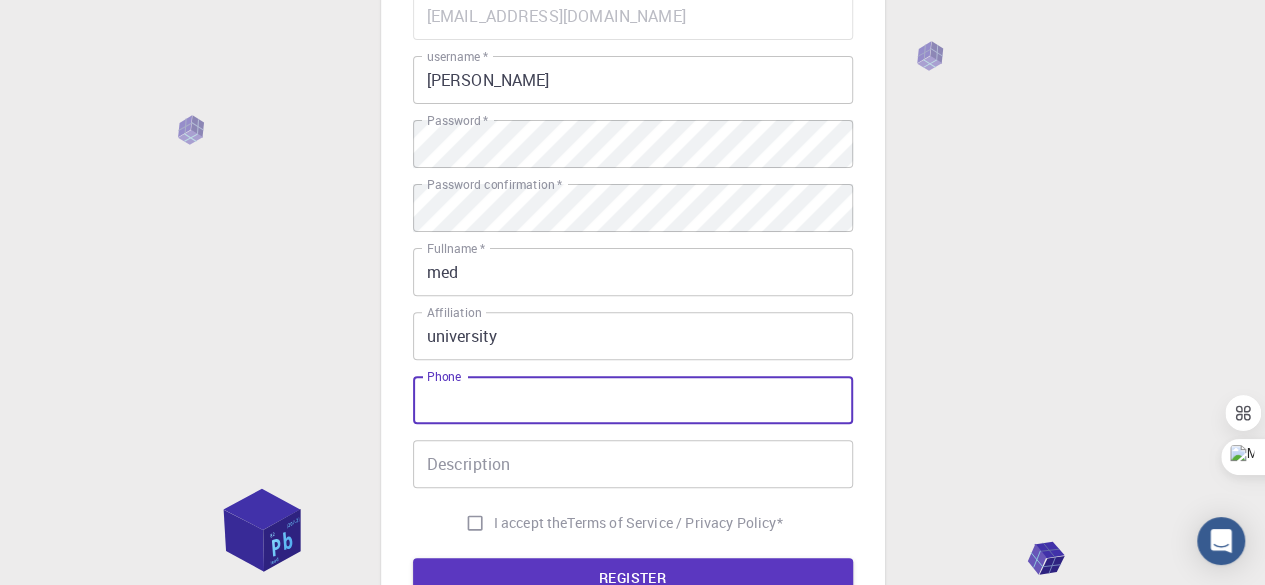 type on "0549421892" 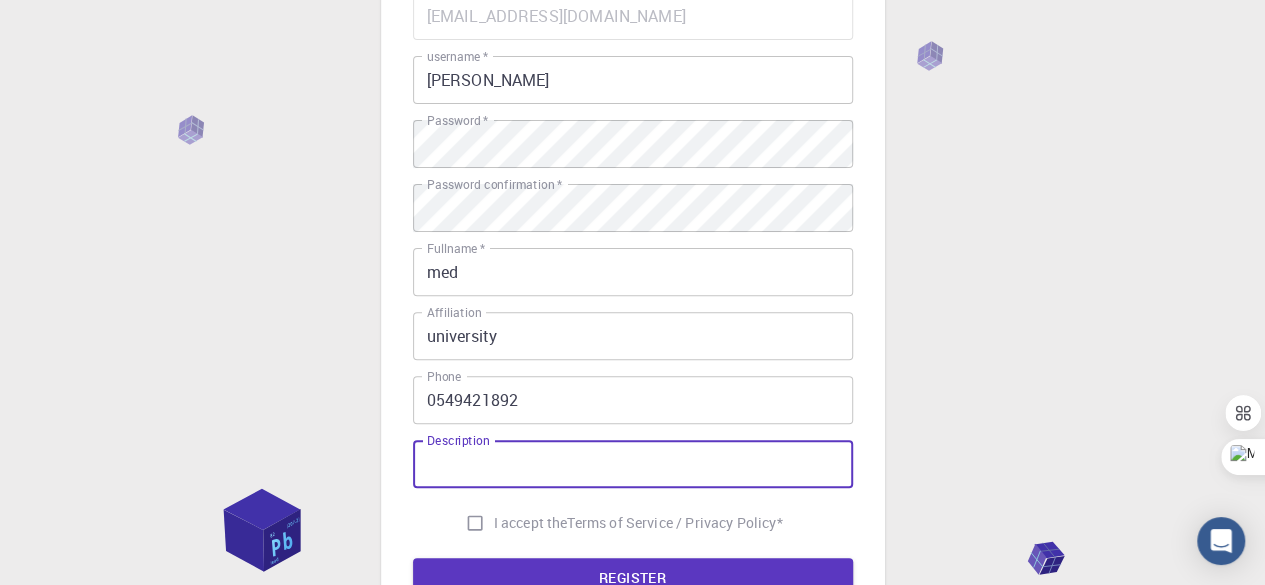 click on "Description" at bounding box center (633, 464) 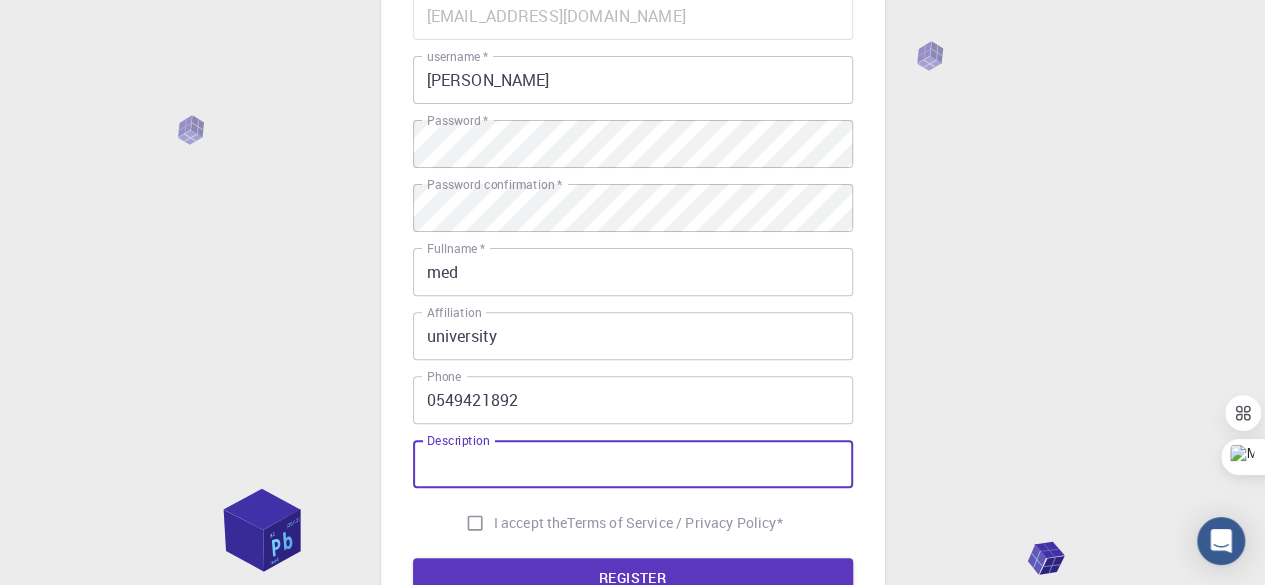 scroll, scrollTop: 400, scrollLeft: 0, axis: vertical 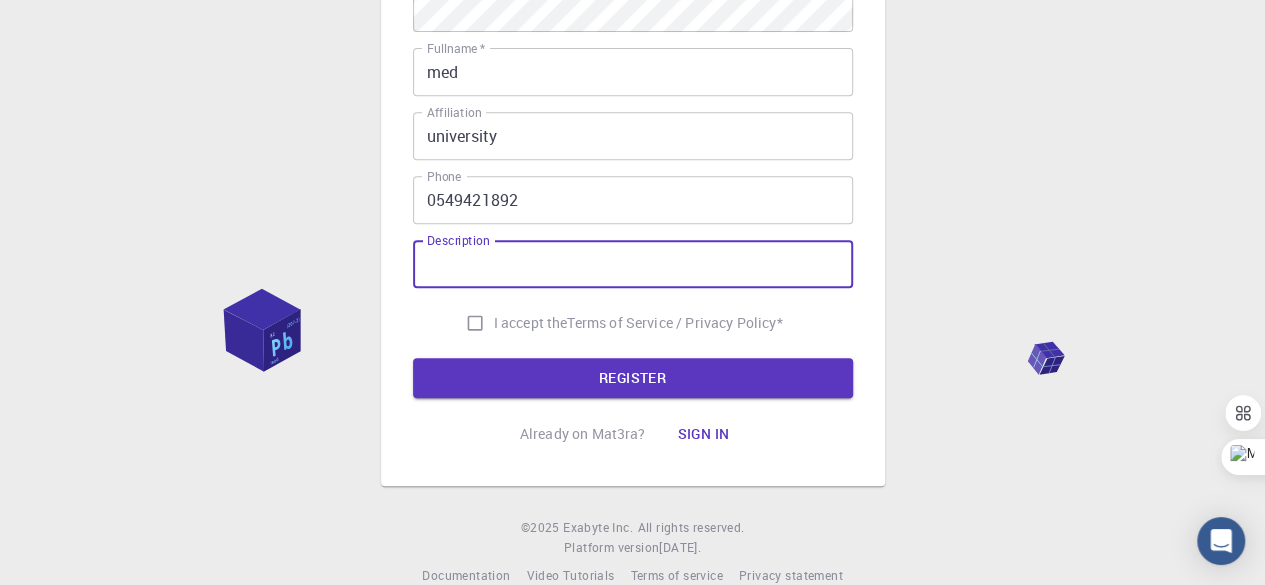 click on "I accept the  Terms of Service / Privacy Policy  *" at bounding box center (475, 323) 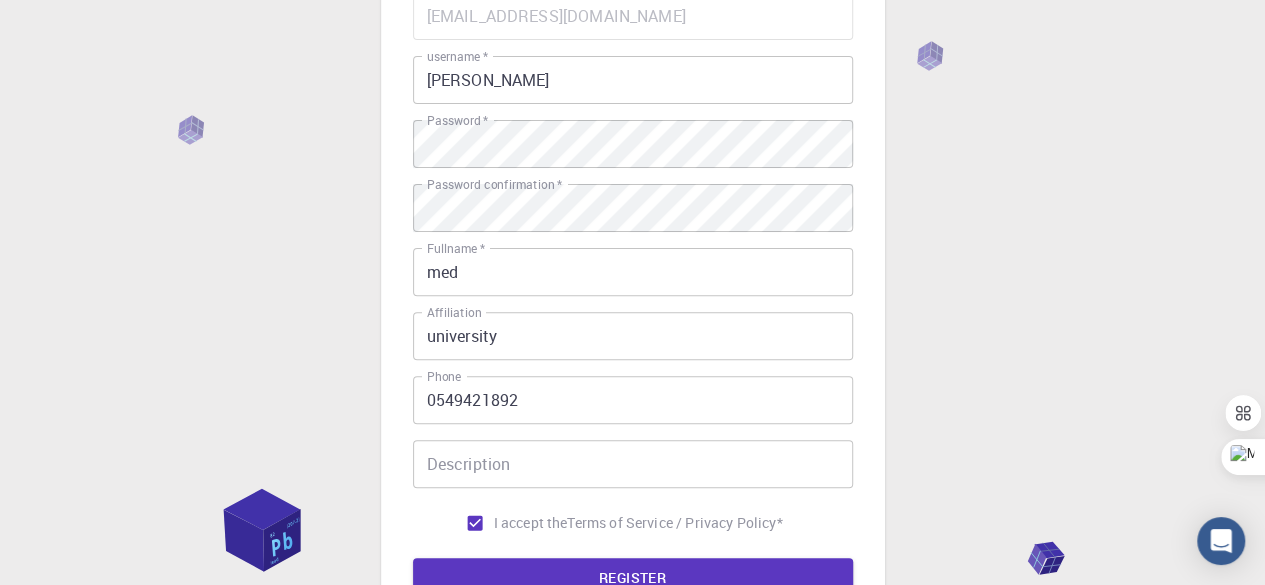 scroll, scrollTop: 0, scrollLeft: 0, axis: both 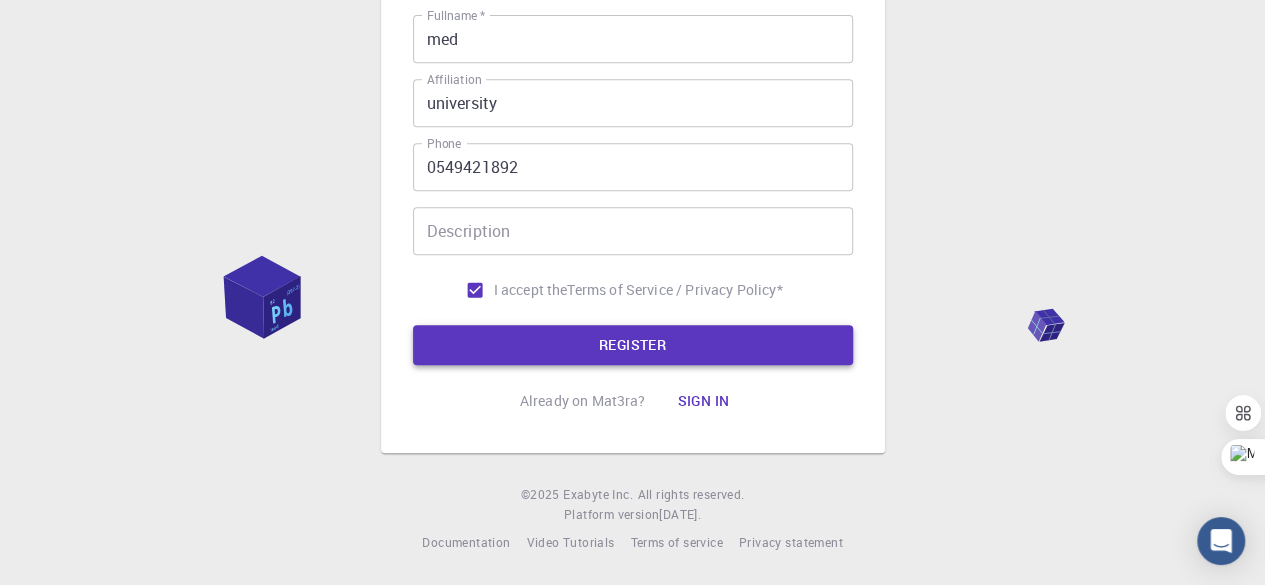click on "REGISTER" at bounding box center (633, 345) 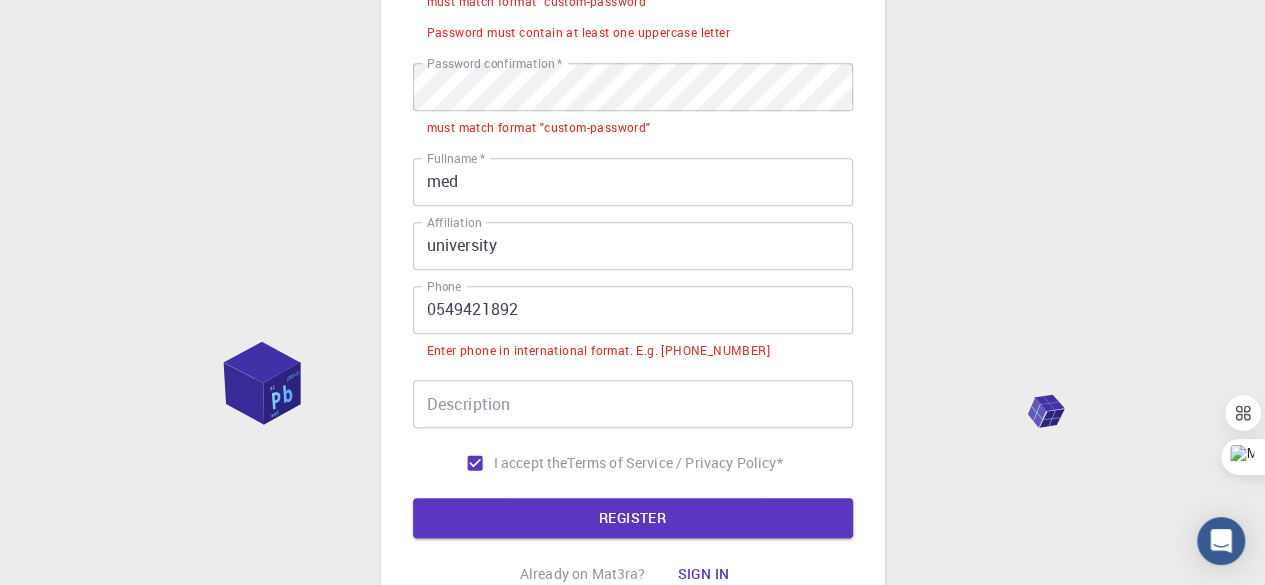 scroll, scrollTop: 578, scrollLeft: 0, axis: vertical 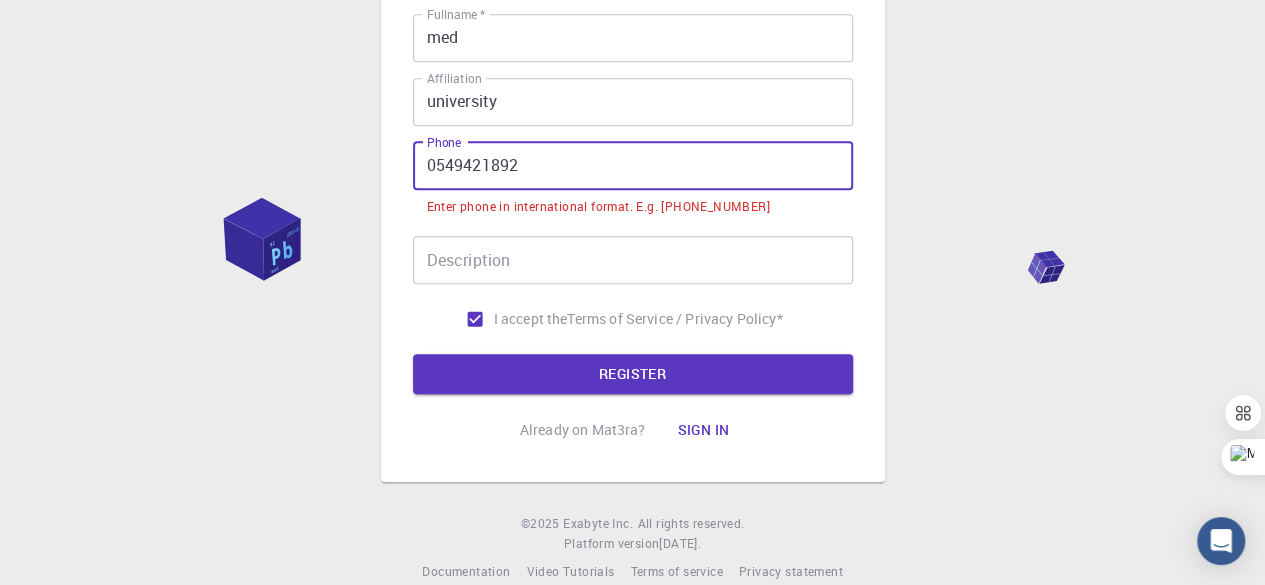 click on "0549421892" at bounding box center (633, 166) 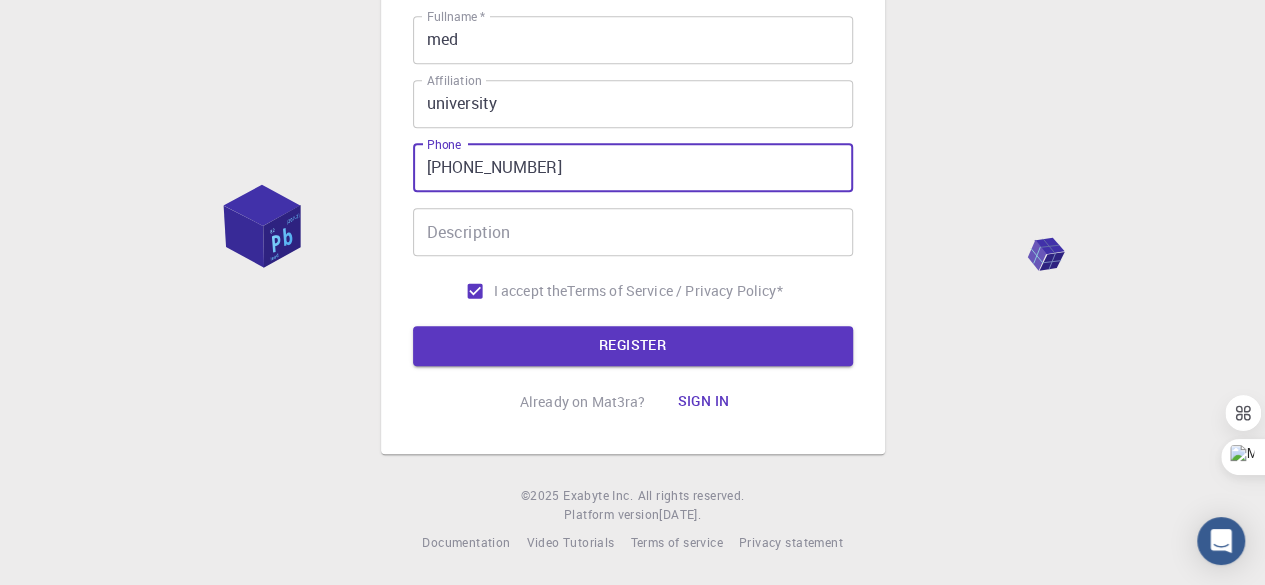 drag, startPoint x: 558, startPoint y: 167, endPoint x: 466, endPoint y: 167, distance: 92 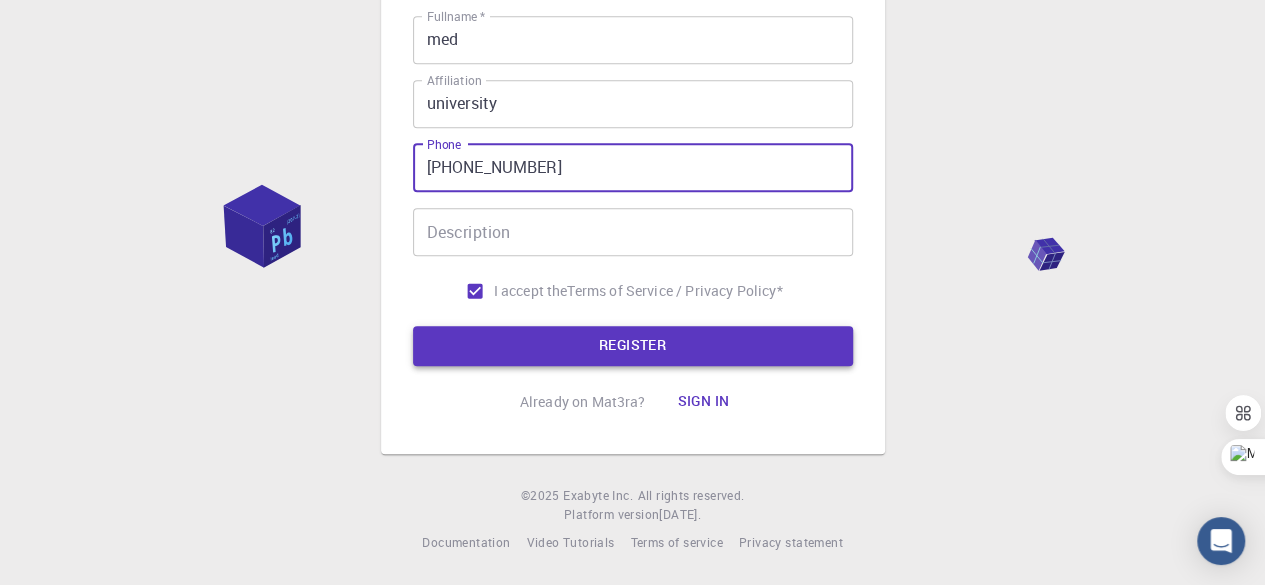 type on "+213663514364" 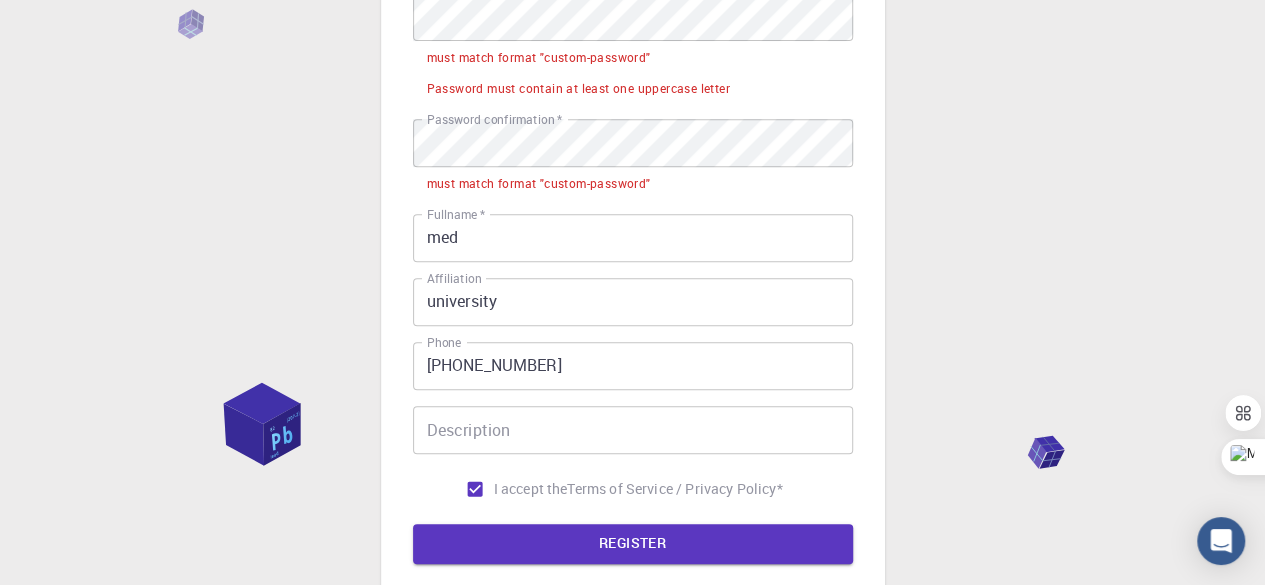scroll, scrollTop: 178, scrollLeft: 0, axis: vertical 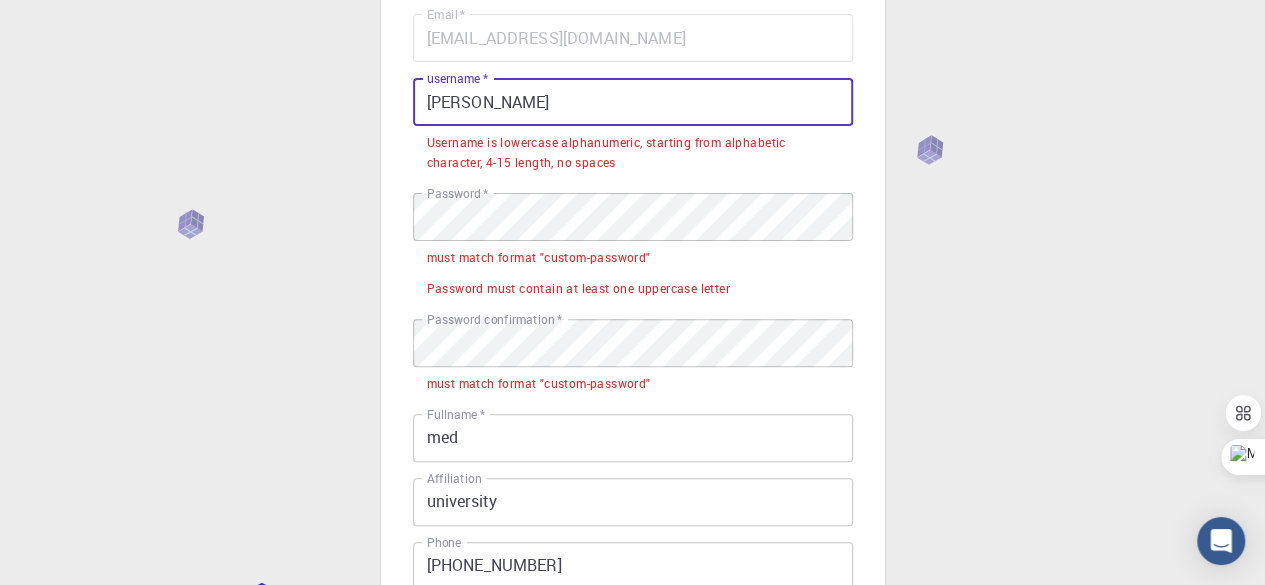 click on "Mohammed" at bounding box center (633, 102) 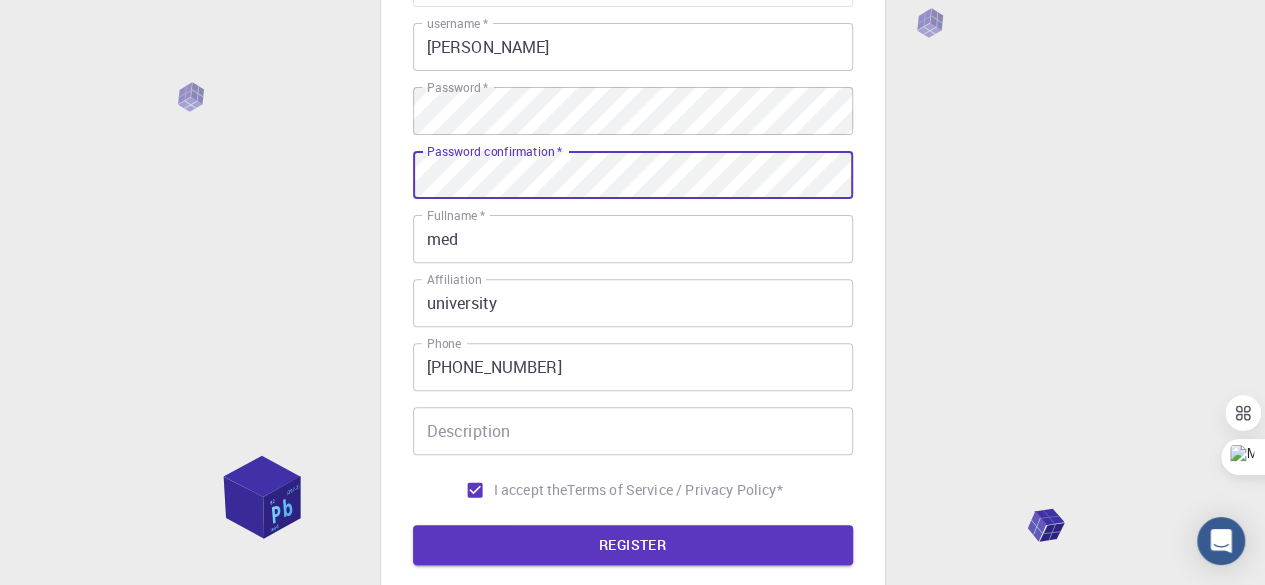 scroll, scrollTop: 278, scrollLeft: 0, axis: vertical 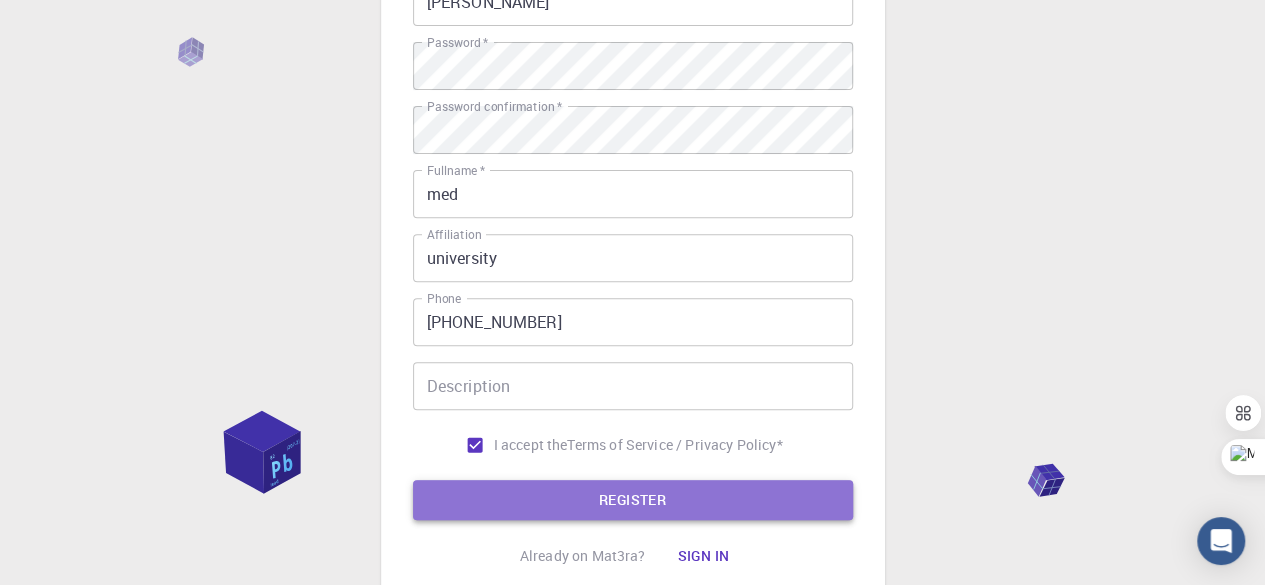 click on "REGISTER" at bounding box center (633, 500) 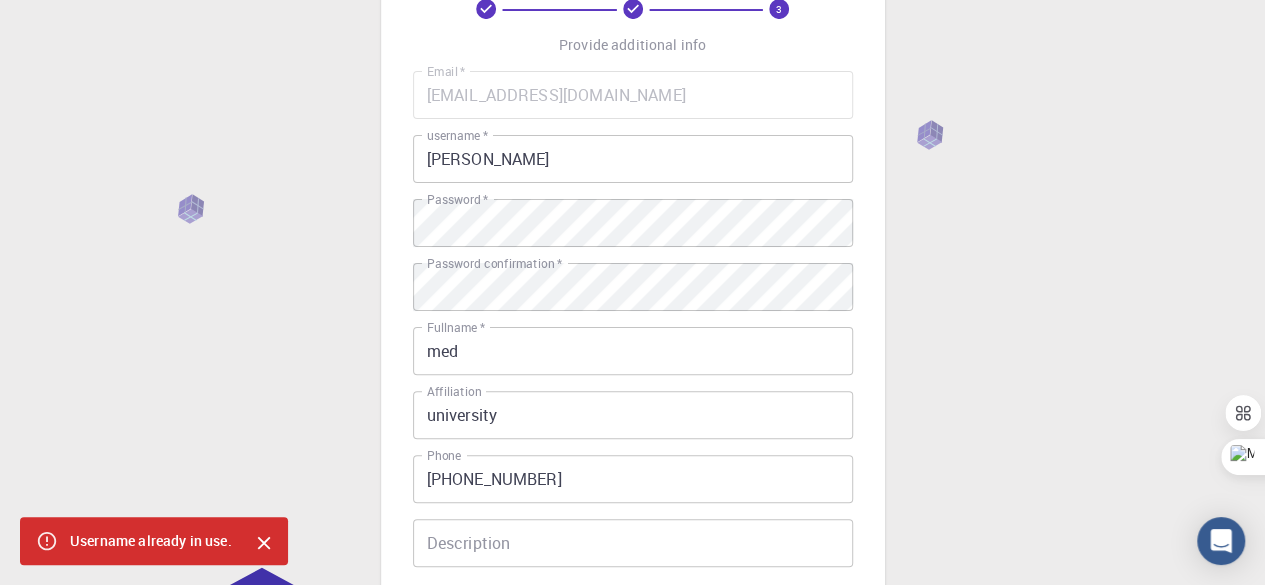 scroll, scrollTop: 78, scrollLeft: 0, axis: vertical 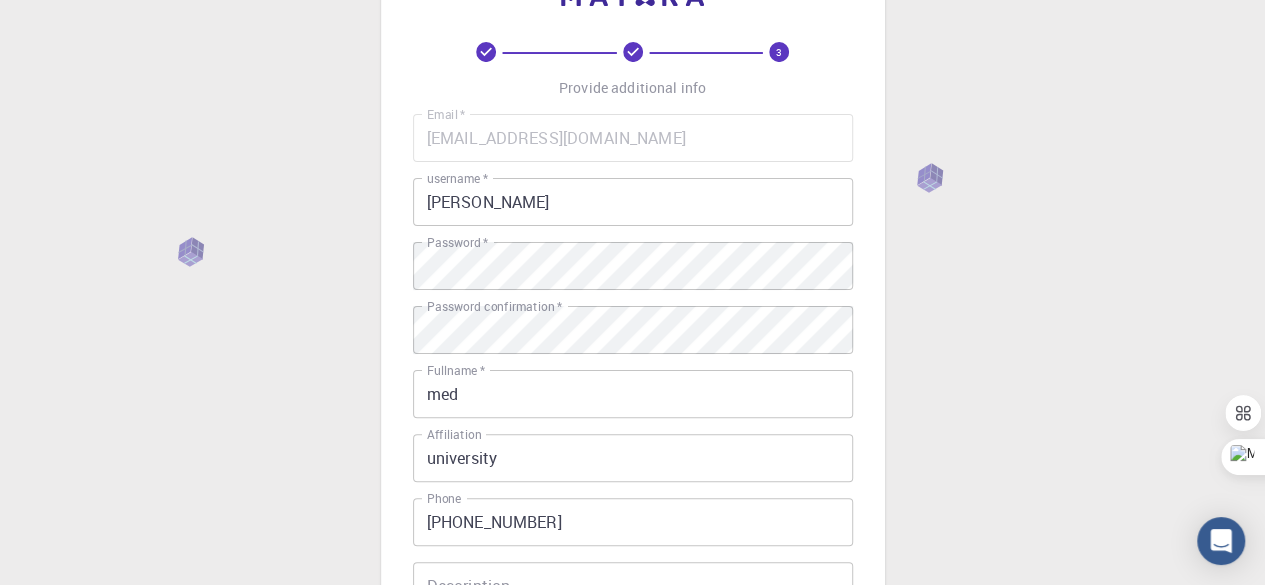click on "mohammed" at bounding box center [633, 202] 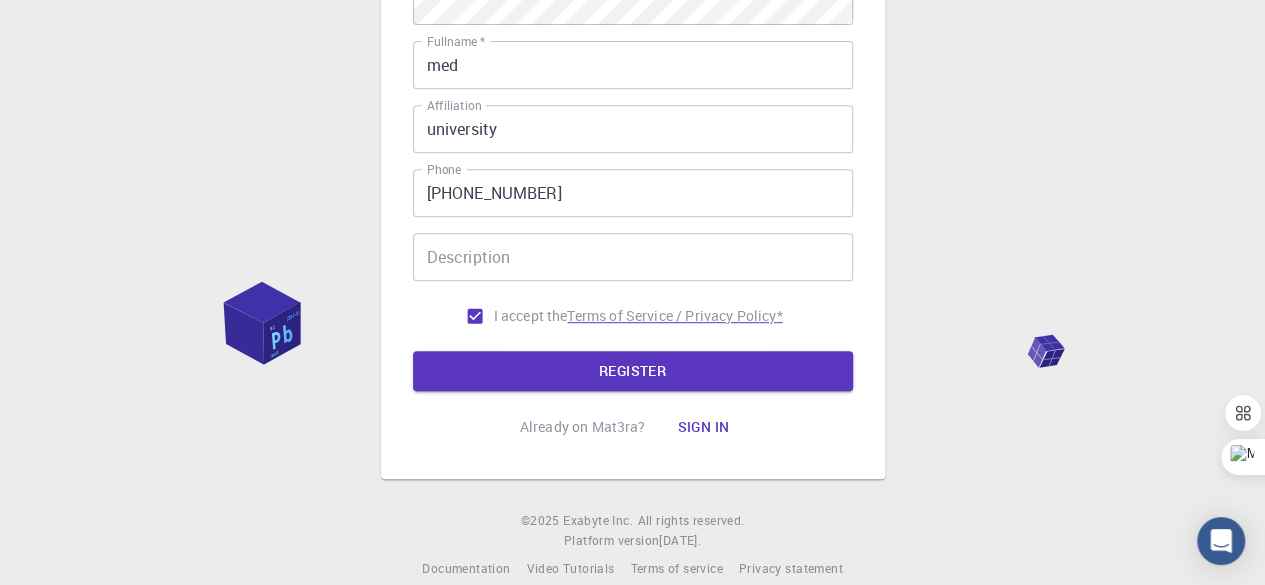 scroll, scrollTop: 434, scrollLeft: 0, axis: vertical 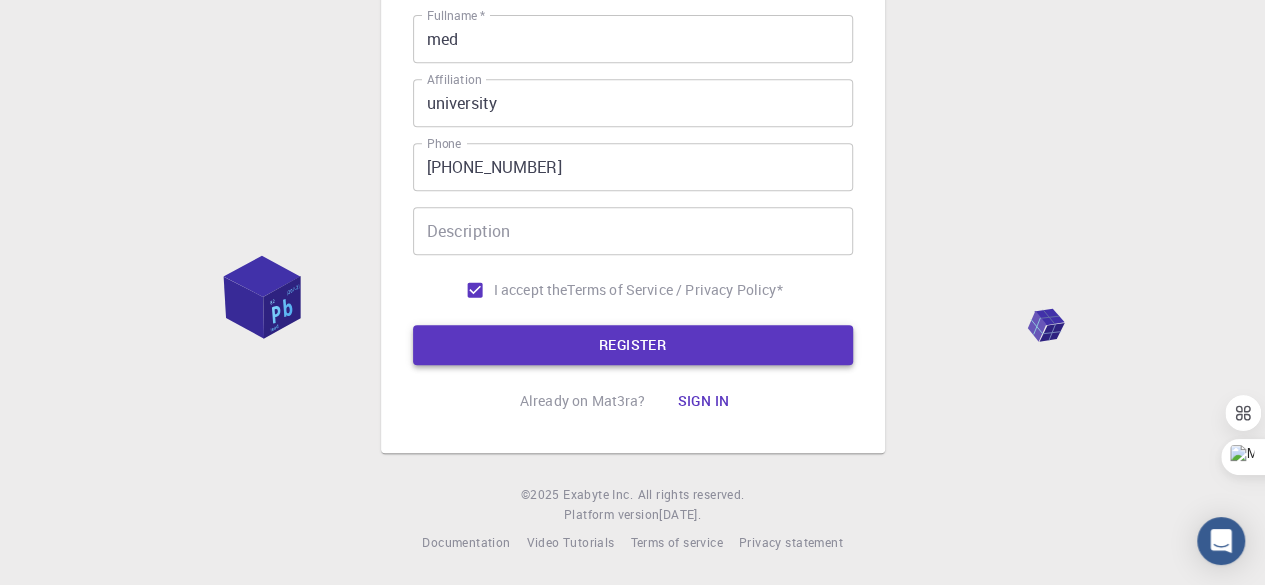 type on "mohammed-005" 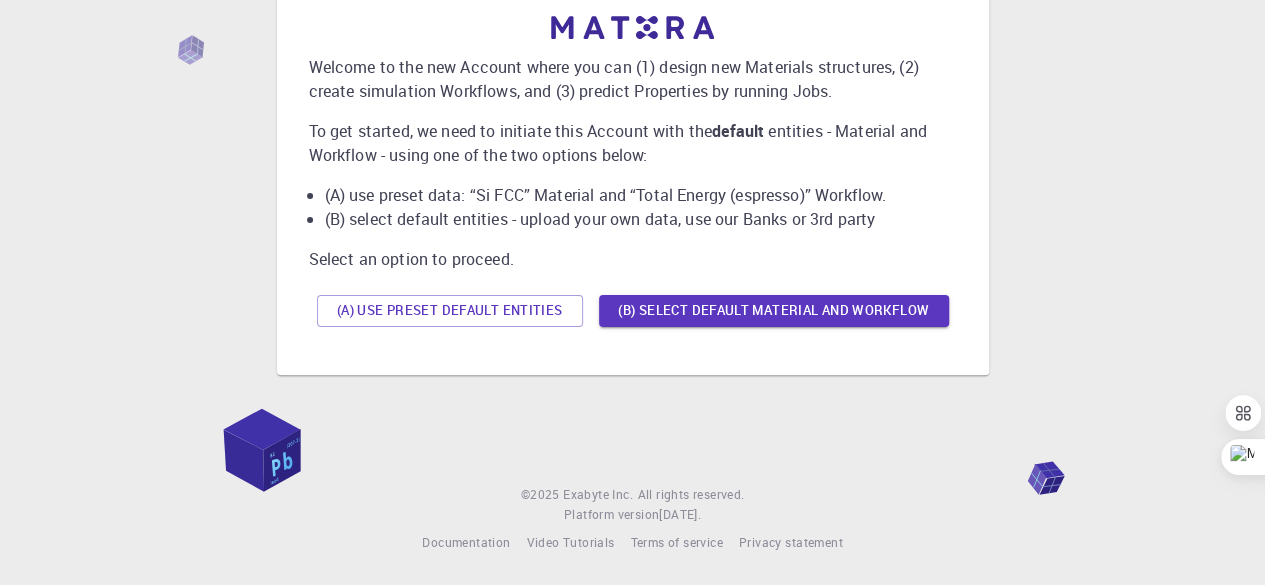 scroll, scrollTop: 0, scrollLeft: 0, axis: both 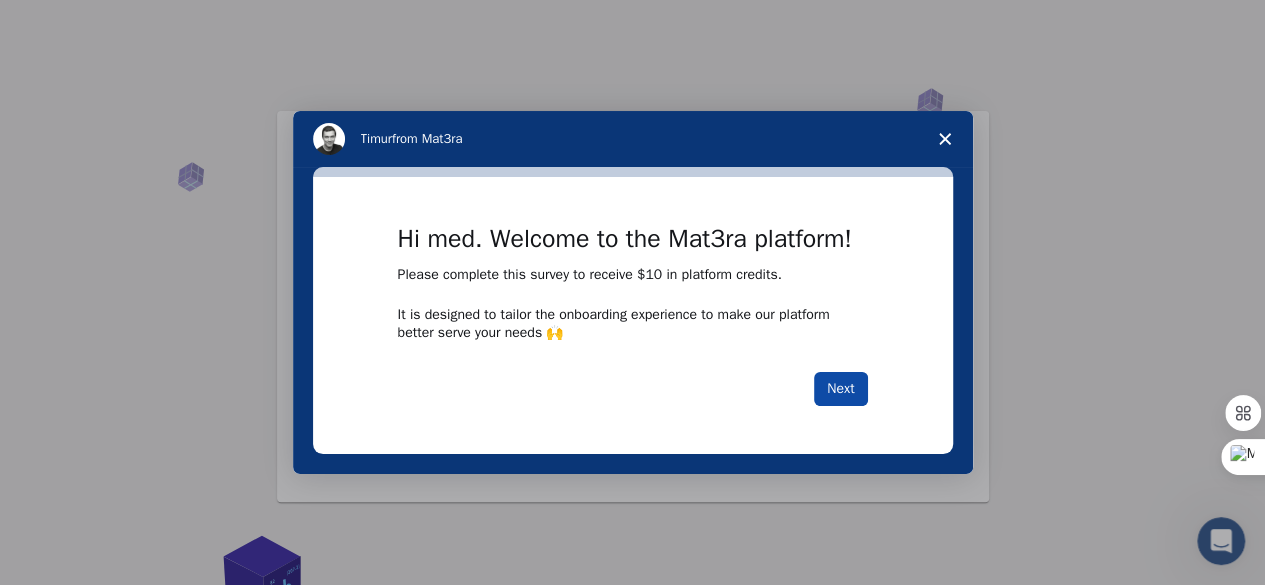 click on "Next" at bounding box center (840, 389) 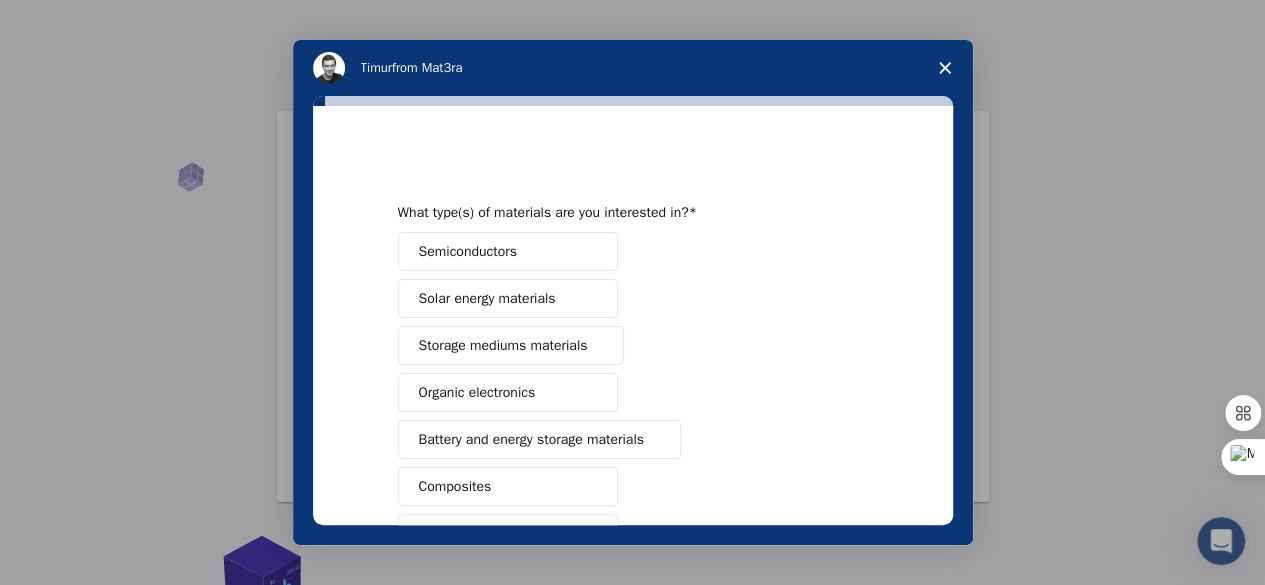 click on "Semiconductors" at bounding box center (468, 251) 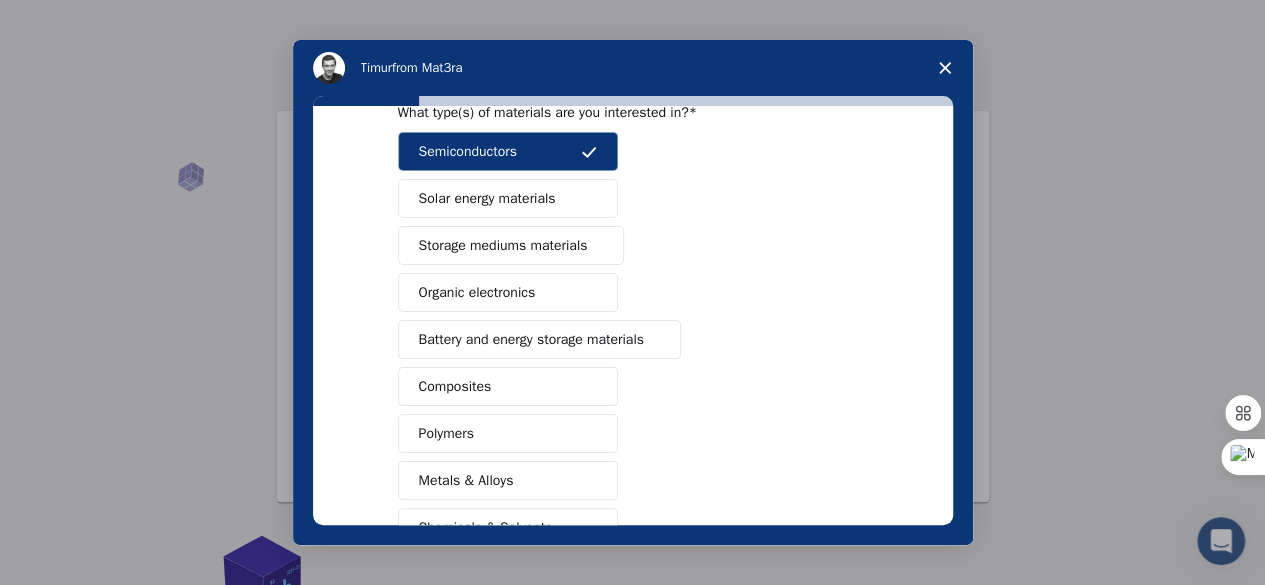 scroll, scrollTop: 200, scrollLeft: 0, axis: vertical 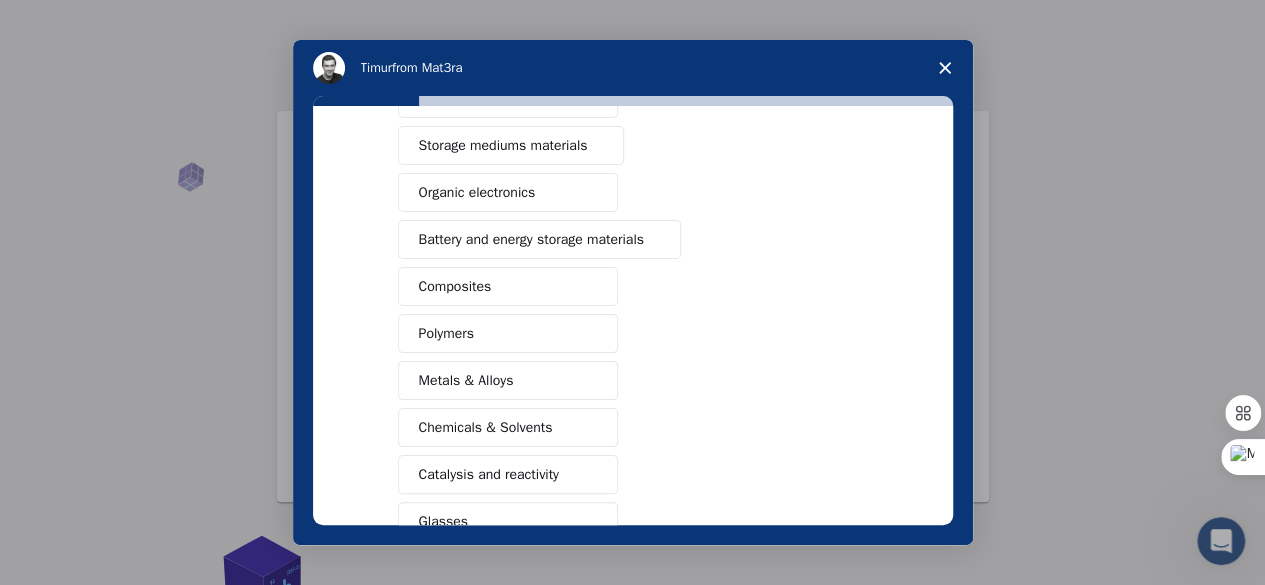 click on "Polymers" at bounding box center (508, 333) 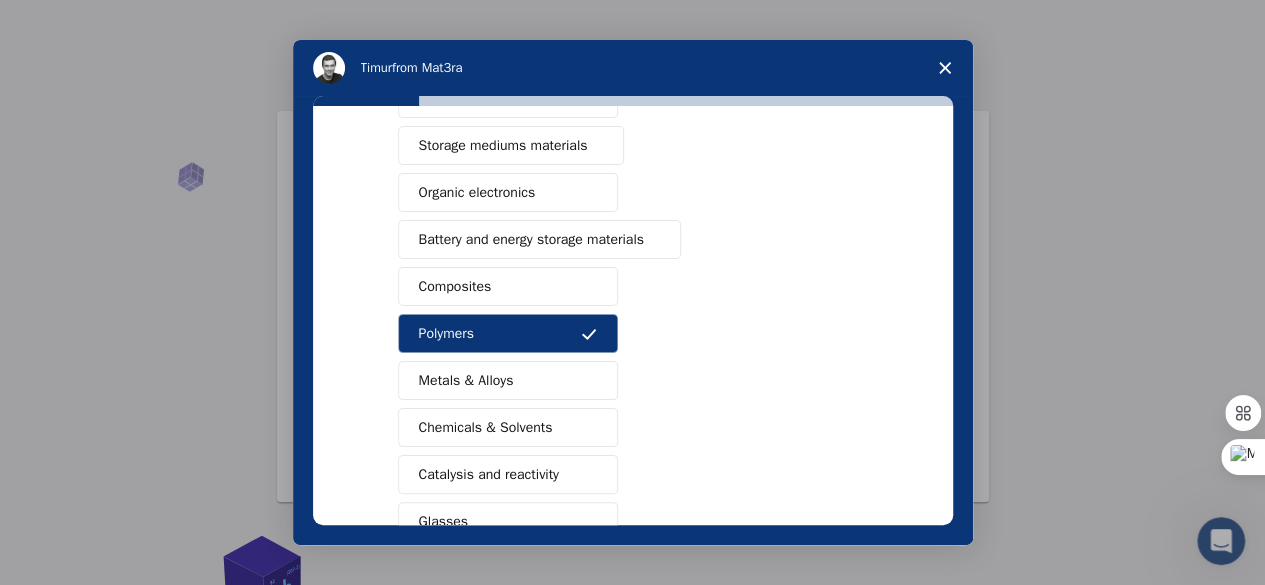 click on "Catalysis and reactivity" at bounding box center (508, 474) 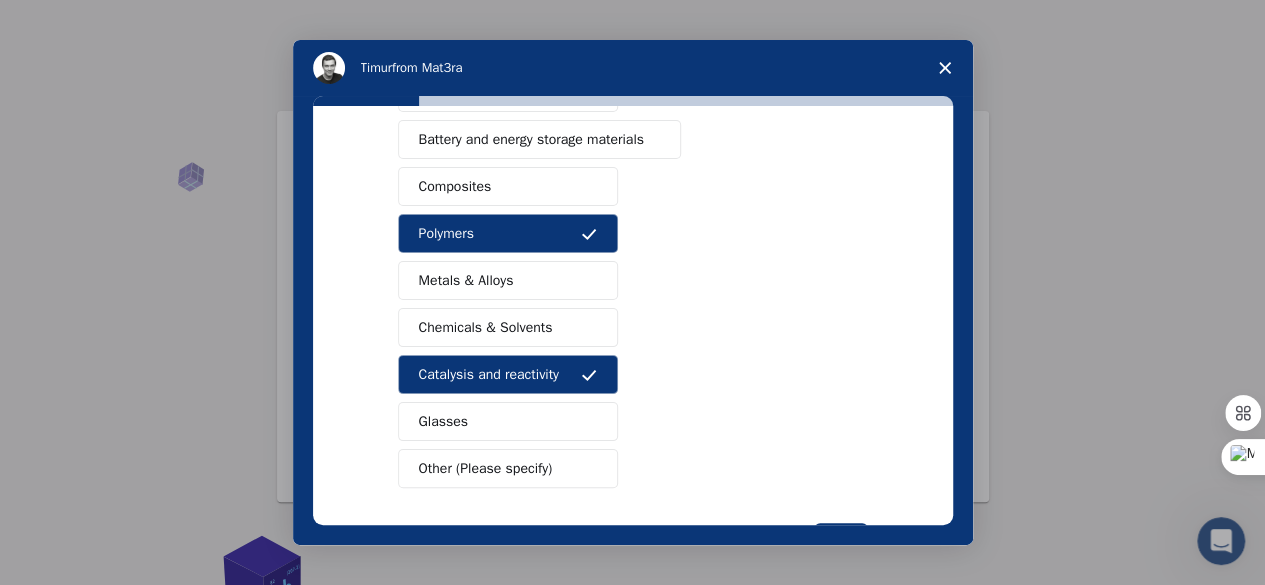 scroll, scrollTop: 200, scrollLeft: 0, axis: vertical 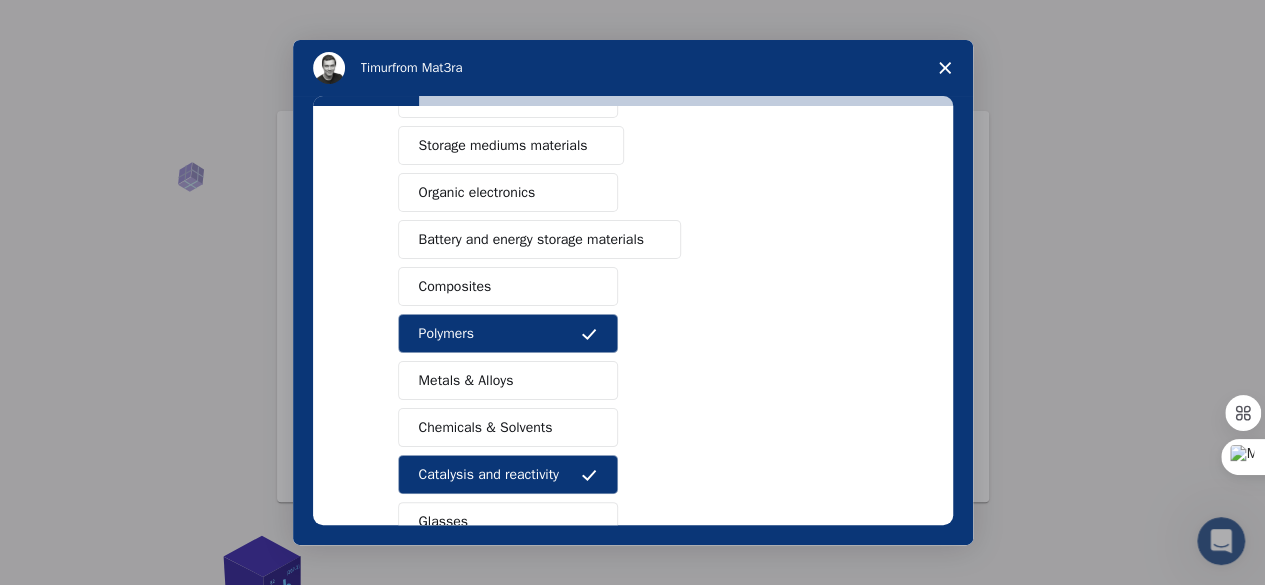 click on "Battery and energy storage materials" at bounding box center (531, 239) 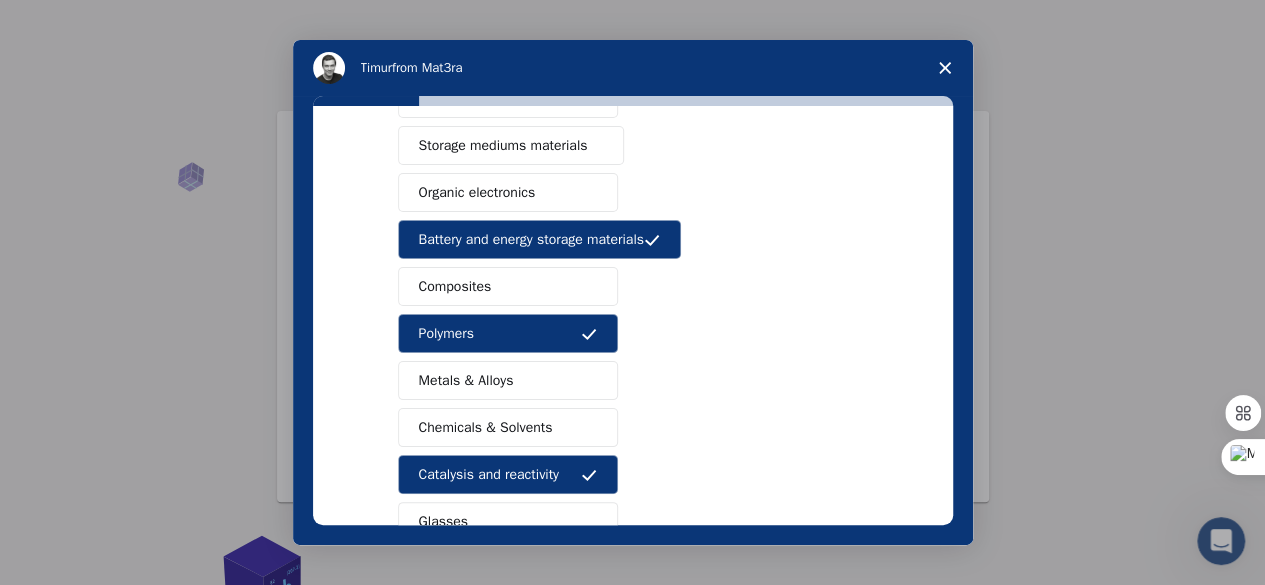 scroll, scrollTop: 100, scrollLeft: 0, axis: vertical 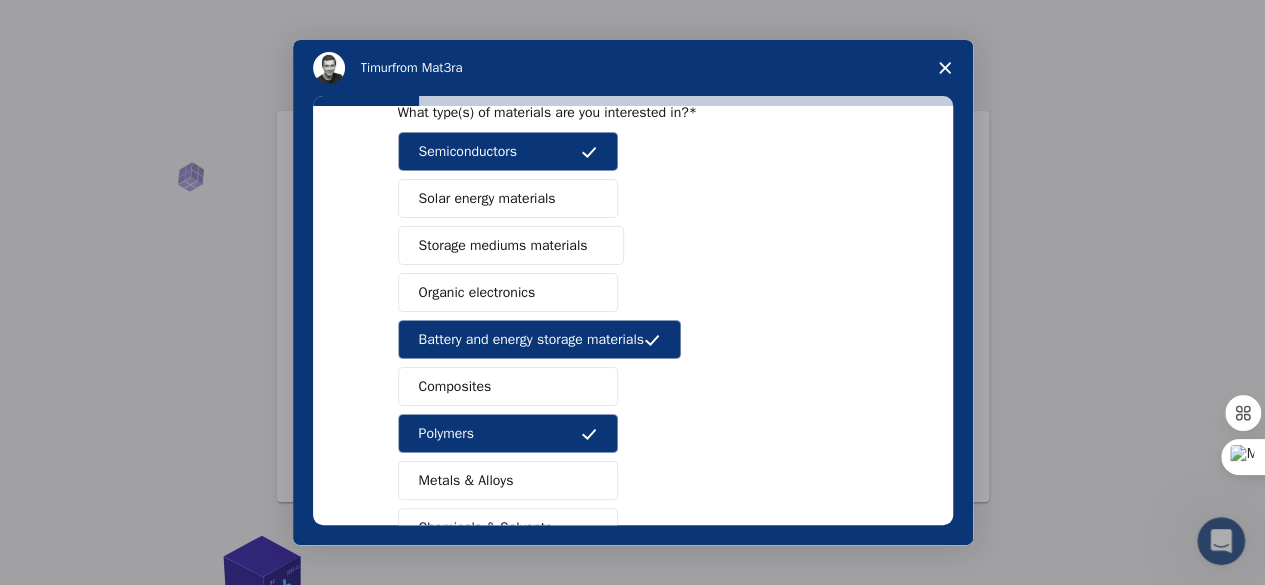 click on "Storage mediums materials" at bounding box center (503, 245) 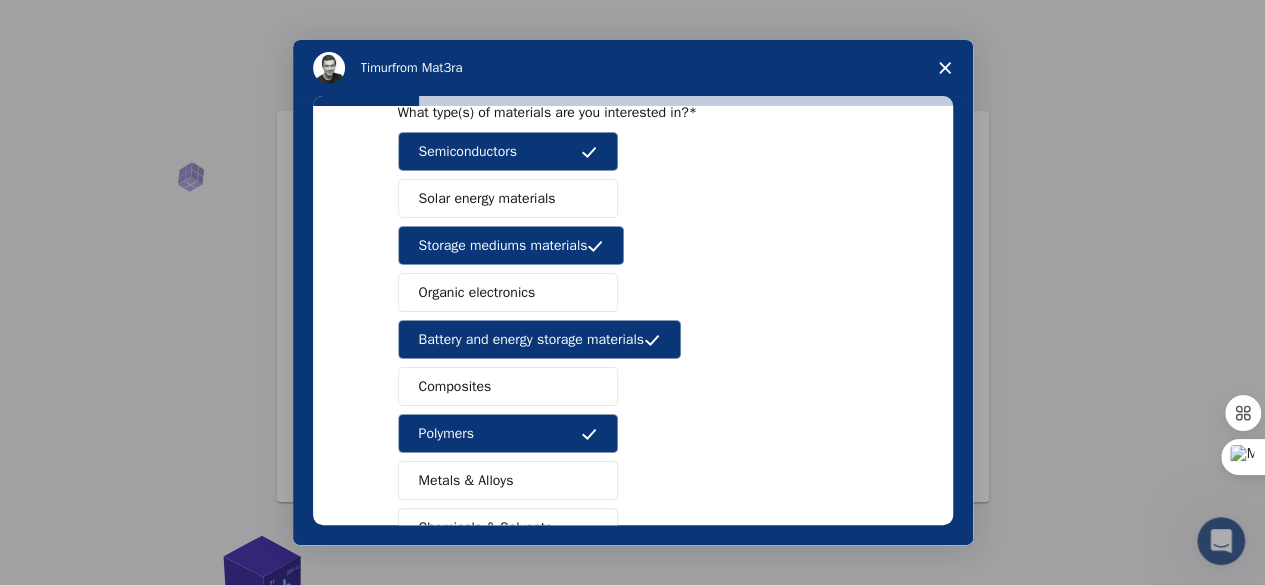 click on "Solar energy materials" at bounding box center (487, 198) 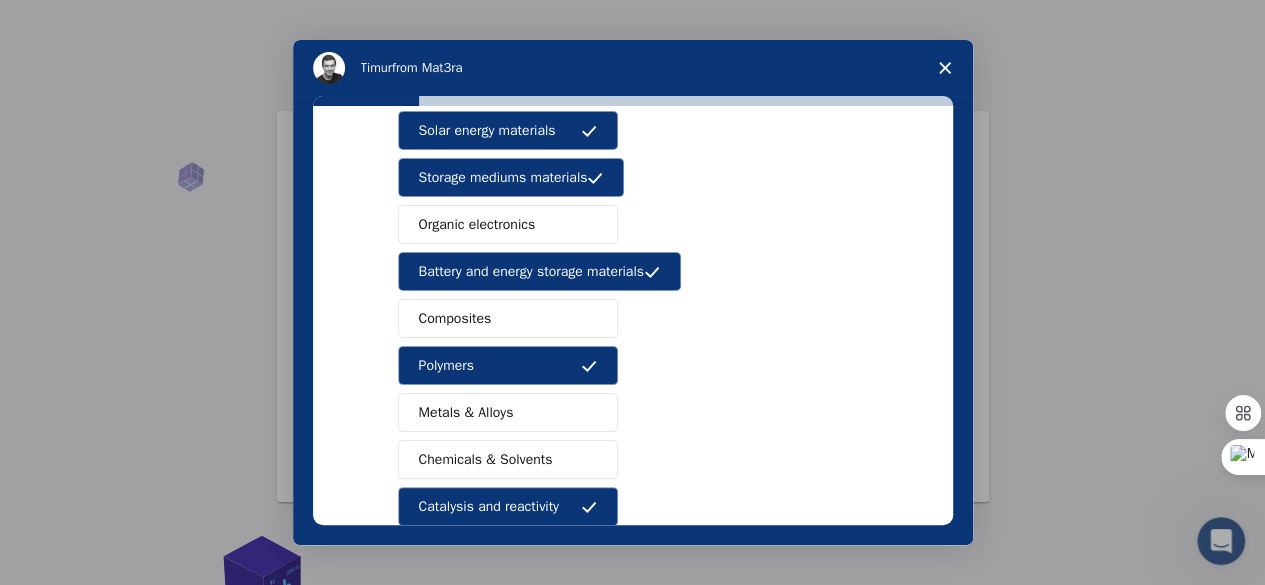 scroll, scrollTop: 200, scrollLeft: 0, axis: vertical 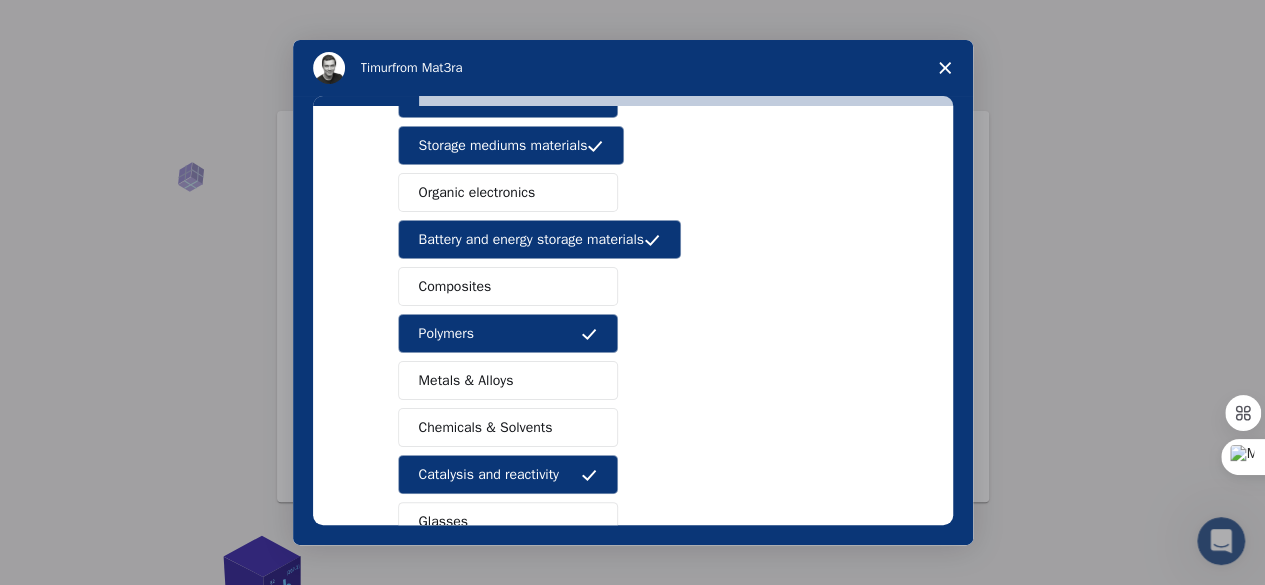 click on "Metals & Alloys" at bounding box center [508, 380] 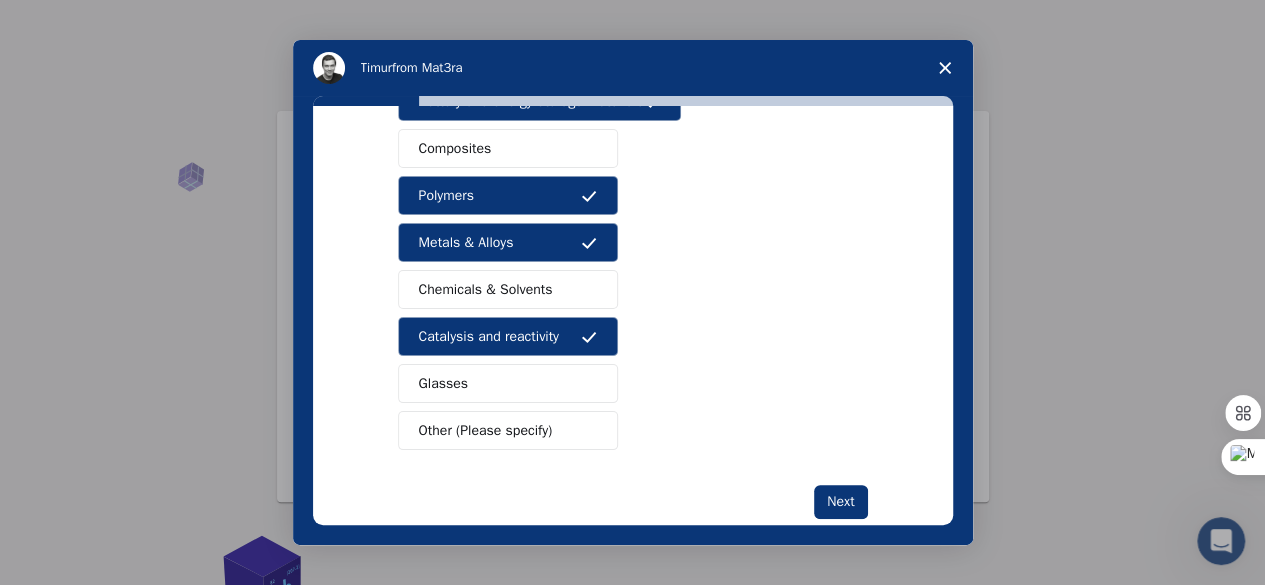 scroll, scrollTop: 372, scrollLeft: 0, axis: vertical 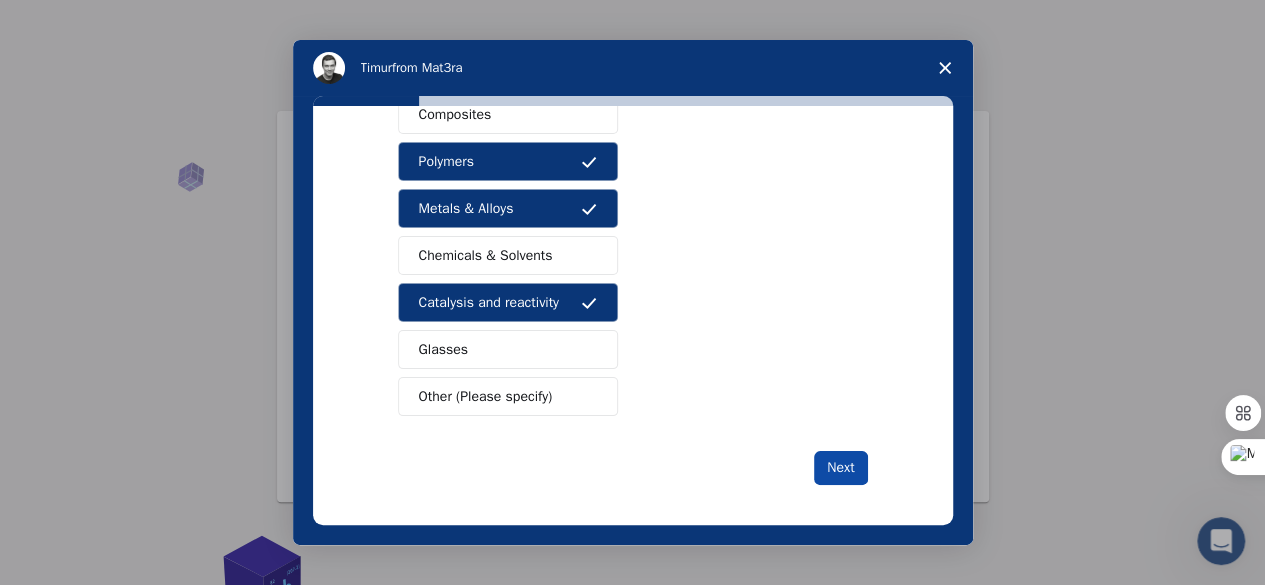 click on "Next" at bounding box center [840, 468] 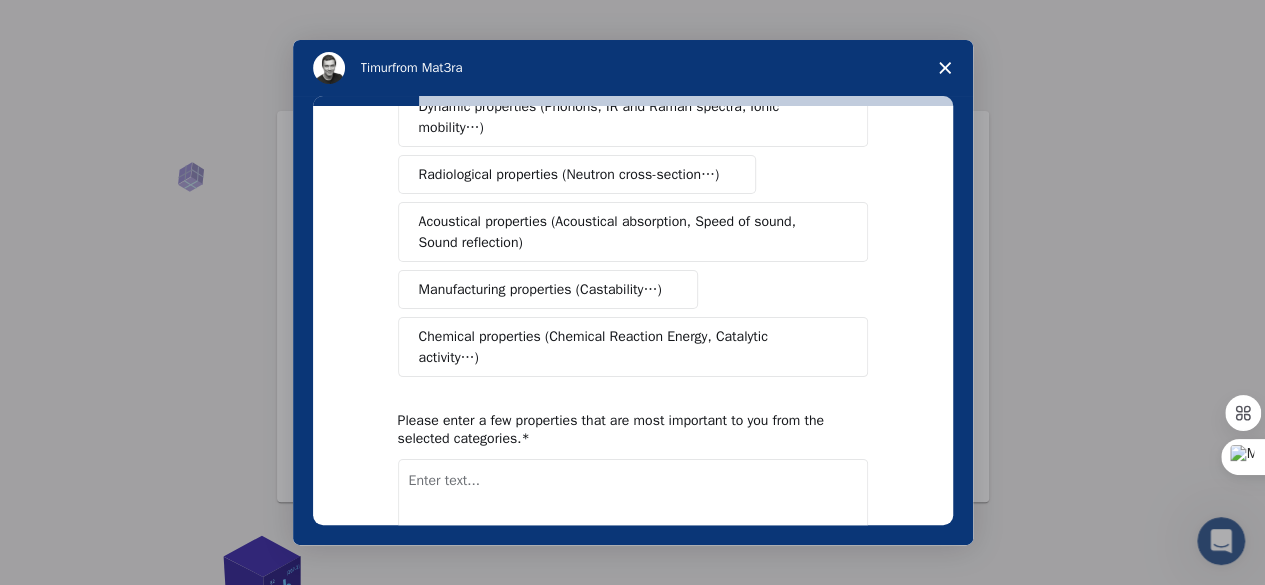 scroll, scrollTop: 0, scrollLeft: 0, axis: both 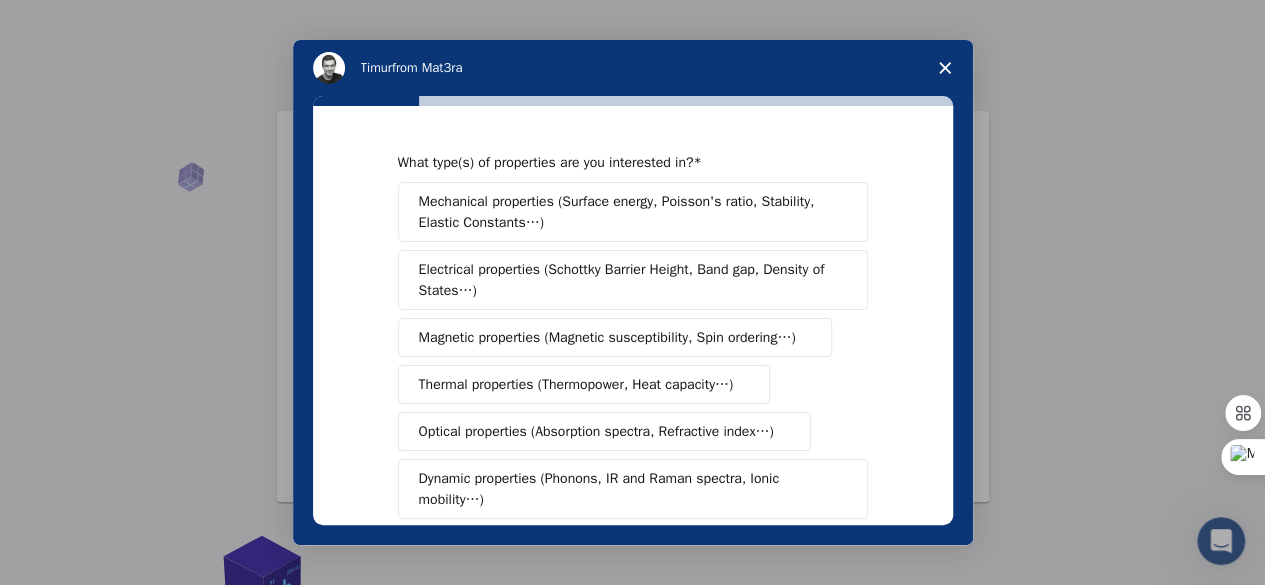 click on "Electrical properties (Schottky Barrier Height, Band gap, Density of States…)" at bounding box center (626, 280) 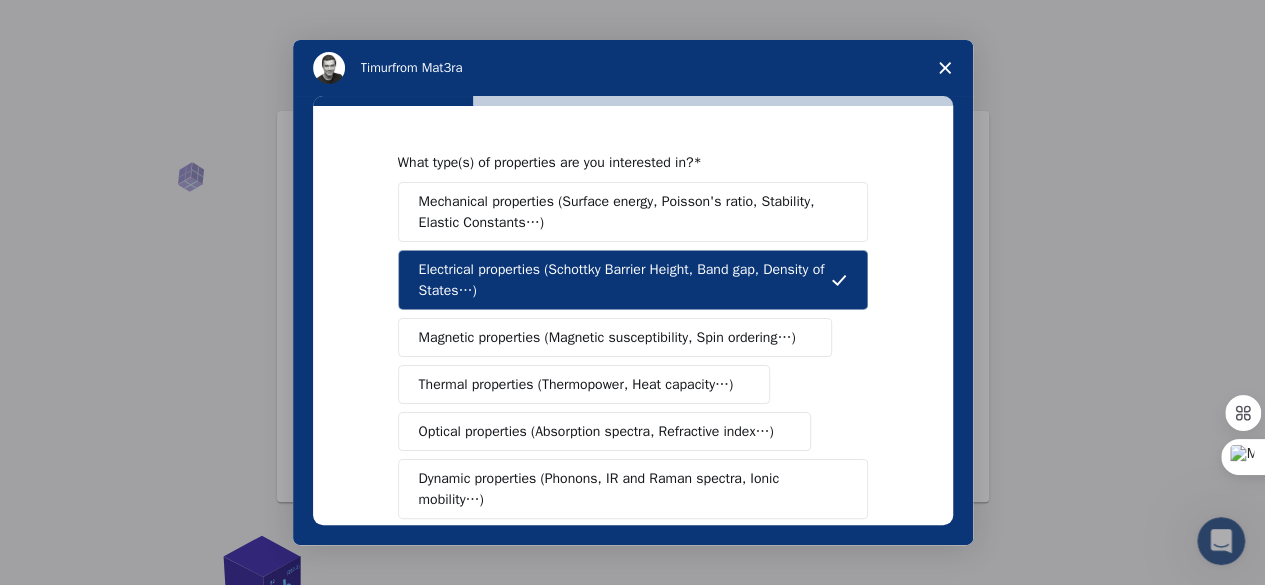 click on "Magnetic properties (Magnetic susceptibility, Spin ordering…)" at bounding box center [607, 337] 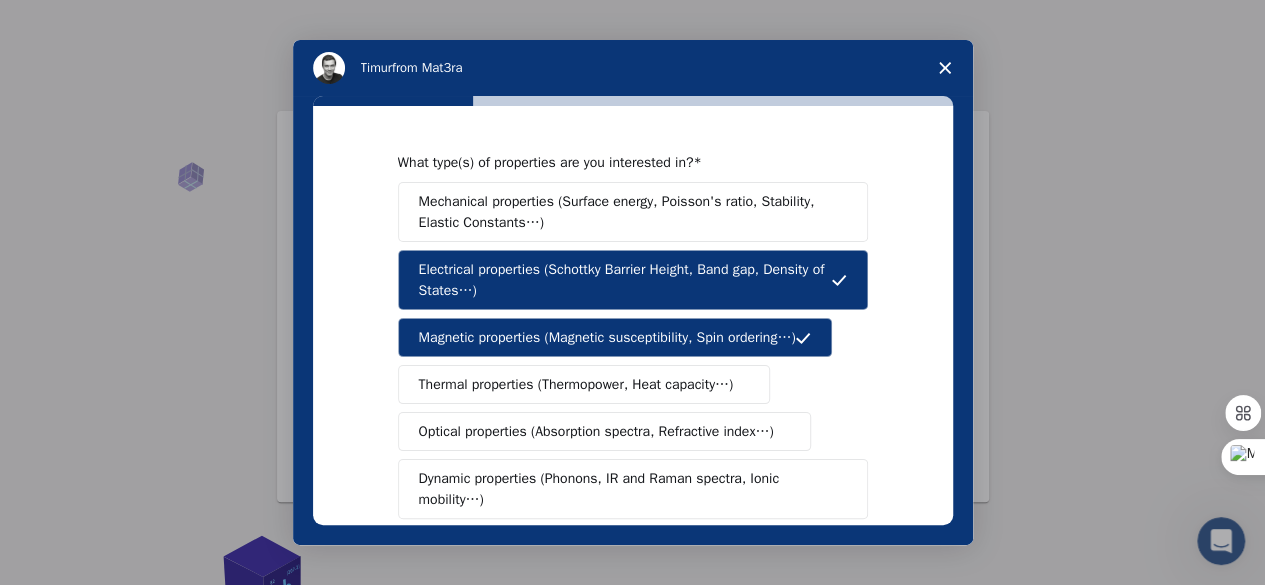 click on "Thermal properties (Thermopower, Heat capacity…)" at bounding box center (576, 384) 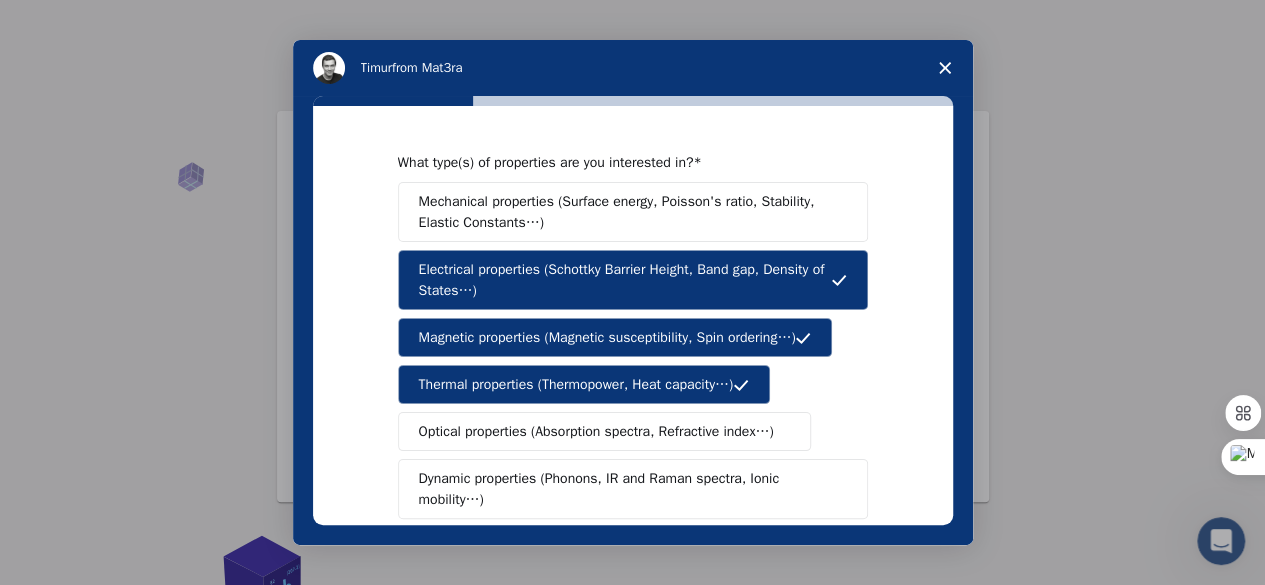 click on "Optical properties (Absorption spectra, Refractive index…)" at bounding box center (596, 431) 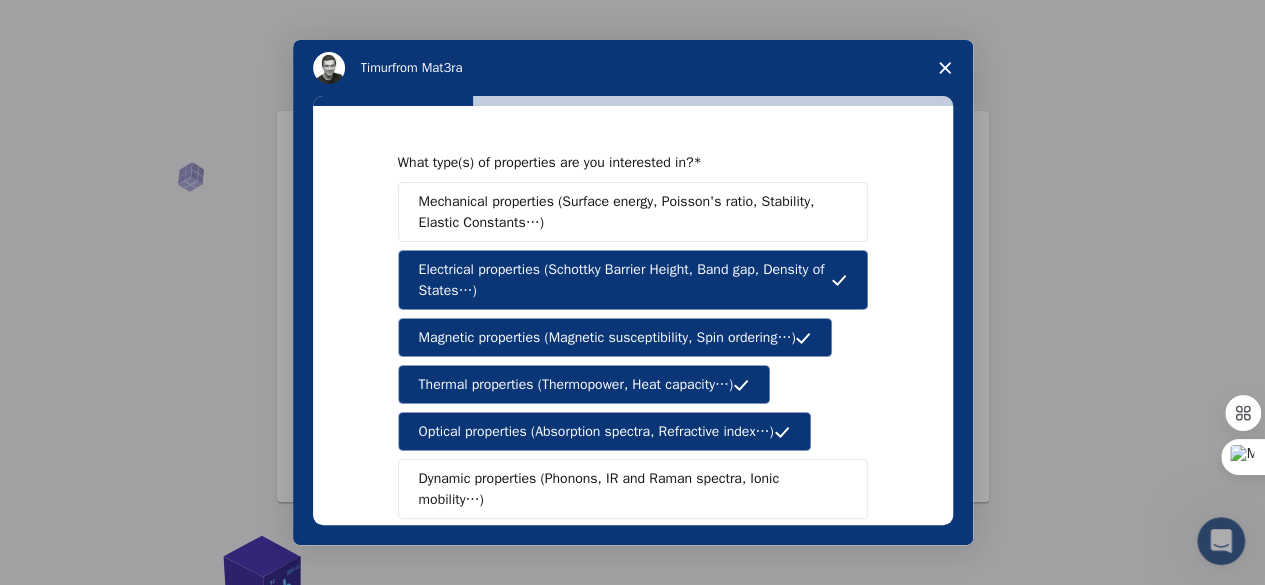 click on "Dynamic properties (Phonons, IR and Raman spectra, Ionic mobility…)" at bounding box center [625, 489] 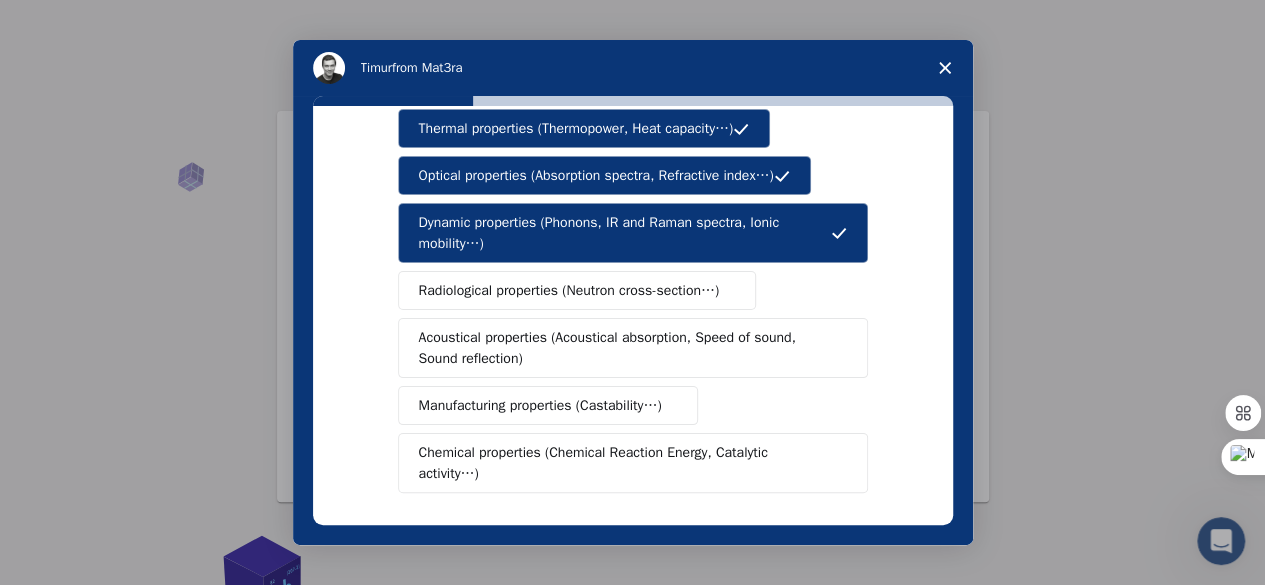 scroll, scrollTop: 300, scrollLeft: 0, axis: vertical 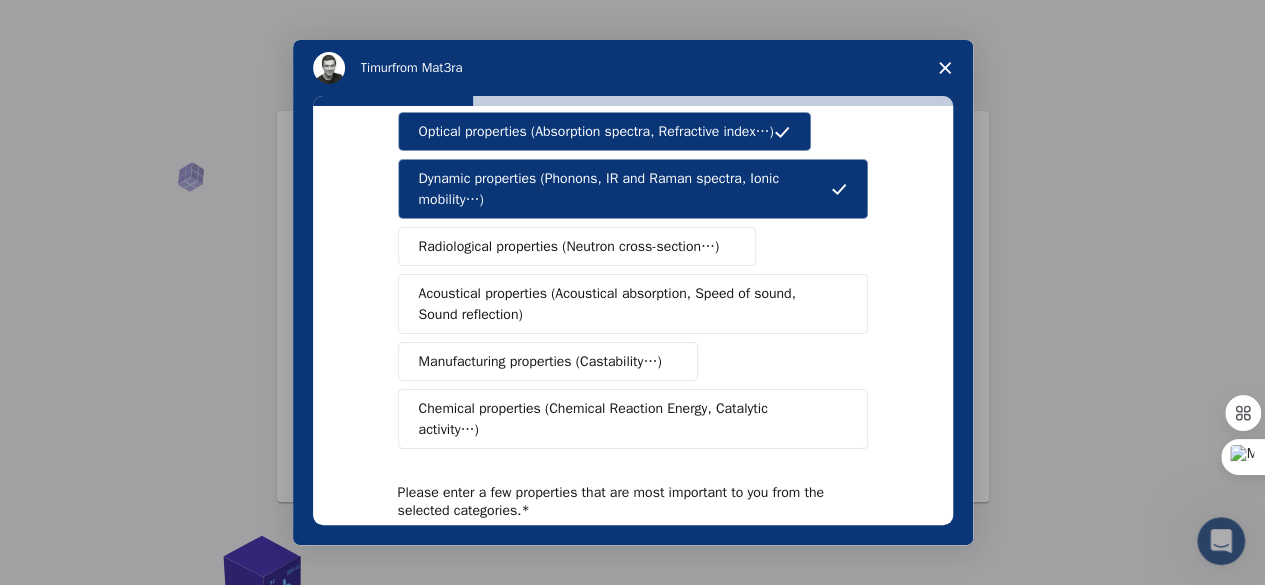 click on "Chemical properties (Chemical Reaction Energy, Catalytic activity…)" at bounding box center [625, 419] 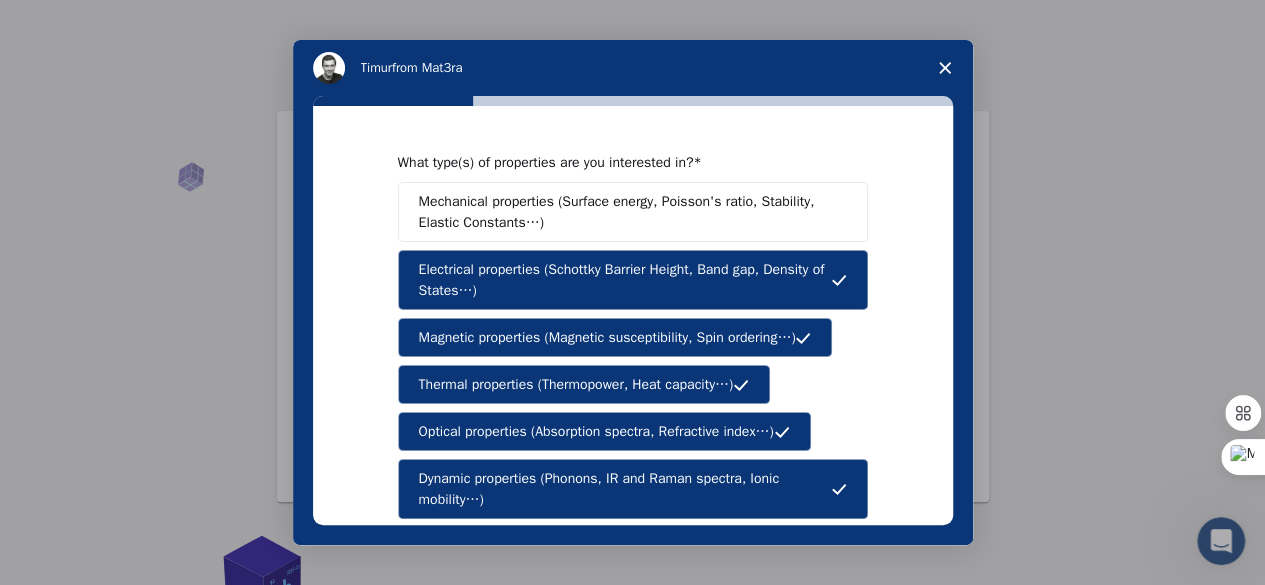 scroll, scrollTop: 476, scrollLeft: 0, axis: vertical 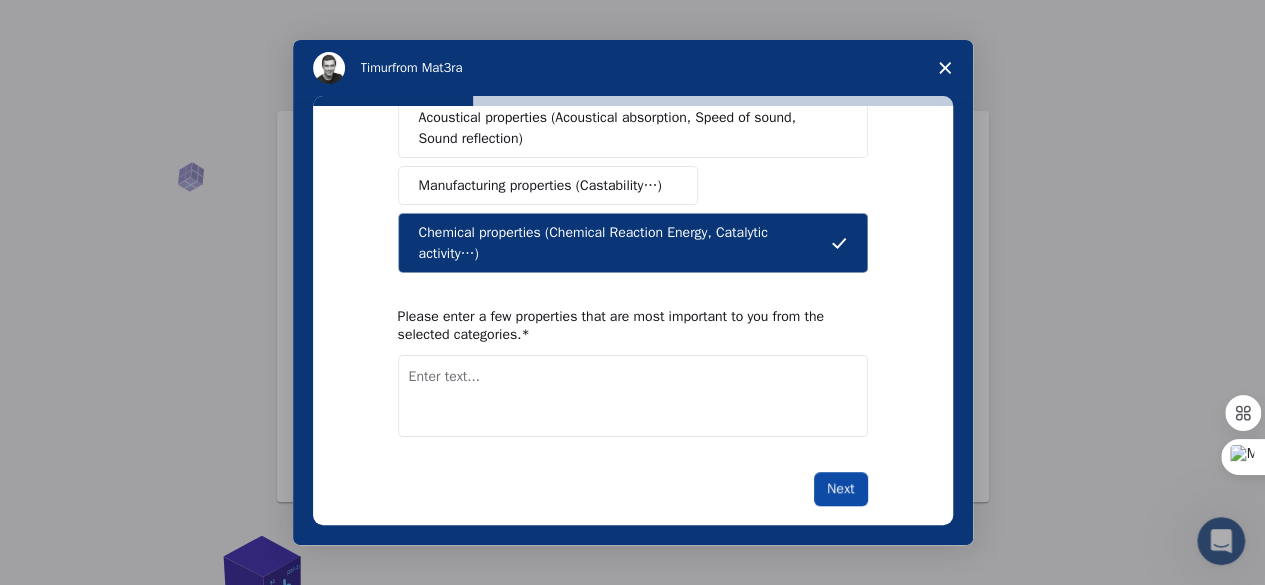 click on "Next" at bounding box center [840, 489] 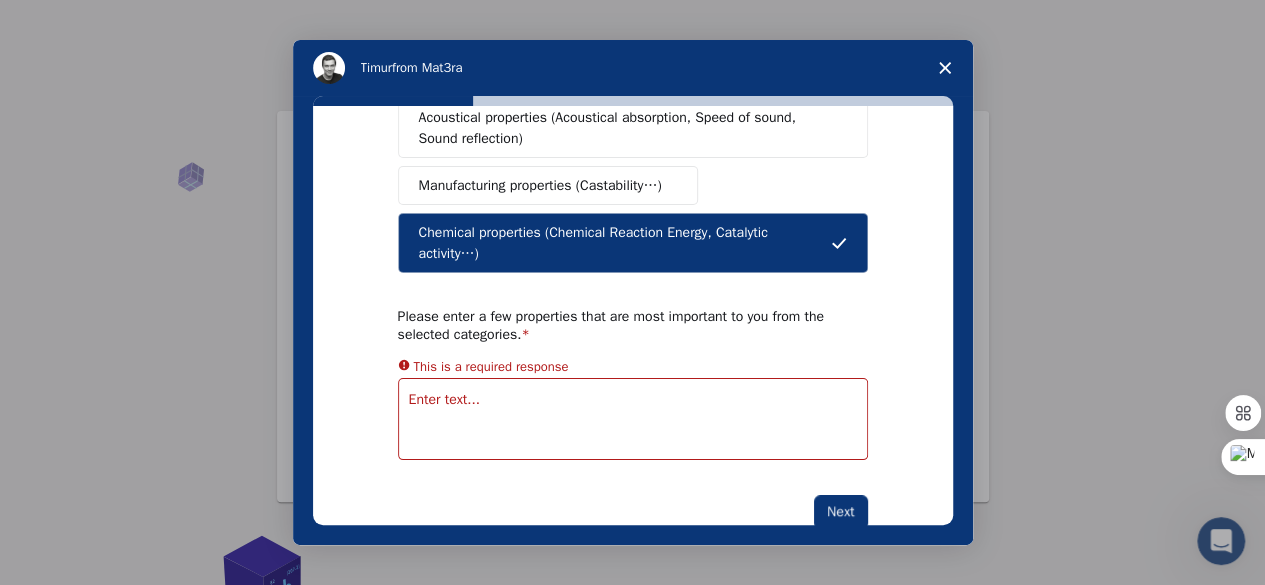 click at bounding box center (633, 419) 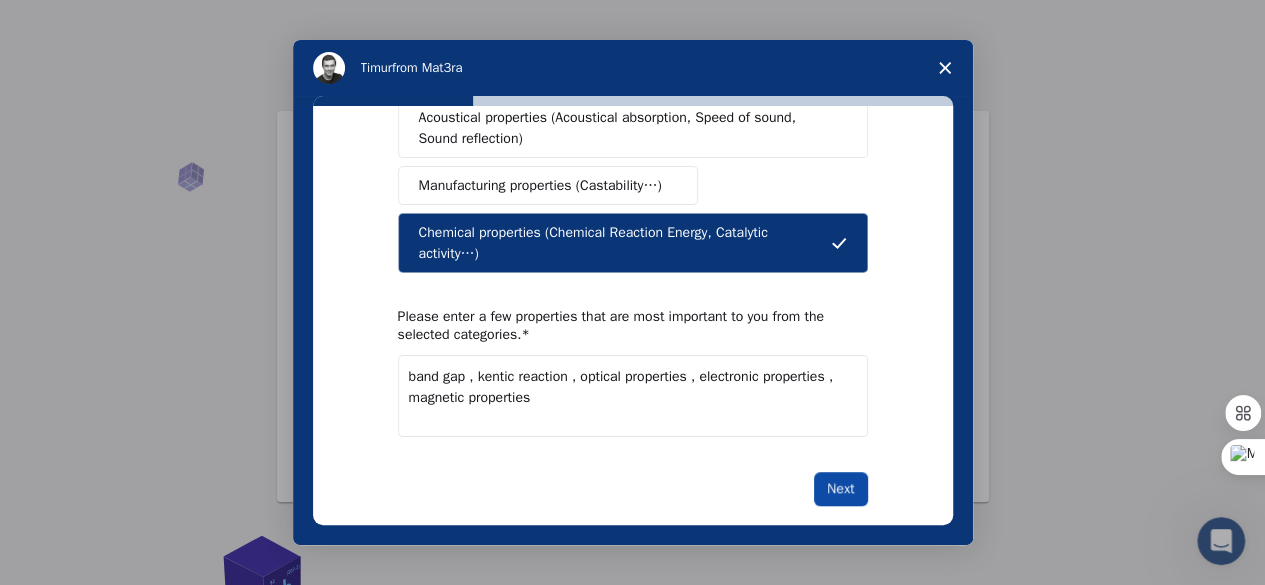 type on "band gap , kentic reaction , optical properties , electronic properties , magnetic properties" 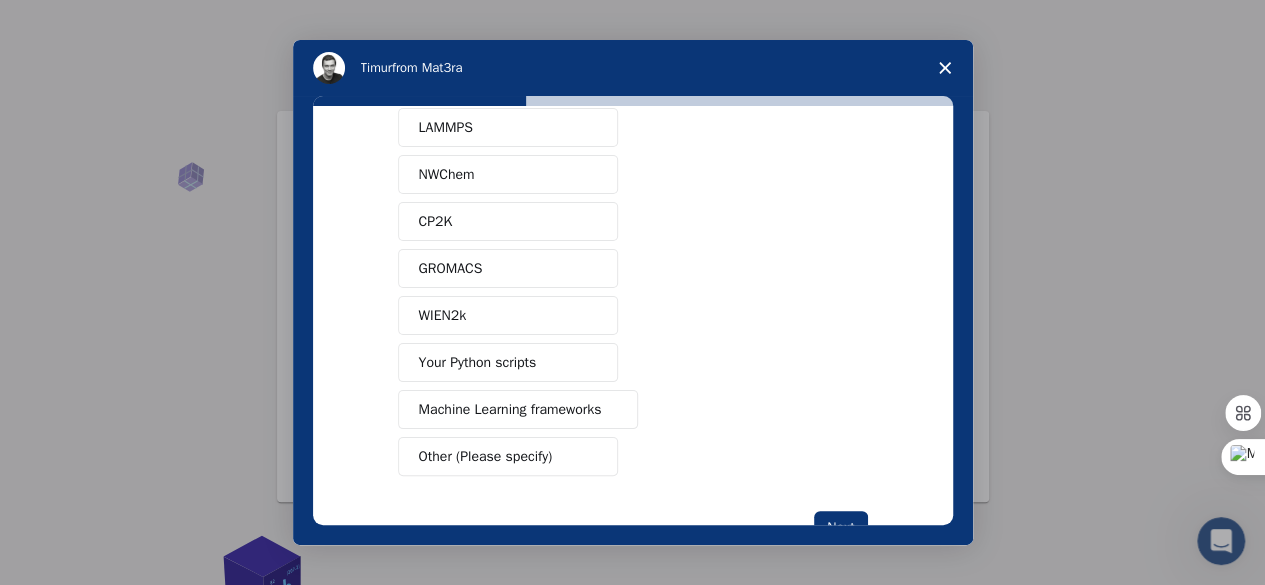 scroll, scrollTop: 200, scrollLeft: 0, axis: vertical 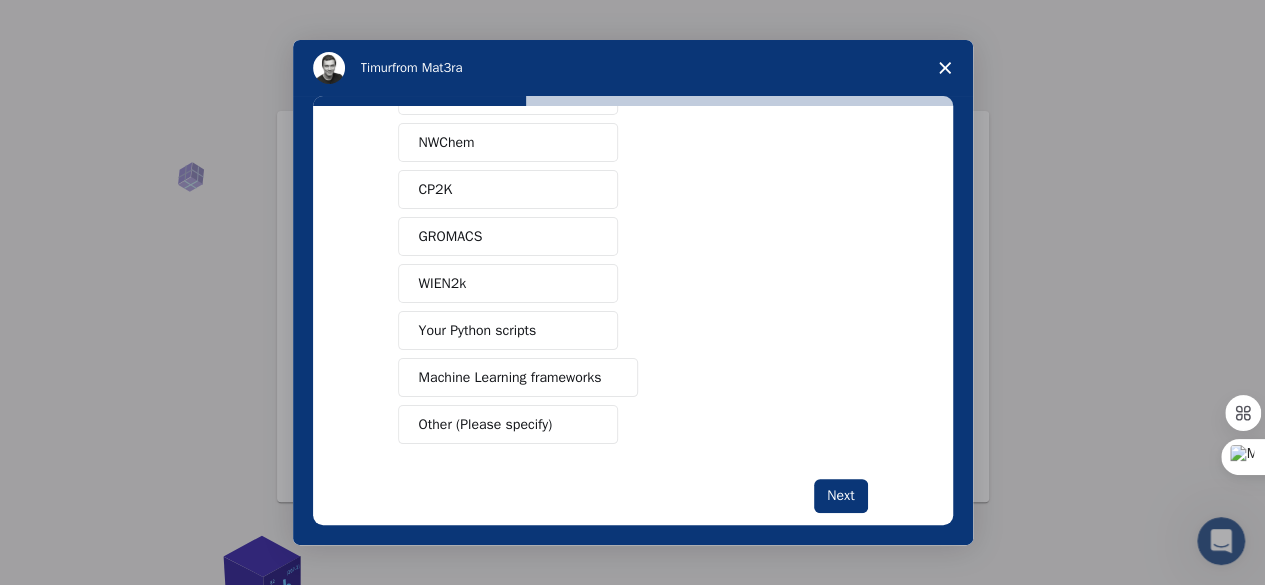 click on "Your Python scripts" at bounding box center (478, 330) 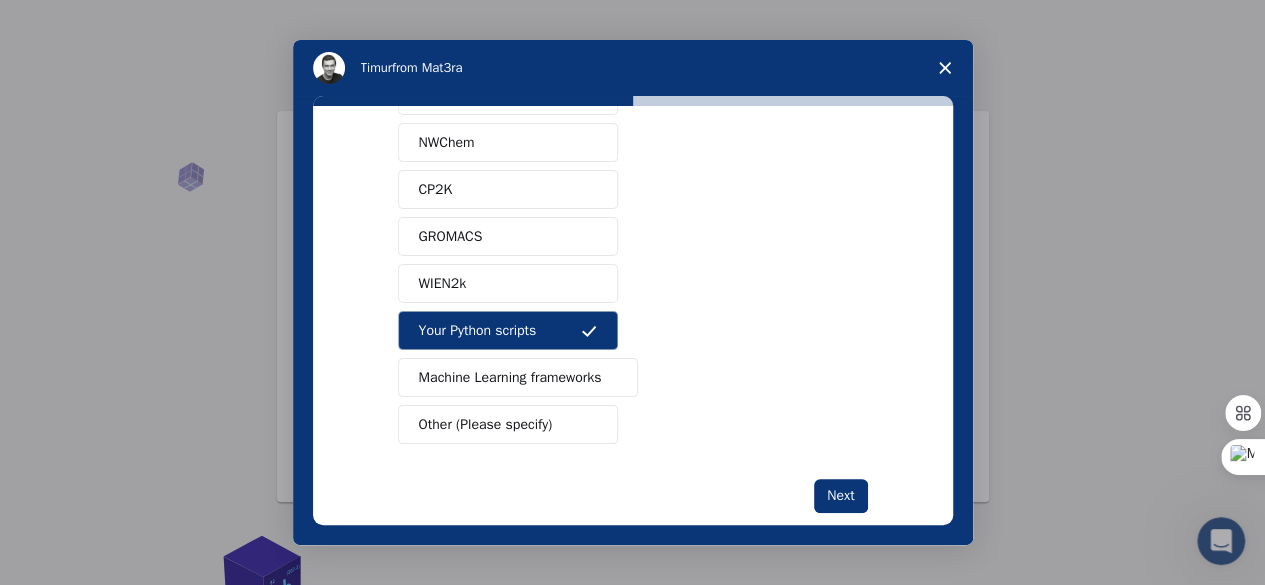 click on "Machine Learning frameworks" at bounding box center (510, 377) 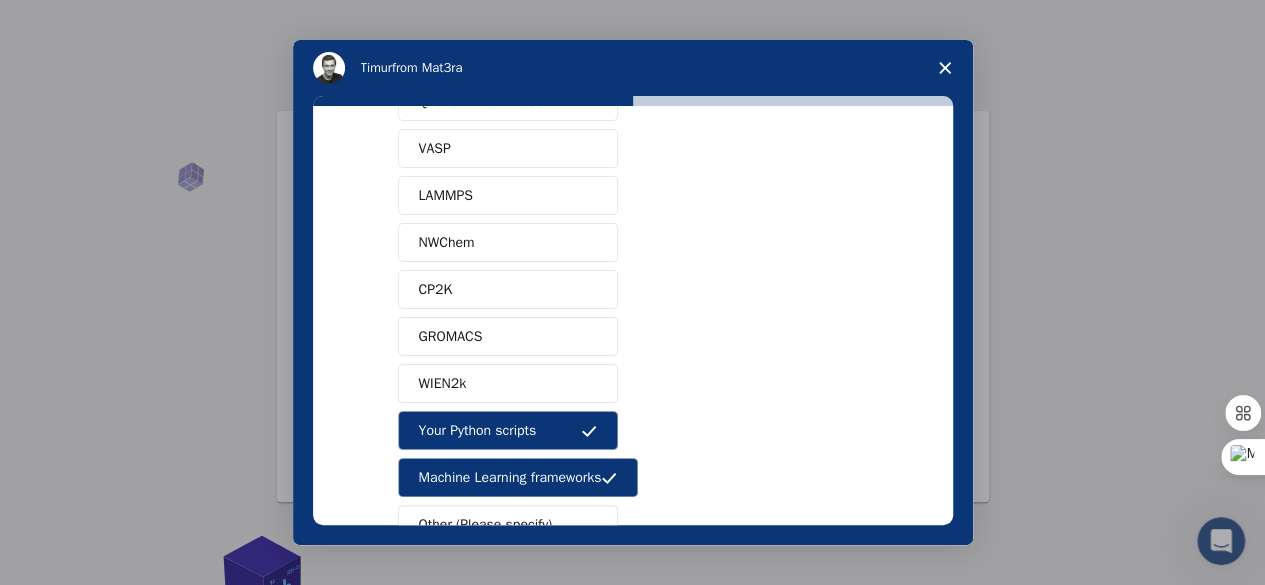 scroll, scrollTop: 0, scrollLeft: 0, axis: both 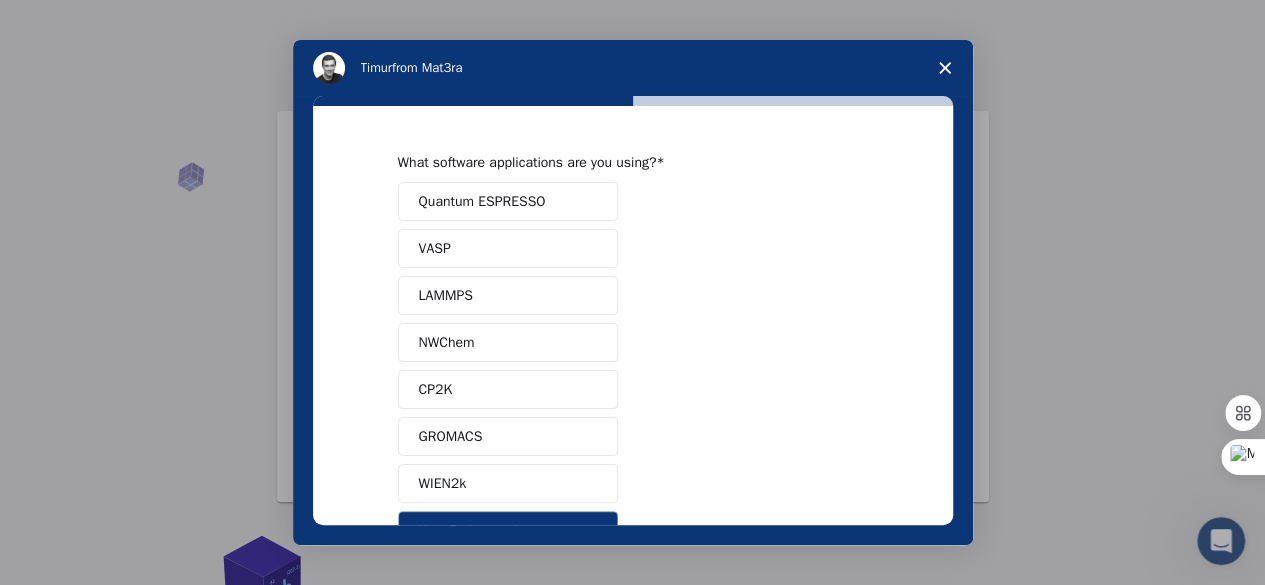 click on "Quantum ESPRESSO" at bounding box center (482, 201) 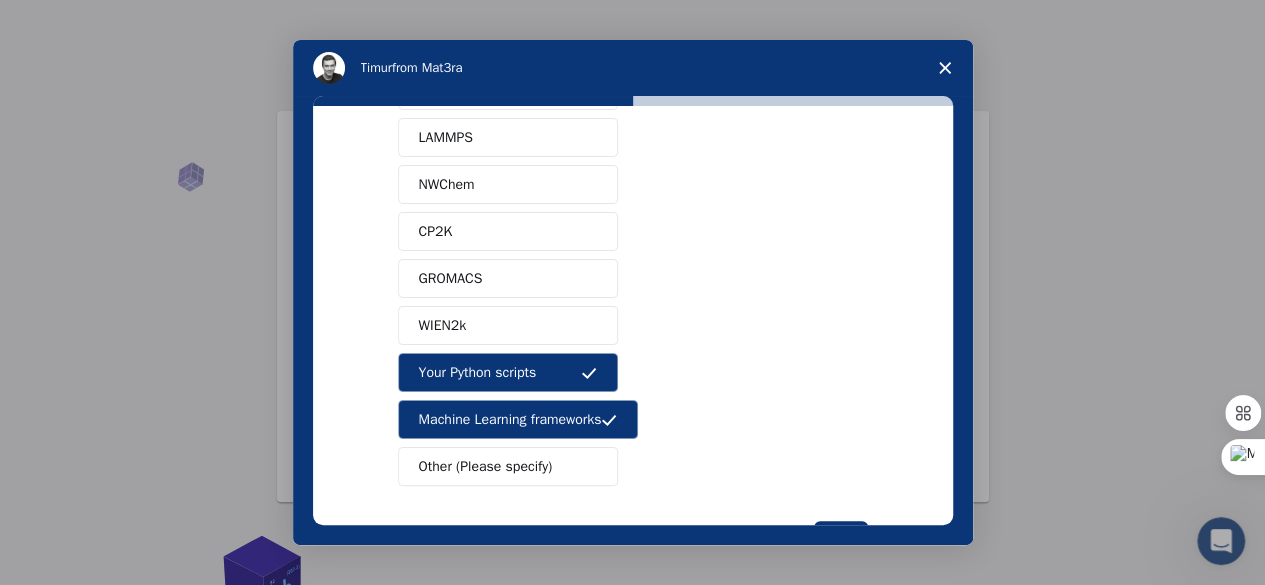 scroll, scrollTop: 200, scrollLeft: 0, axis: vertical 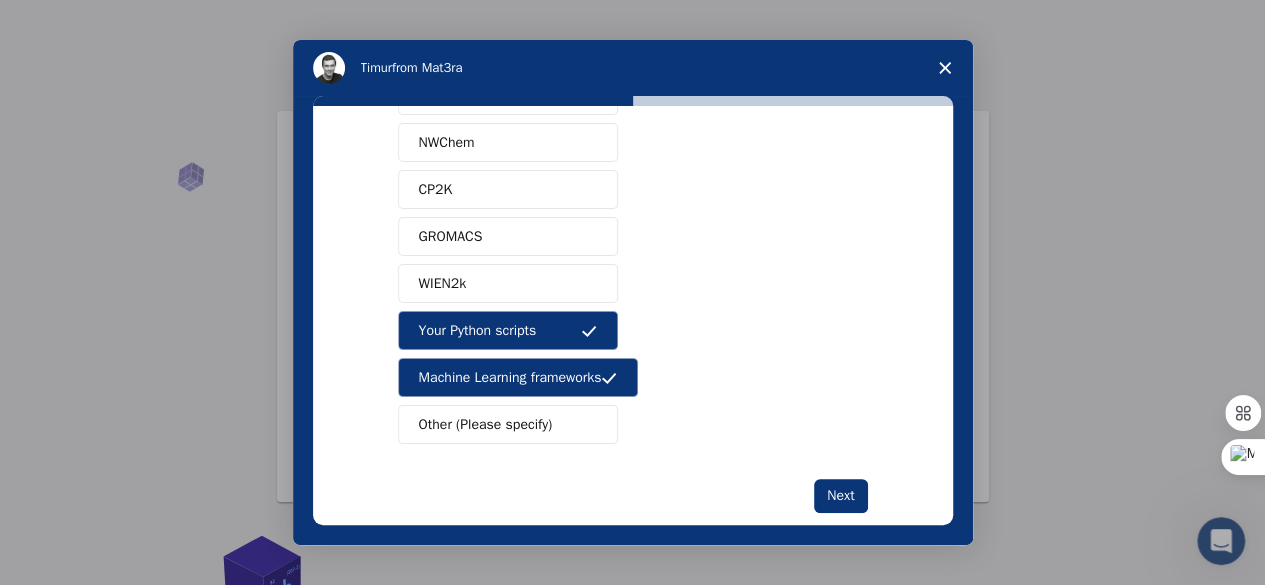 click on "GROMACS" at bounding box center [508, 236] 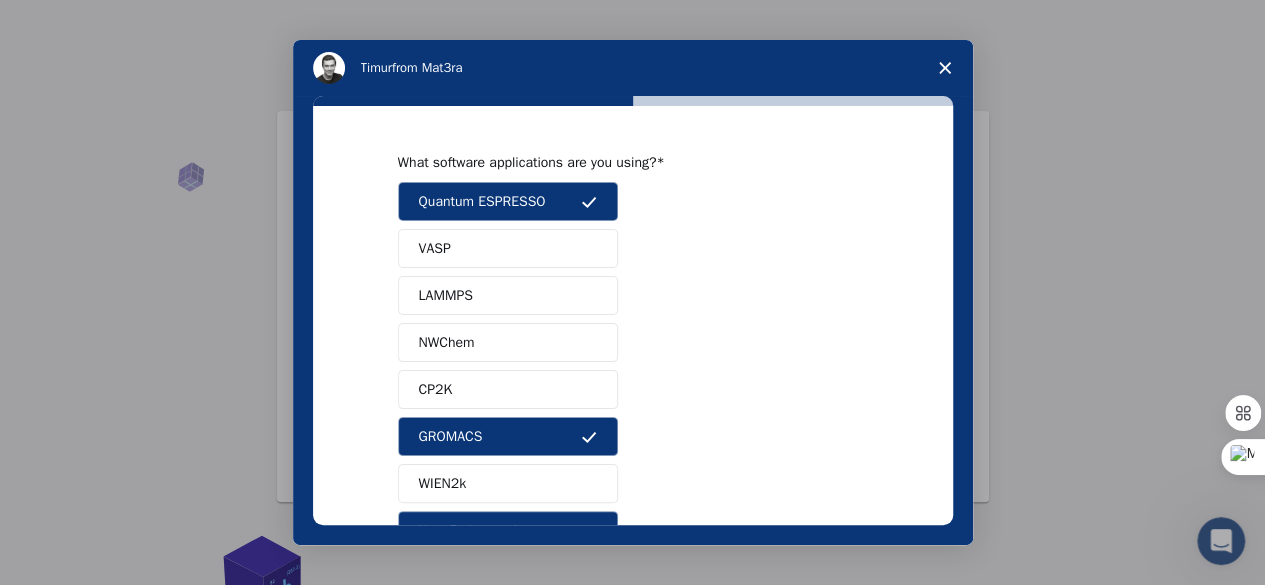 scroll, scrollTop: 229, scrollLeft: 0, axis: vertical 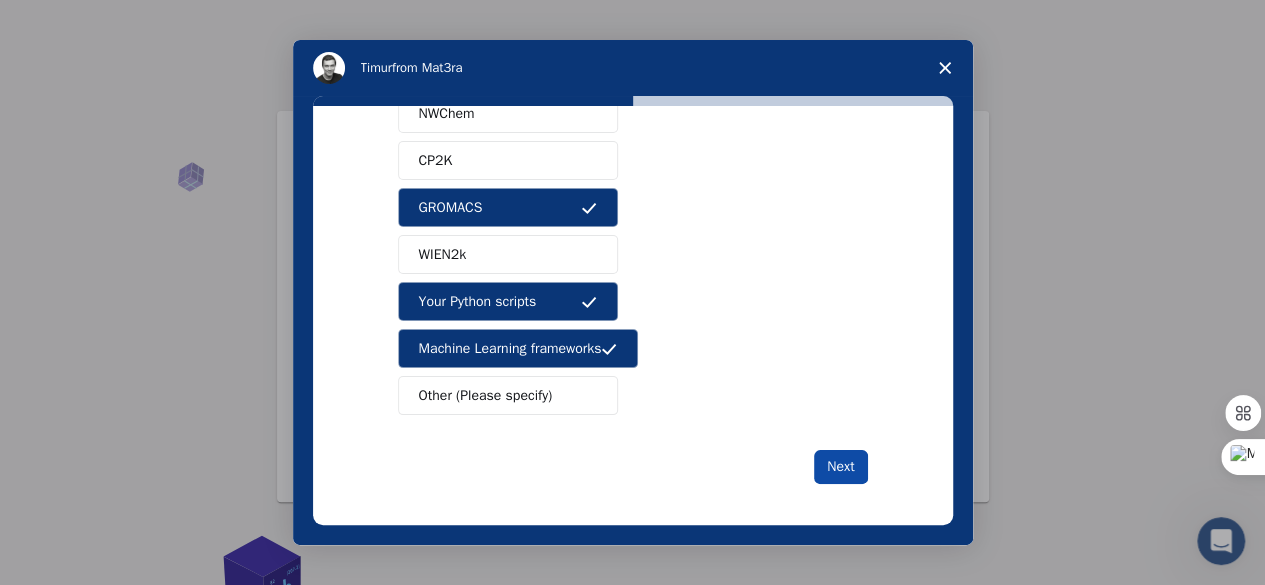 click on "Next" at bounding box center [840, 467] 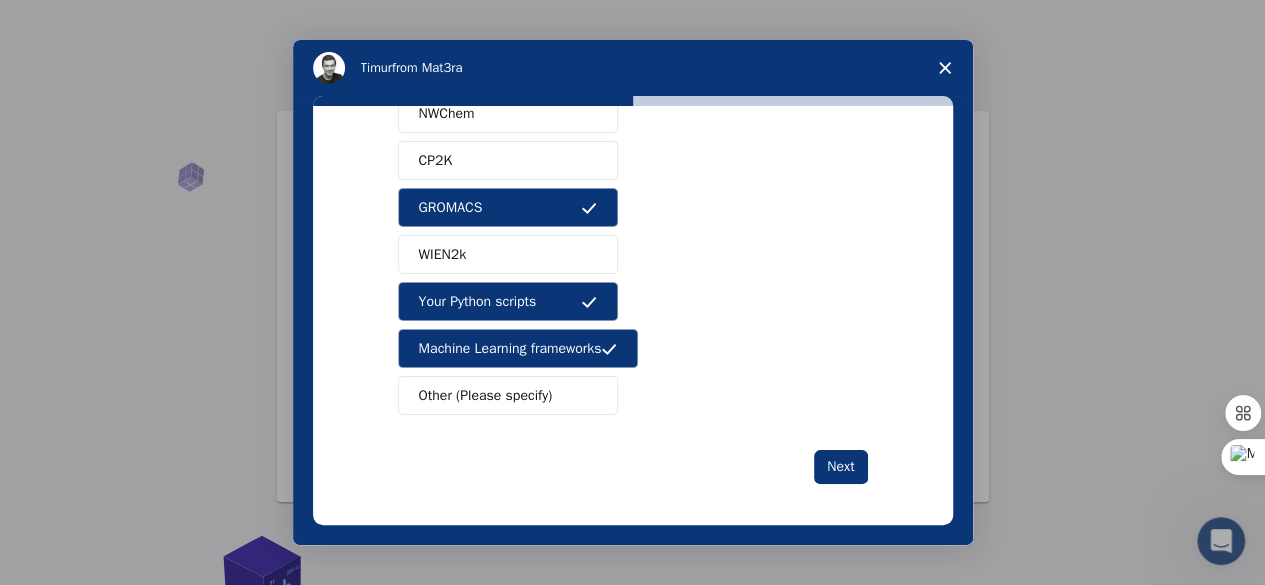 scroll, scrollTop: 0, scrollLeft: 0, axis: both 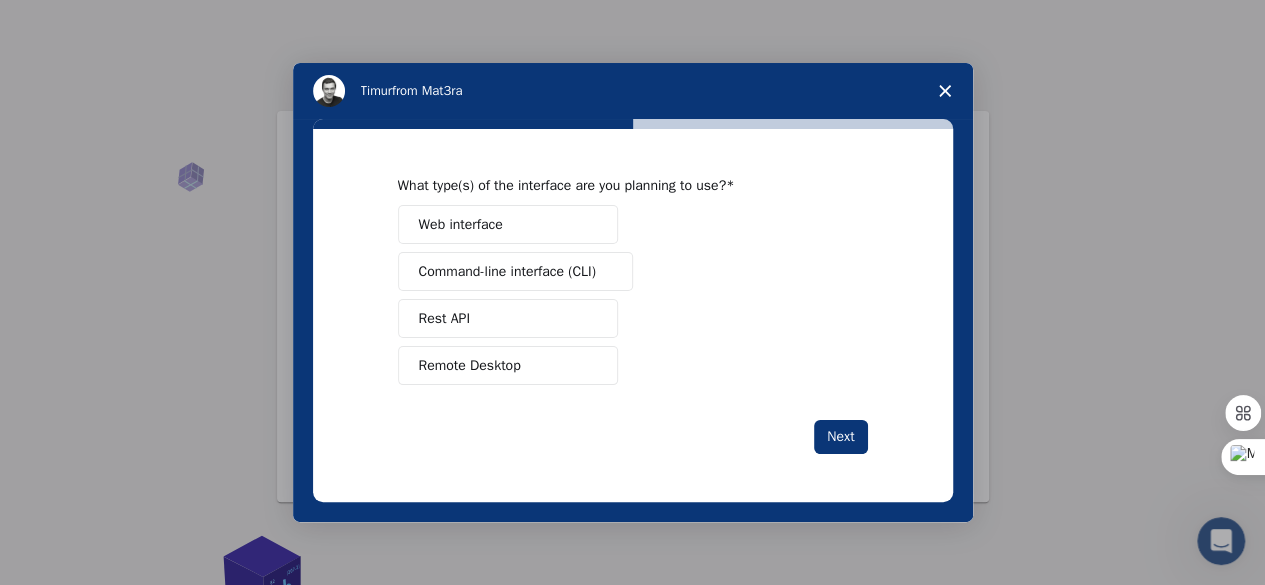 click on "Web interface" at bounding box center (508, 224) 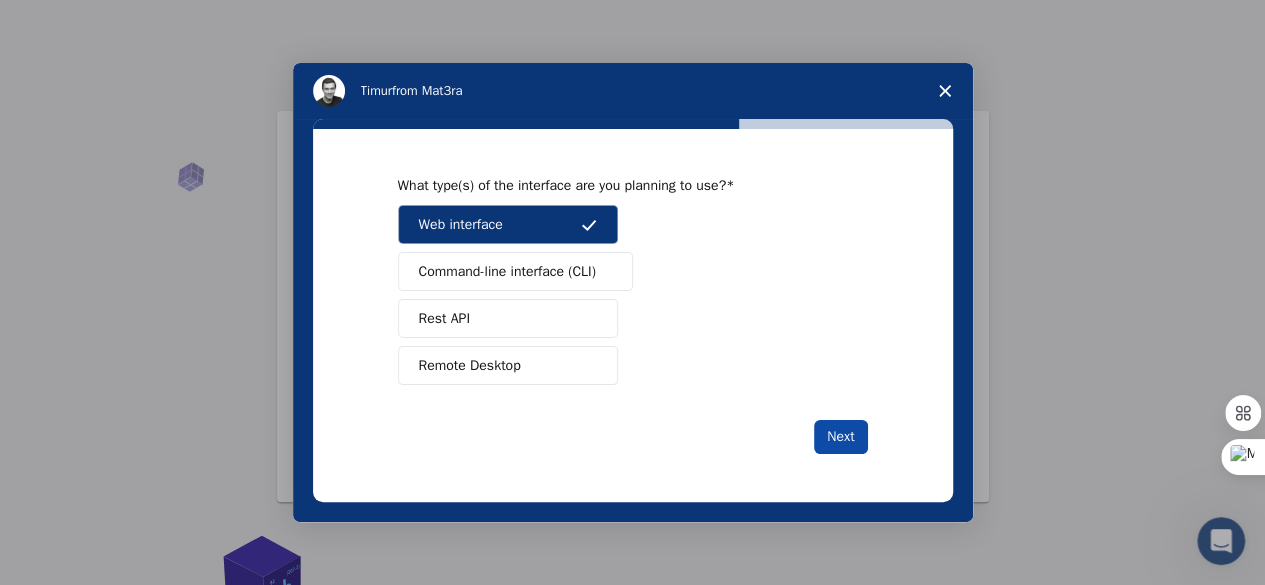 click on "Next" at bounding box center [840, 437] 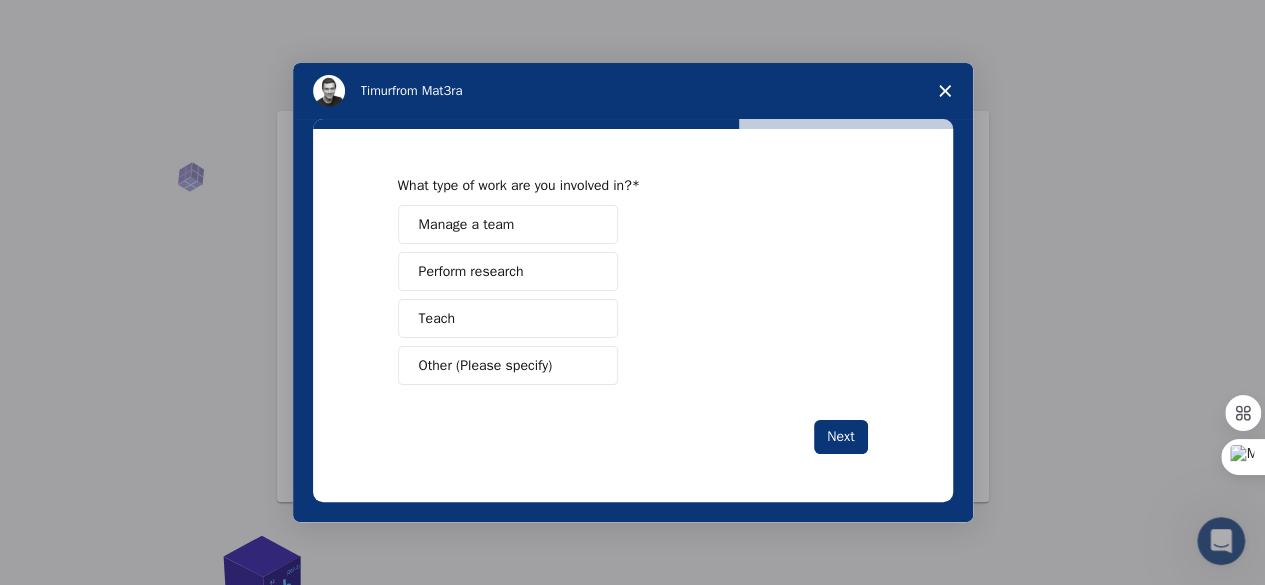 click on "Perform research" at bounding box center (471, 271) 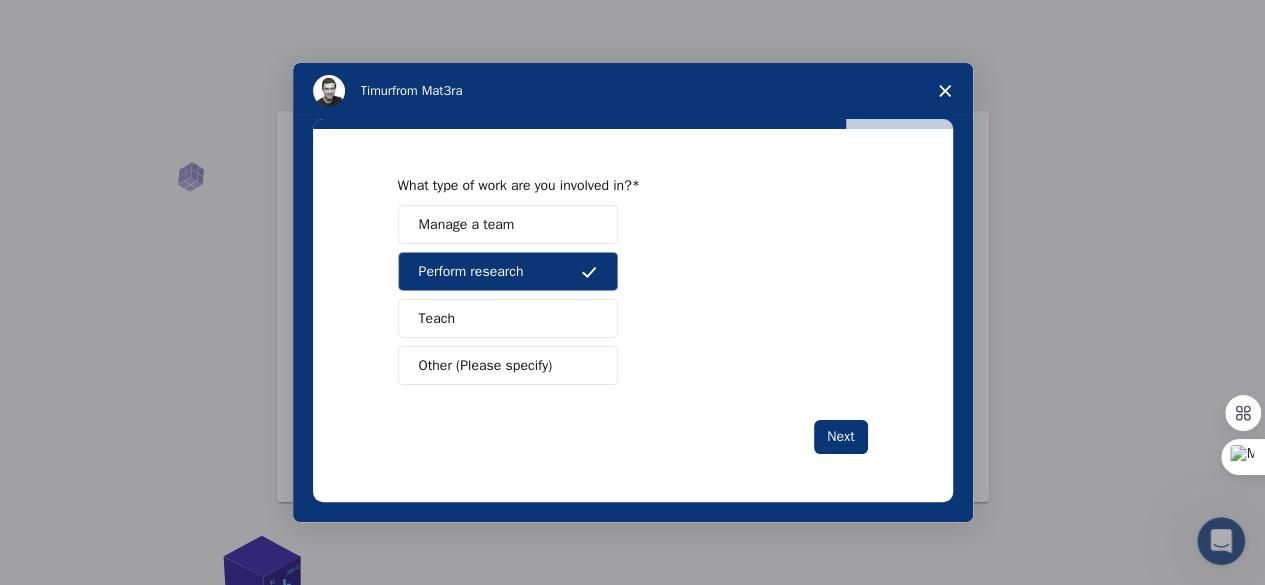 click on "Teach" at bounding box center [508, 318] 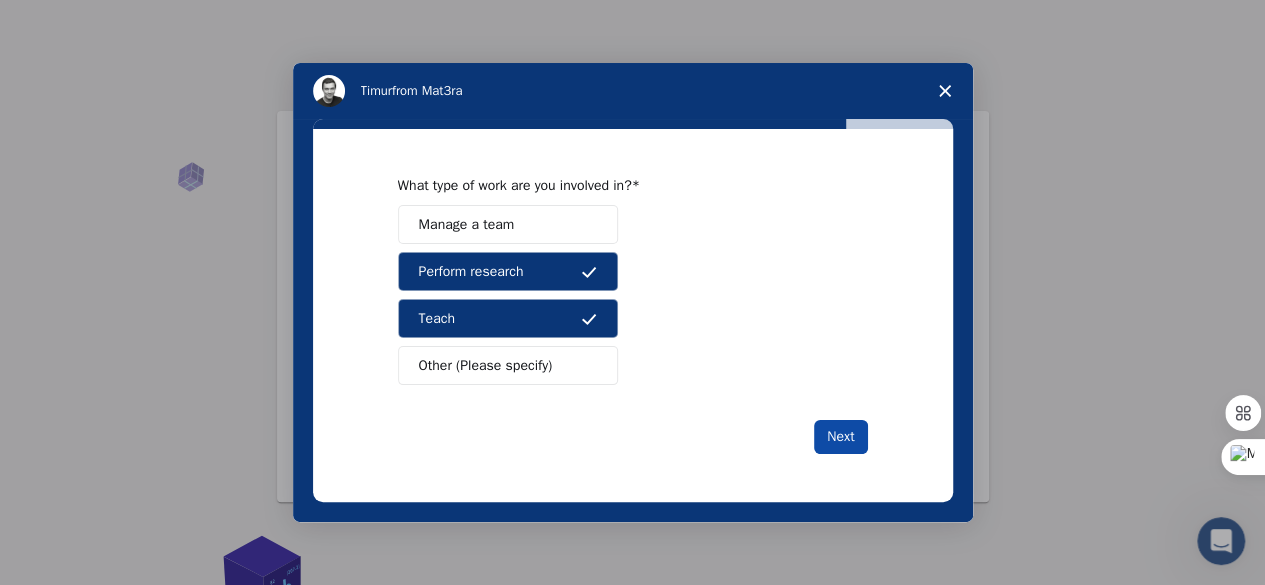 click on "Next" at bounding box center [840, 437] 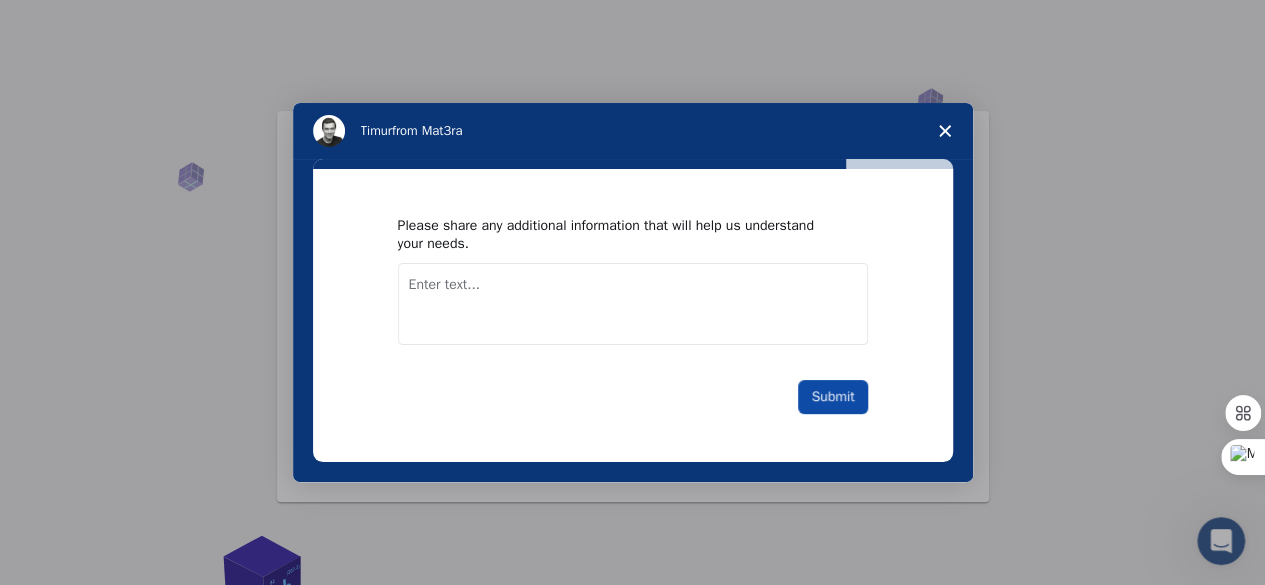 click on "Submit" at bounding box center [832, 397] 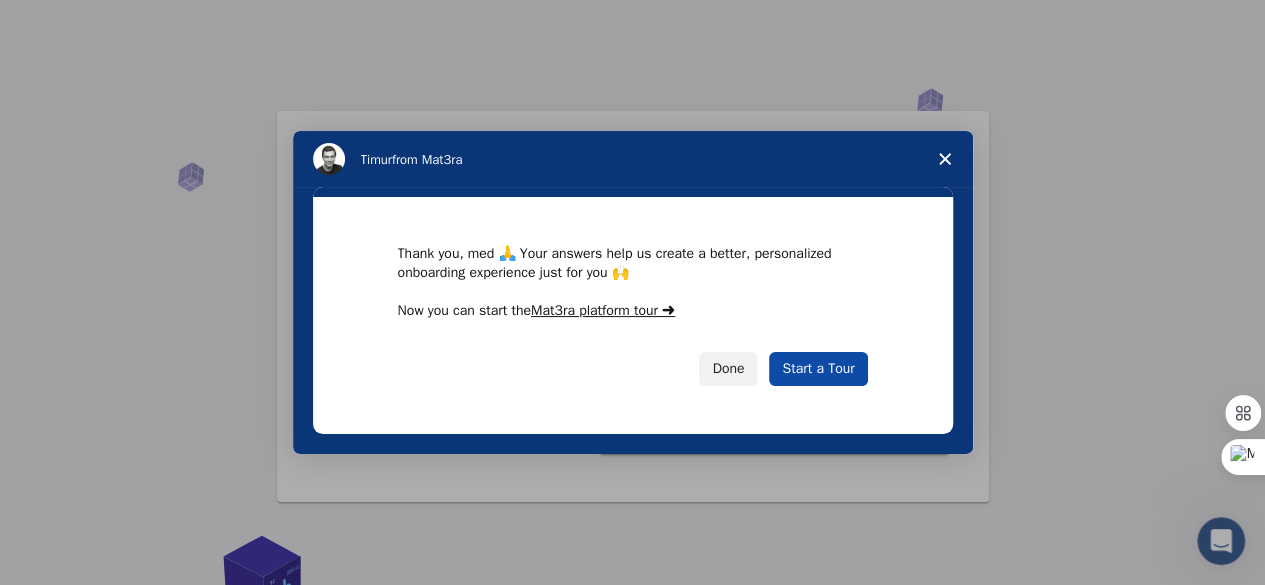 click on "Start a Tour" at bounding box center [818, 369] 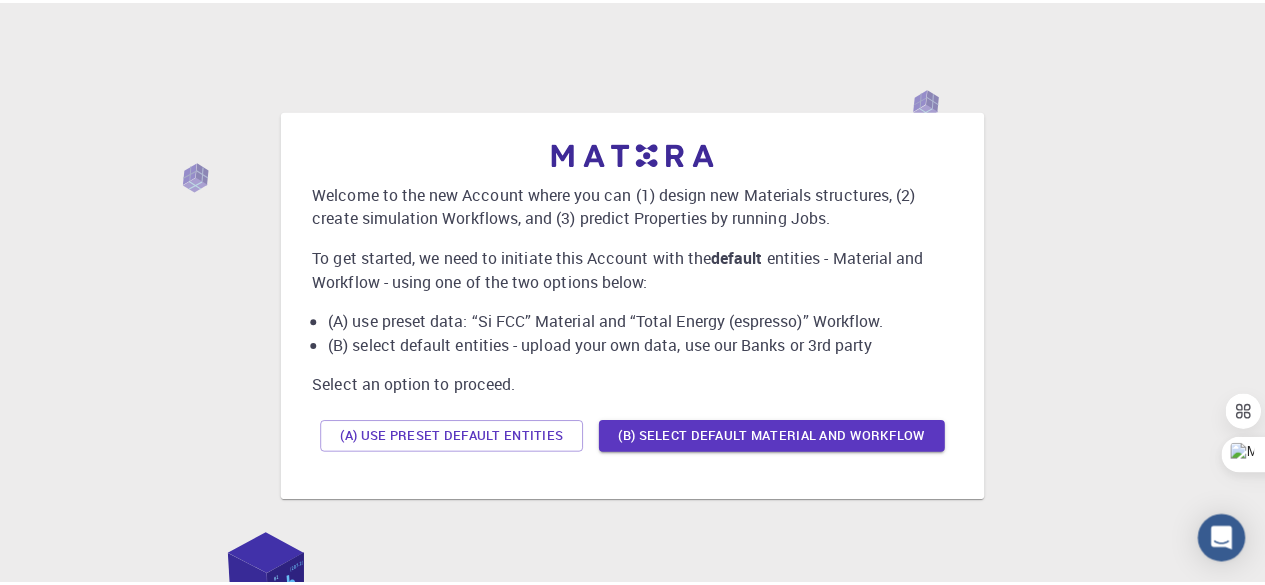 scroll, scrollTop: 0, scrollLeft: 0, axis: both 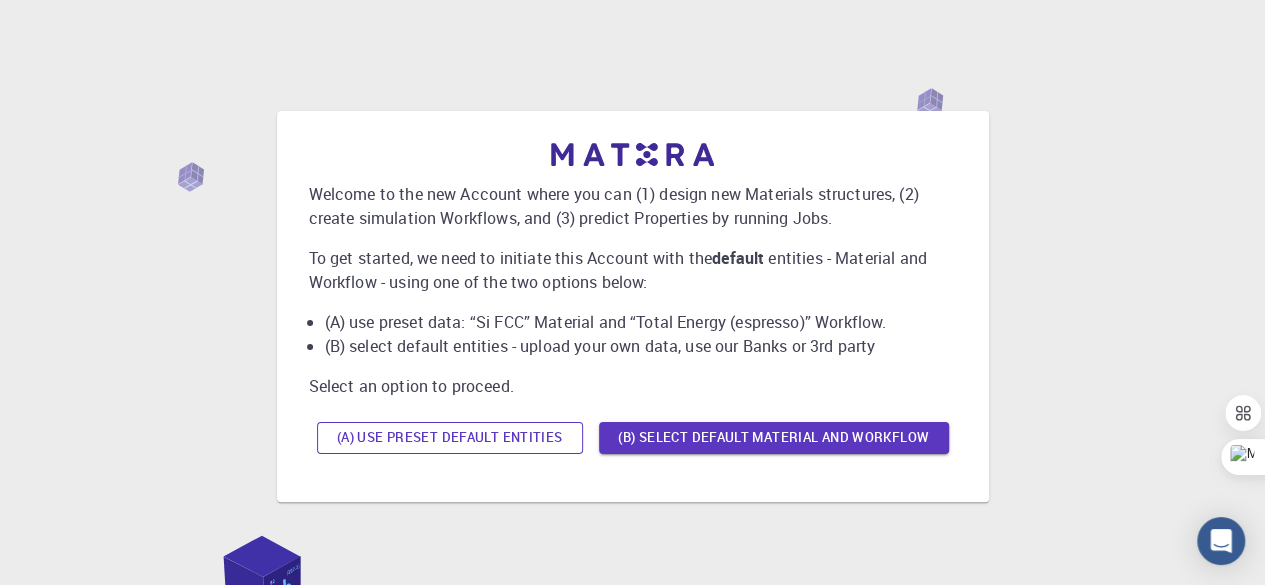 click on "(A) Use preset default entities" at bounding box center (450, 438) 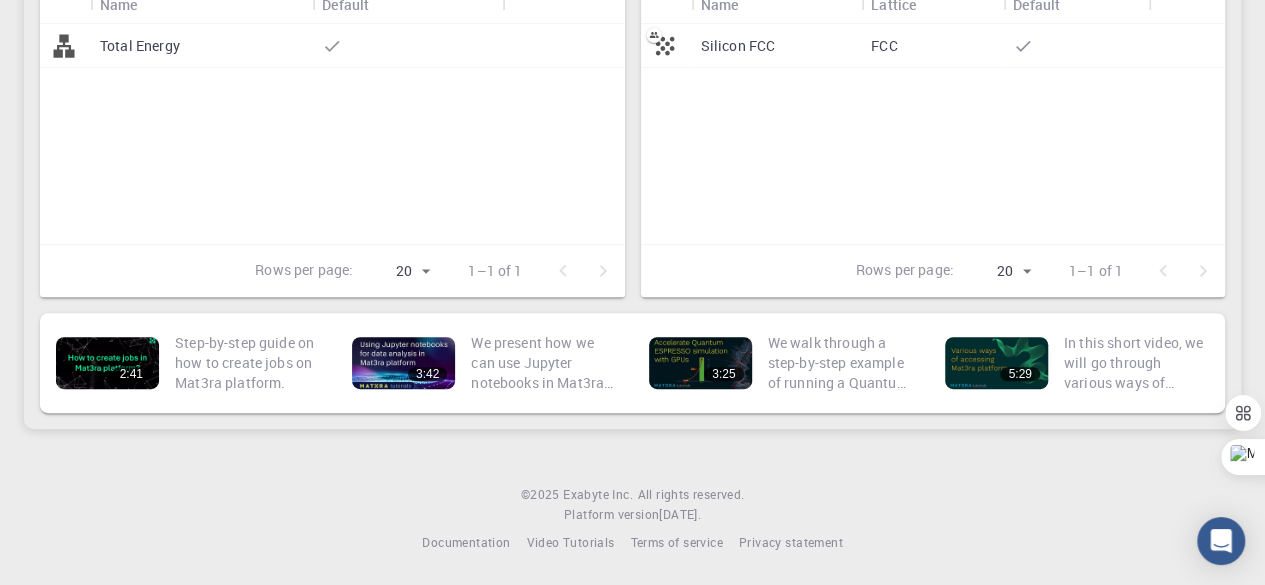 scroll, scrollTop: 172, scrollLeft: 0, axis: vertical 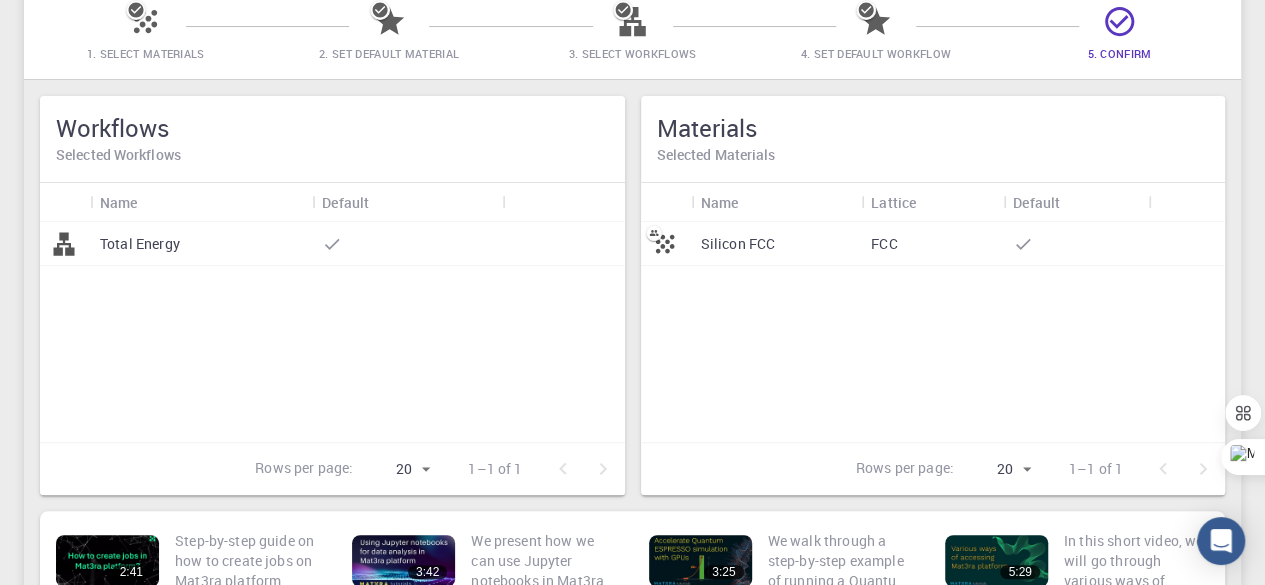 click on "Total Energy" at bounding box center [140, 244] 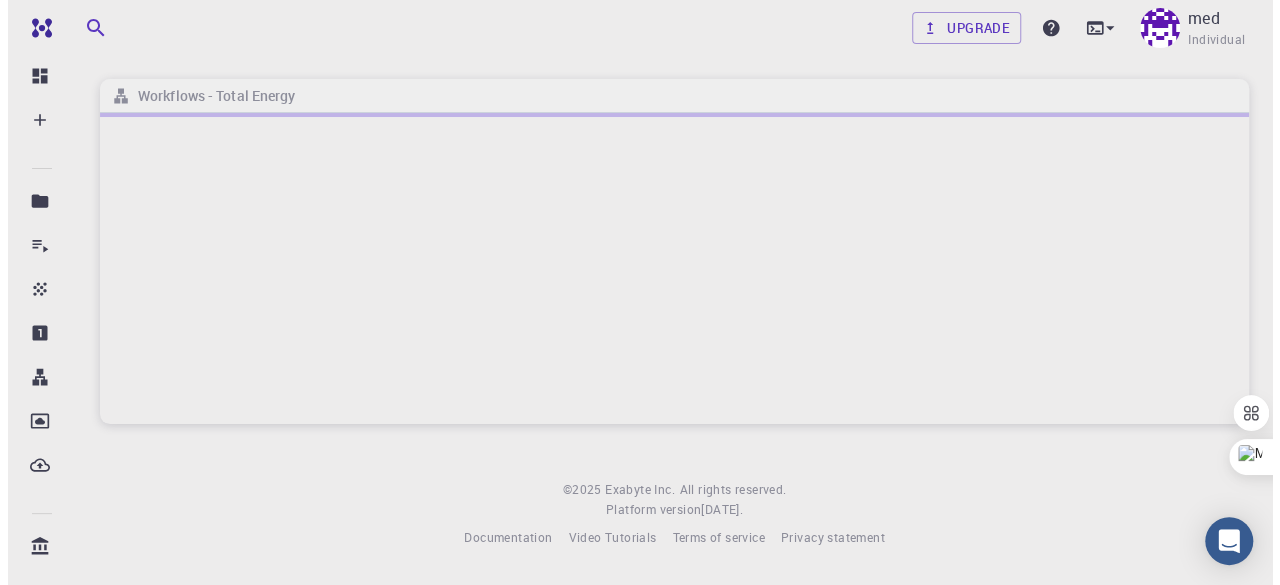 scroll, scrollTop: 0, scrollLeft: 0, axis: both 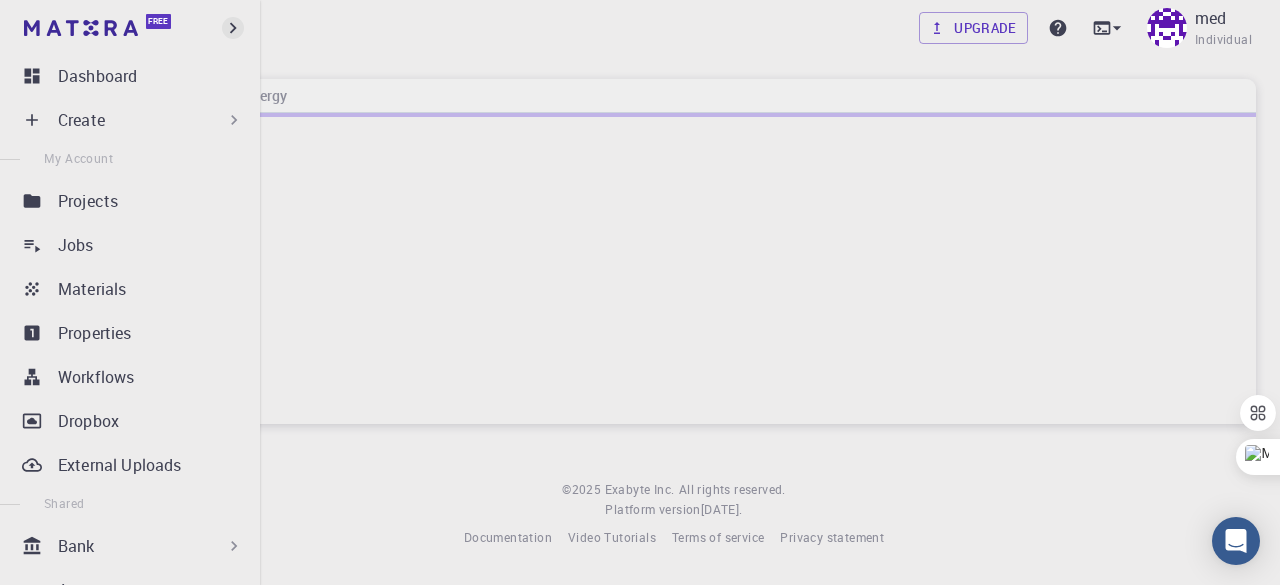click 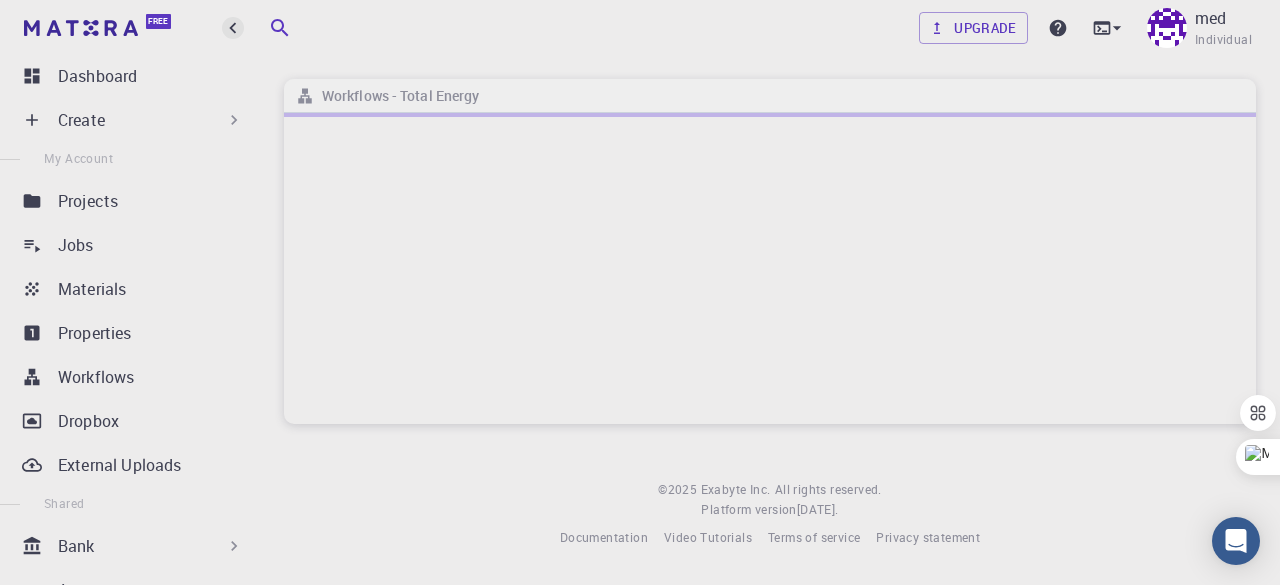 click 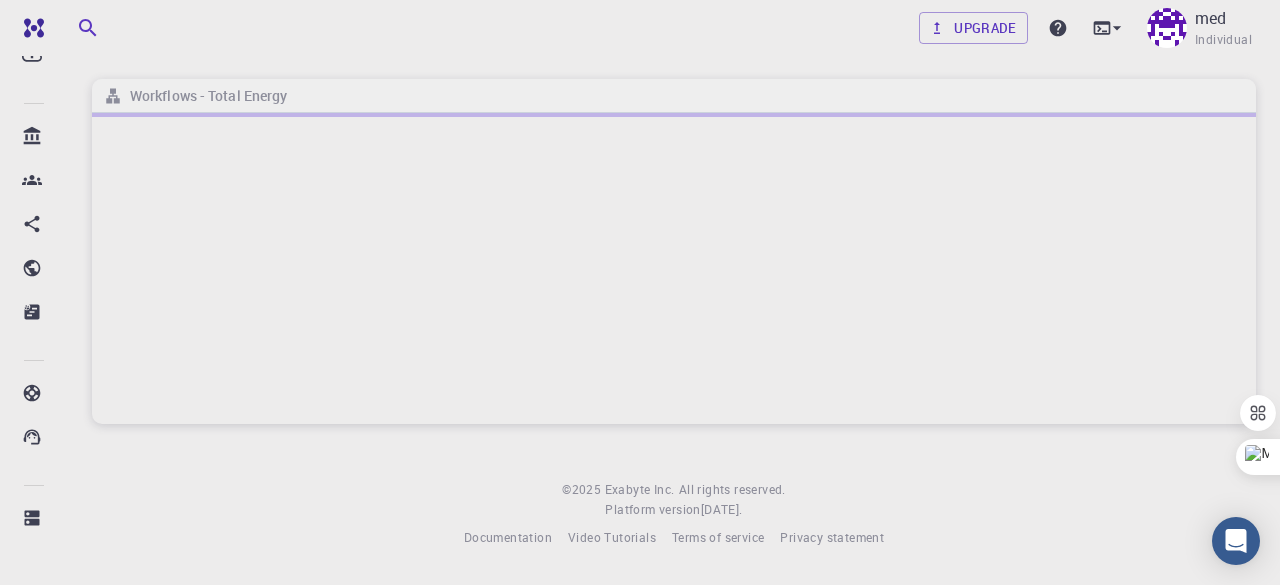 scroll, scrollTop: 409, scrollLeft: 0, axis: vertical 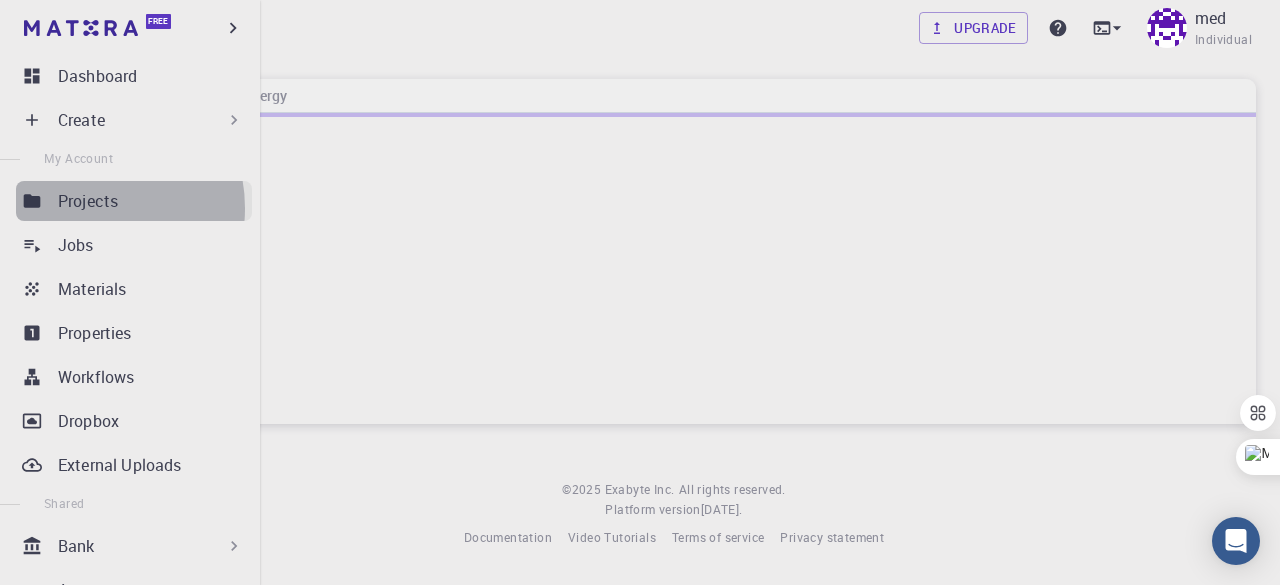 click on "Projects" at bounding box center [88, 201] 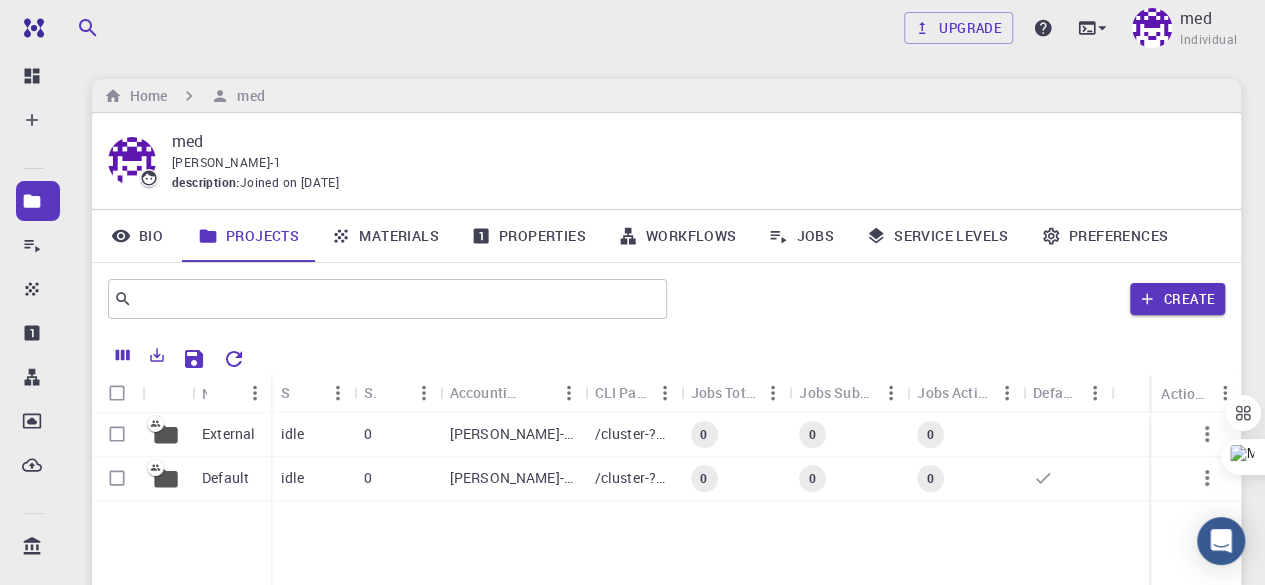 click on "Materials" at bounding box center (385, 236) 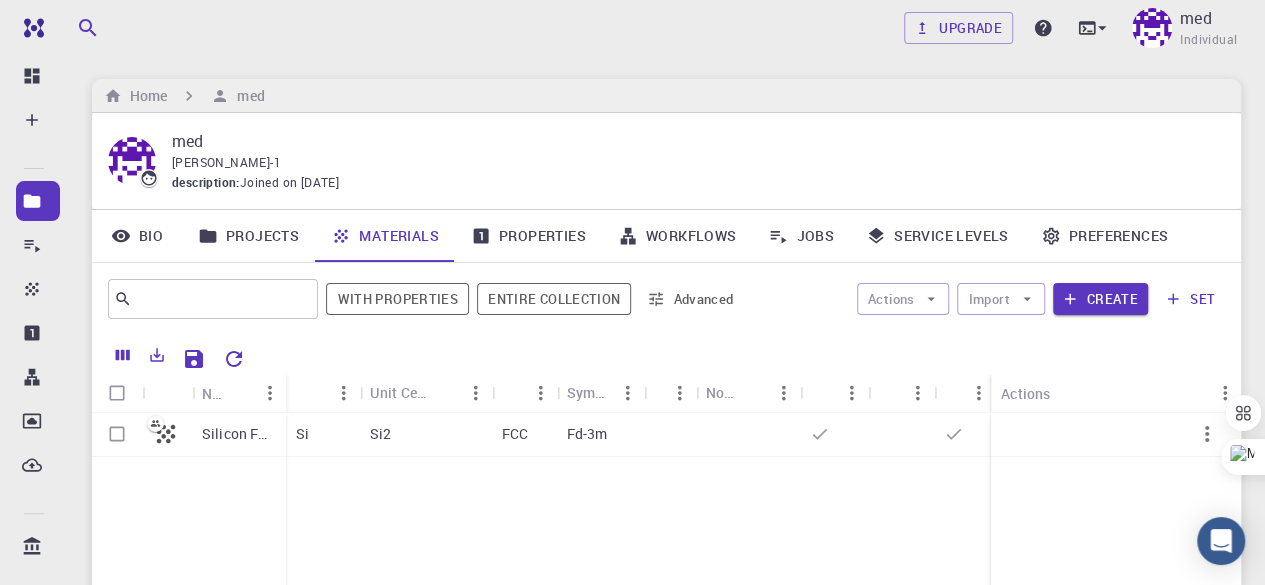 click on "Properties" at bounding box center [528, 236] 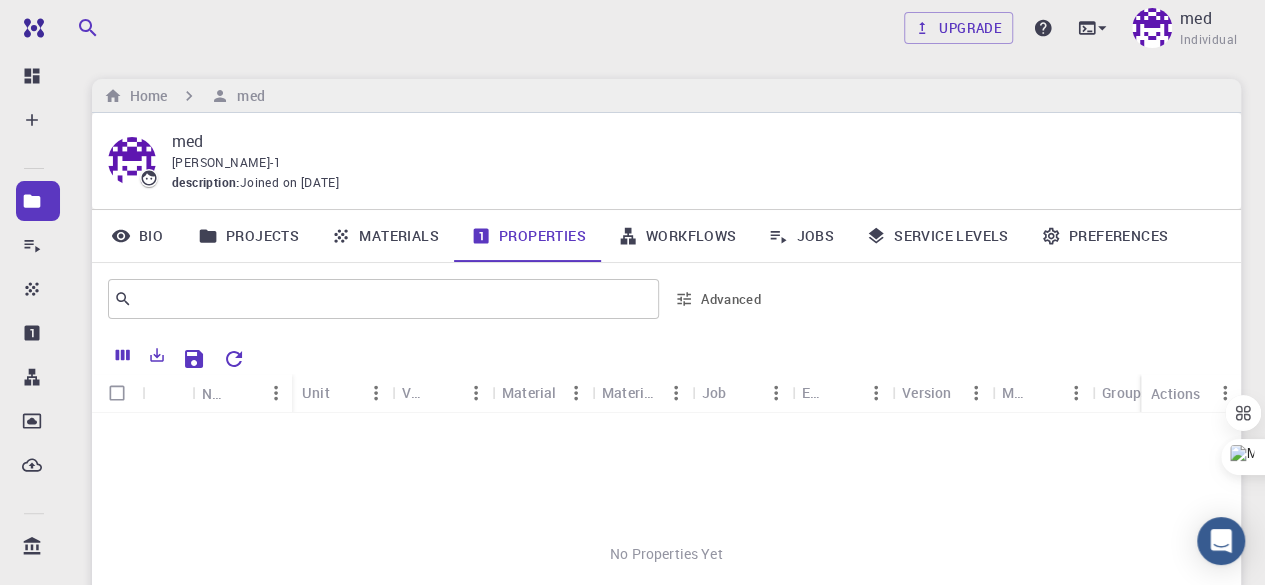 click on "Materials" at bounding box center (385, 236) 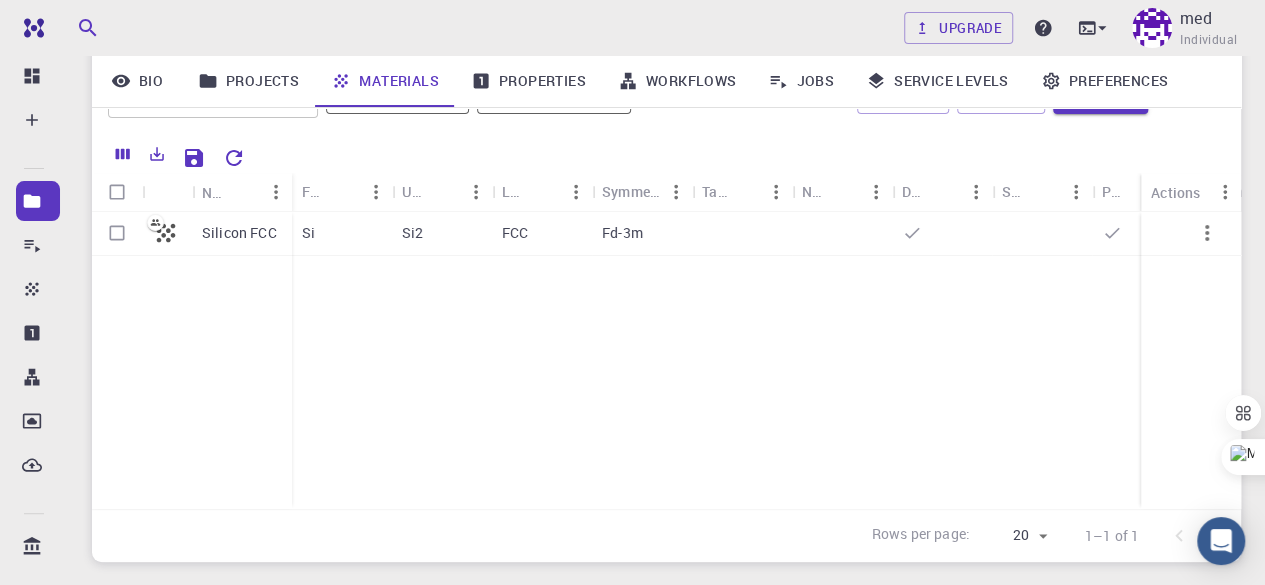 scroll, scrollTop: 0, scrollLeft: 0, axis: both 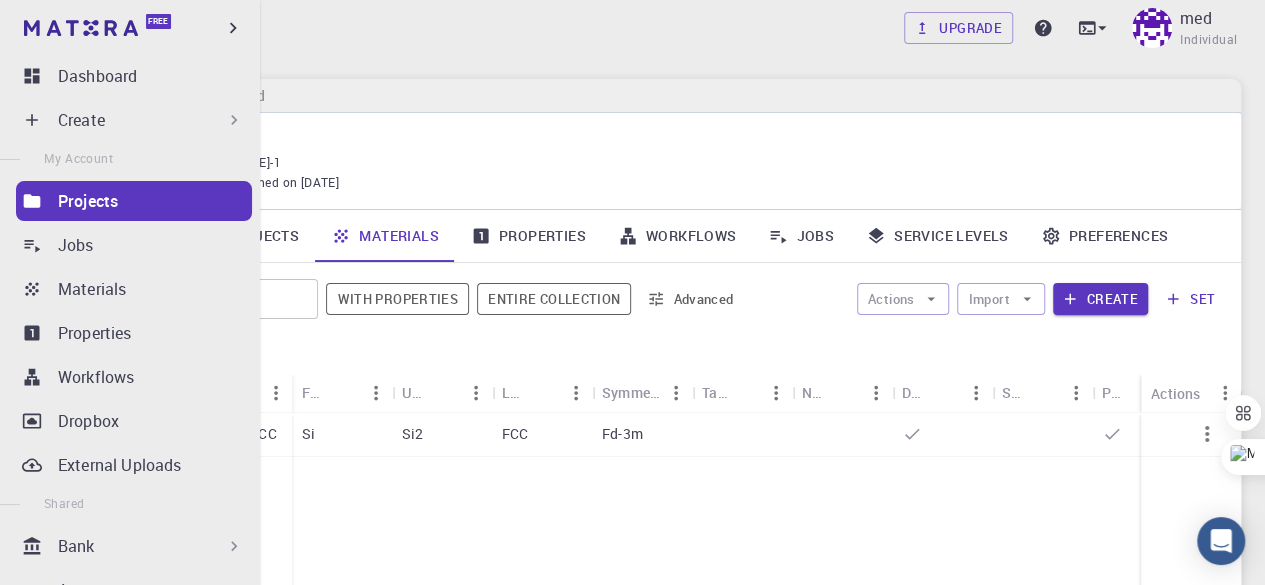 click on "Materials" at bounding box center (134, 289) 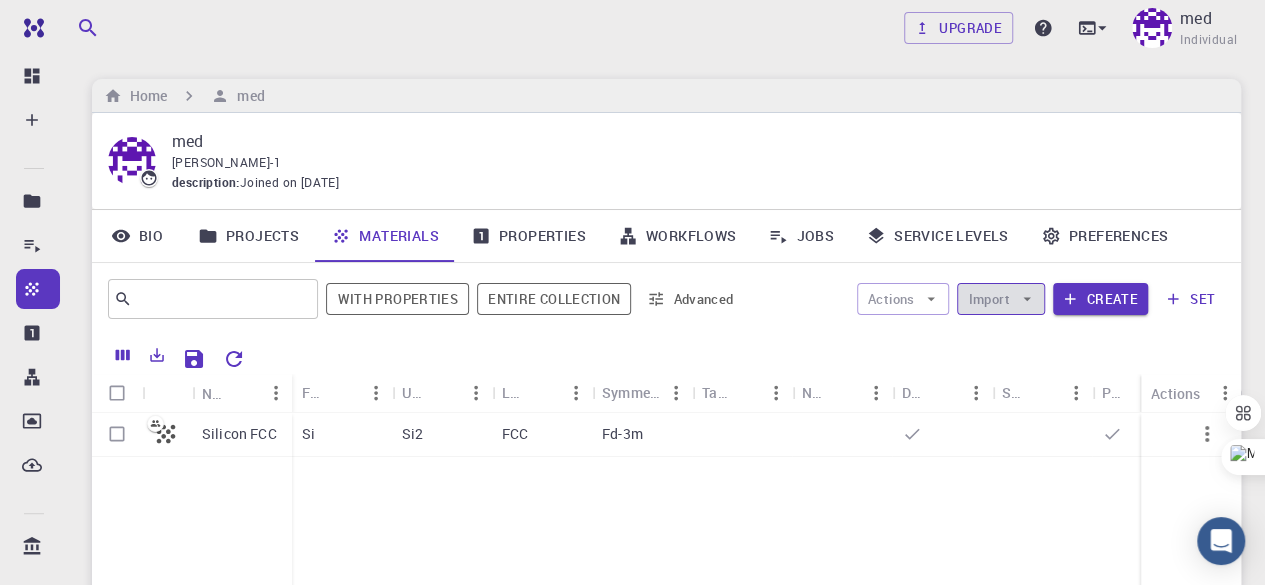 click 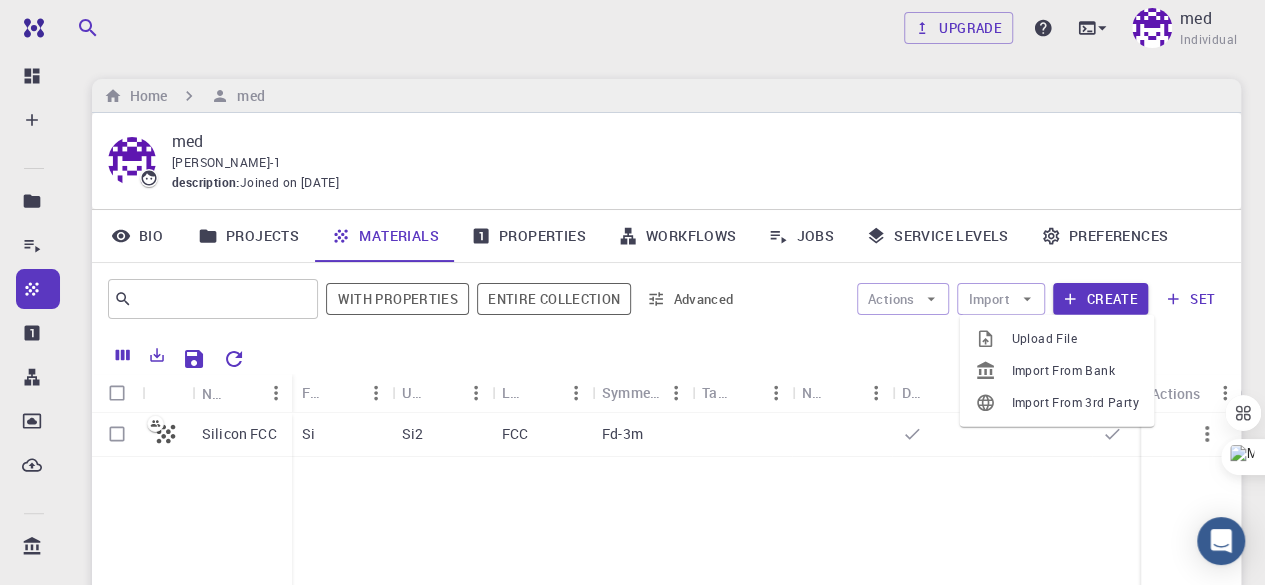 click on "Upload File" at bounding box center (1074, 339) 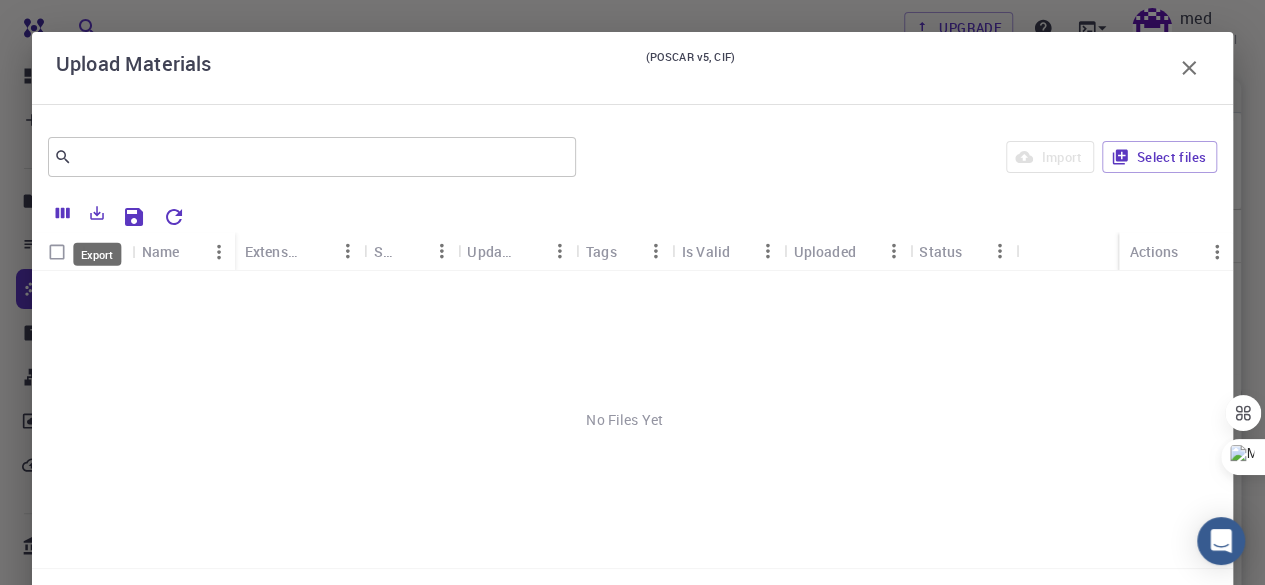click 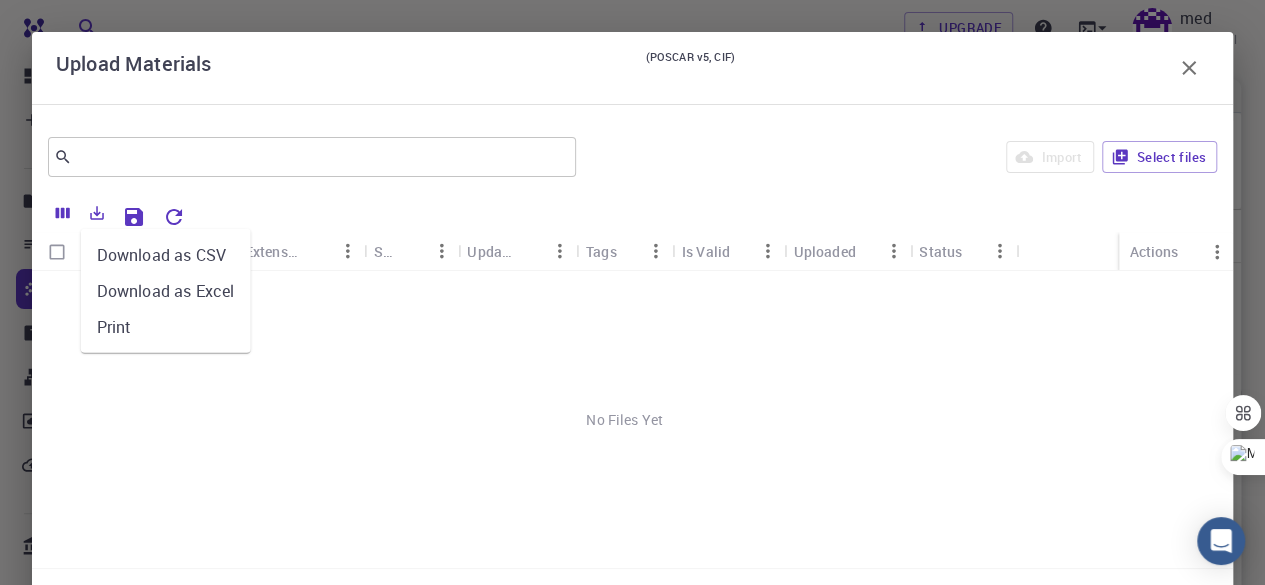 click on "​ Import Select files" at bounding box center [632, 157] 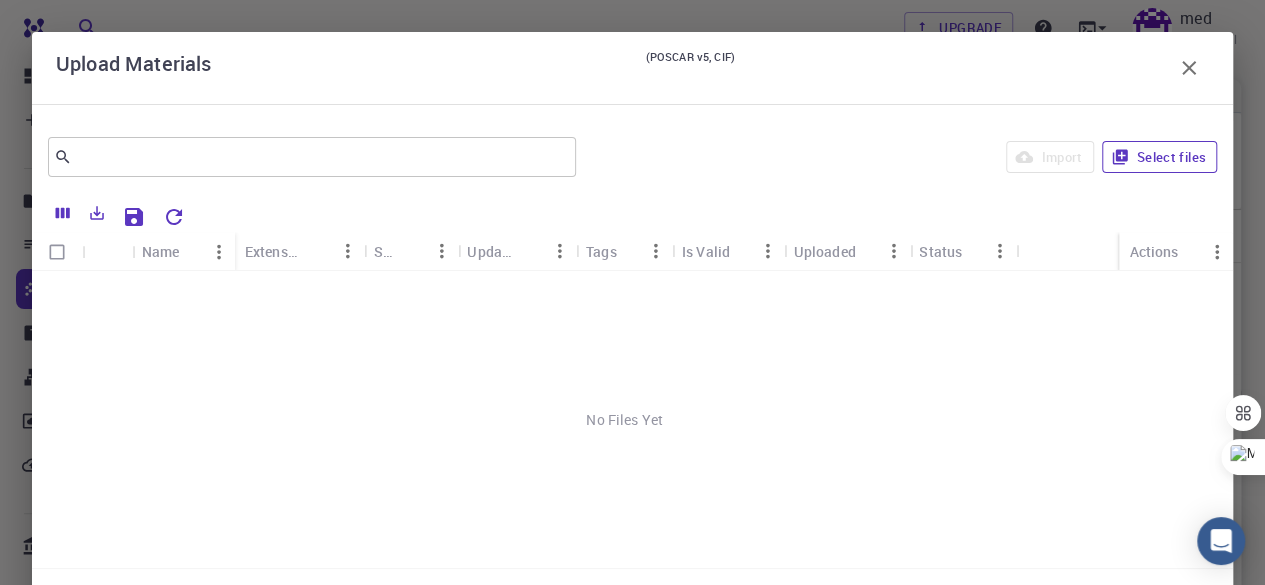 click on "Select files" at bounding box center (1159, 157) 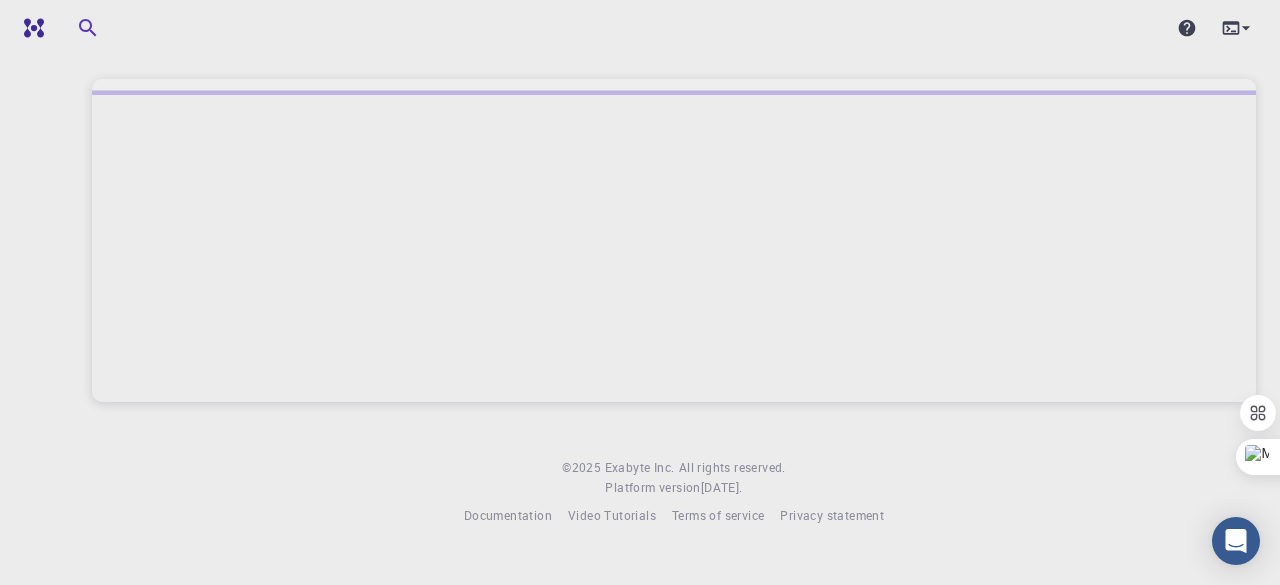 scroll, scrollTop: 0, scrollLeft: 0, axis: both 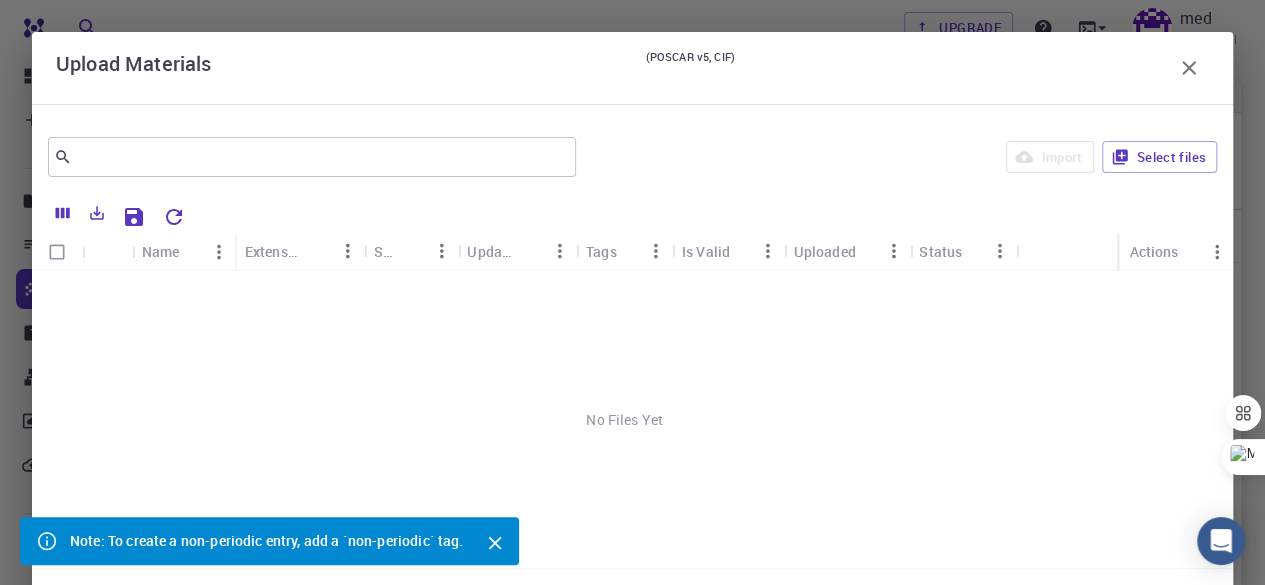 click 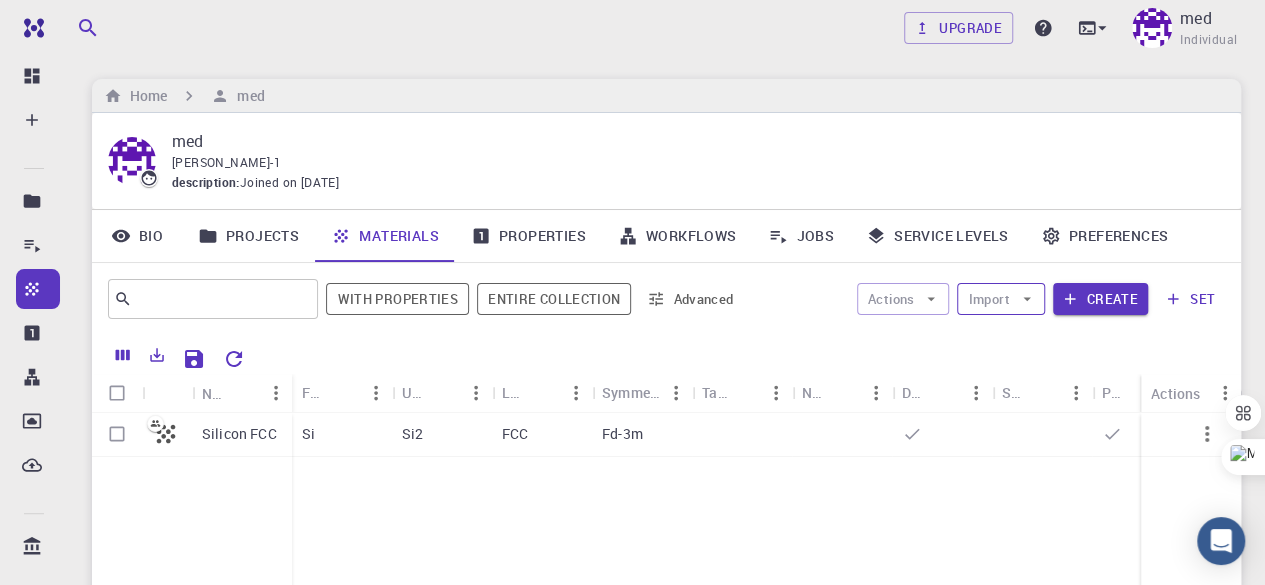click 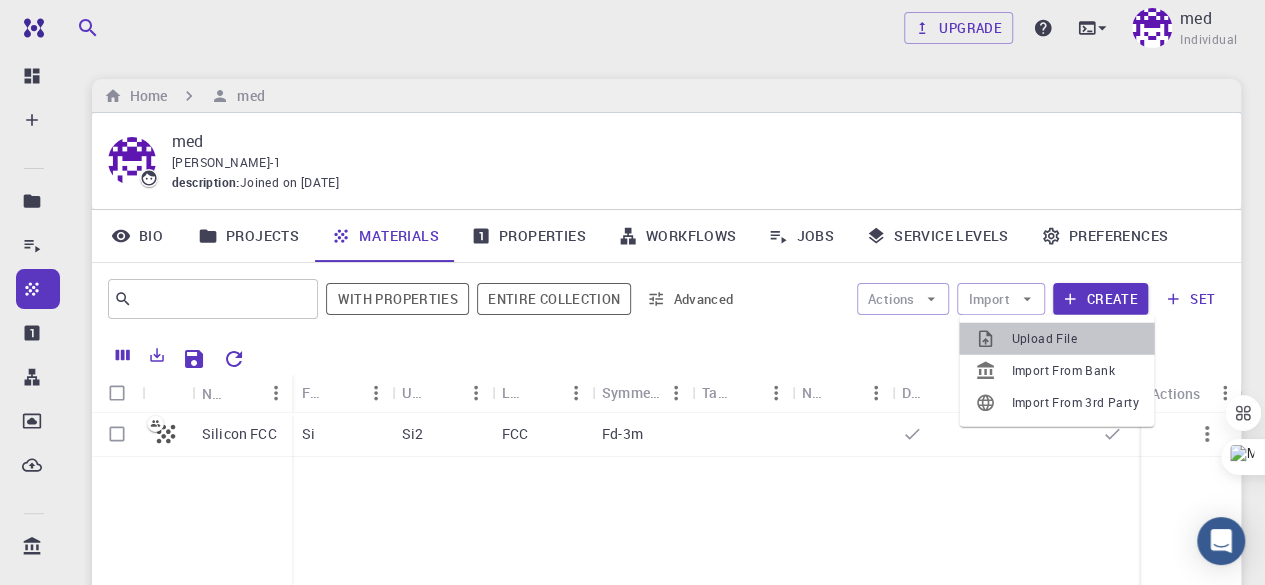 click on "Upload File" at bounding box center [1056, 339] 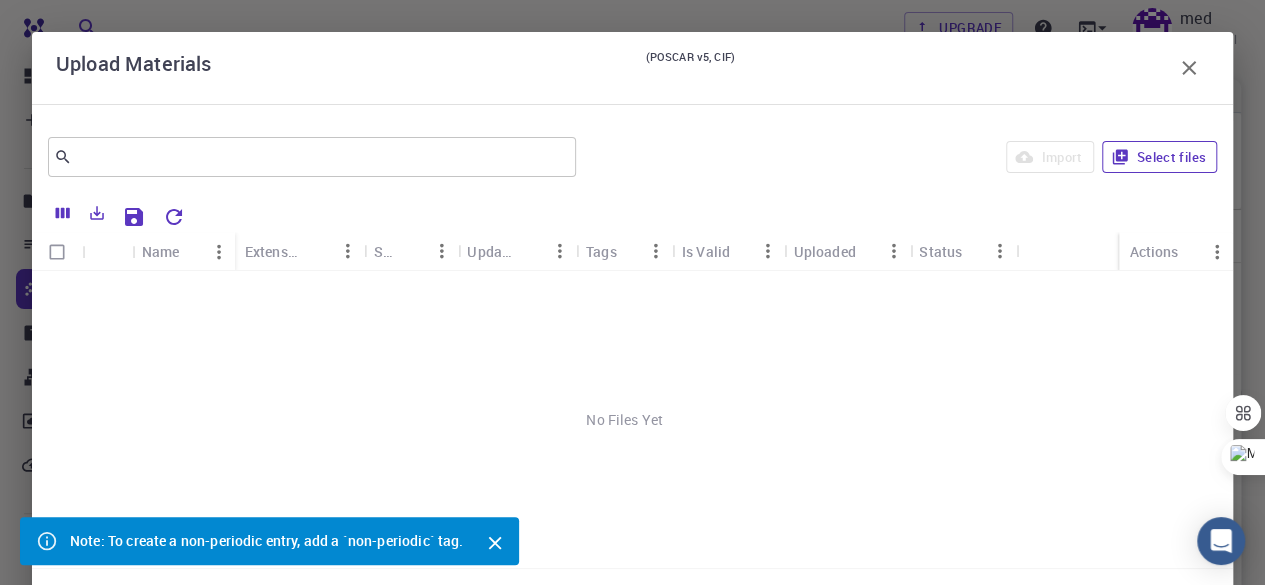 click on "Select files" at bounding box center [1159, 157] 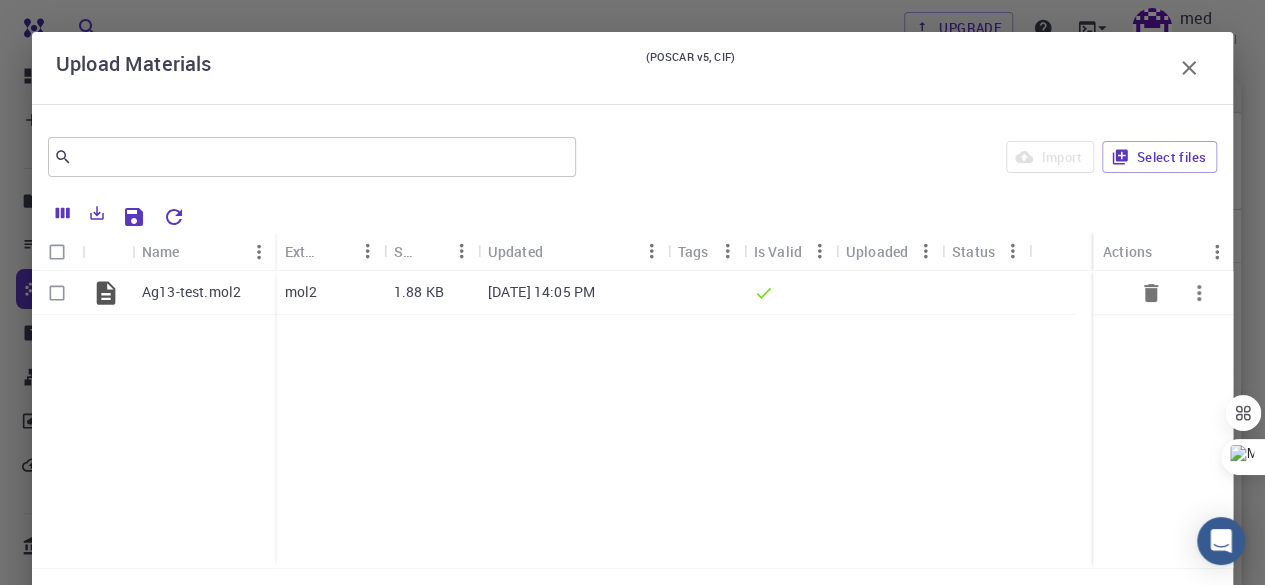 click at bounding box center (57, 293) 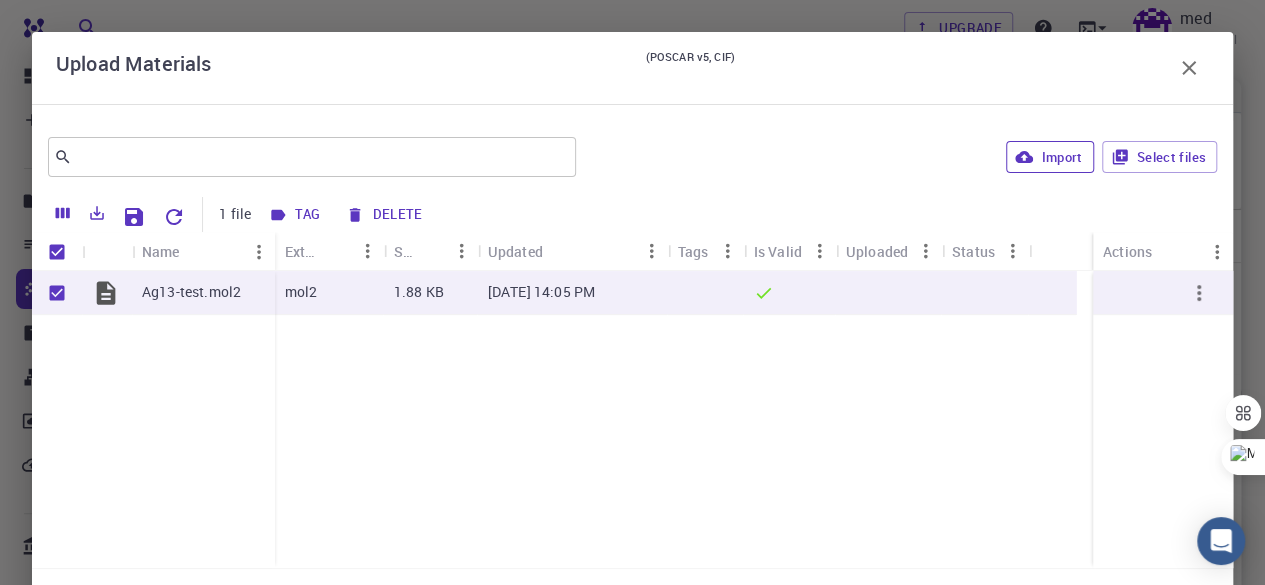 click on "Import" at bounding box center [1049, 157] 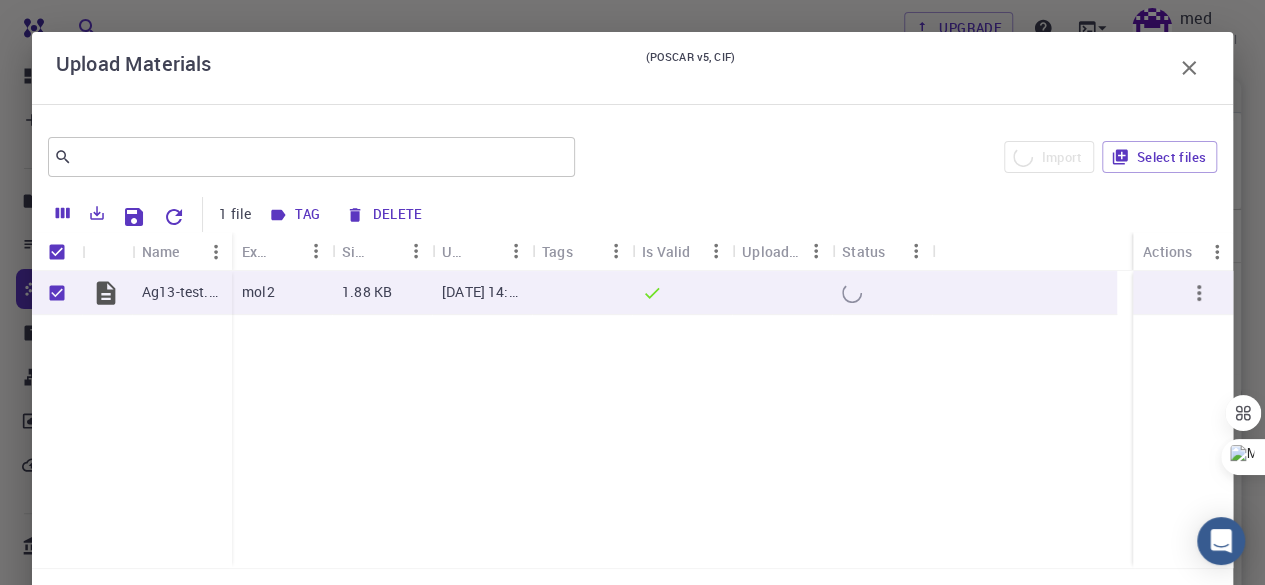 checkbox on "false" 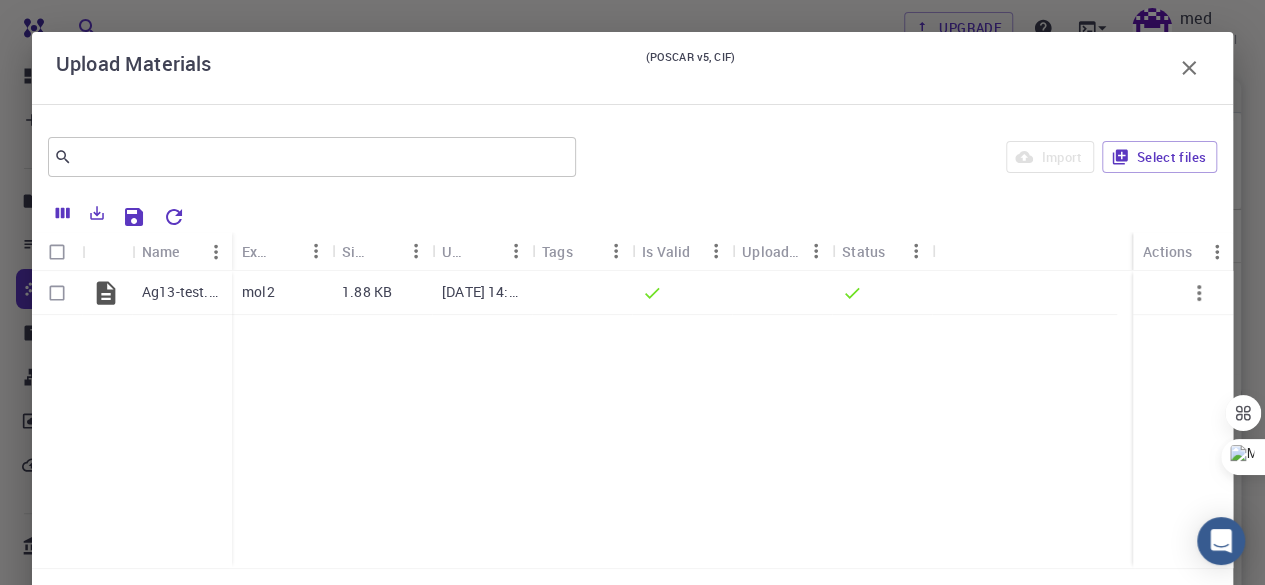click 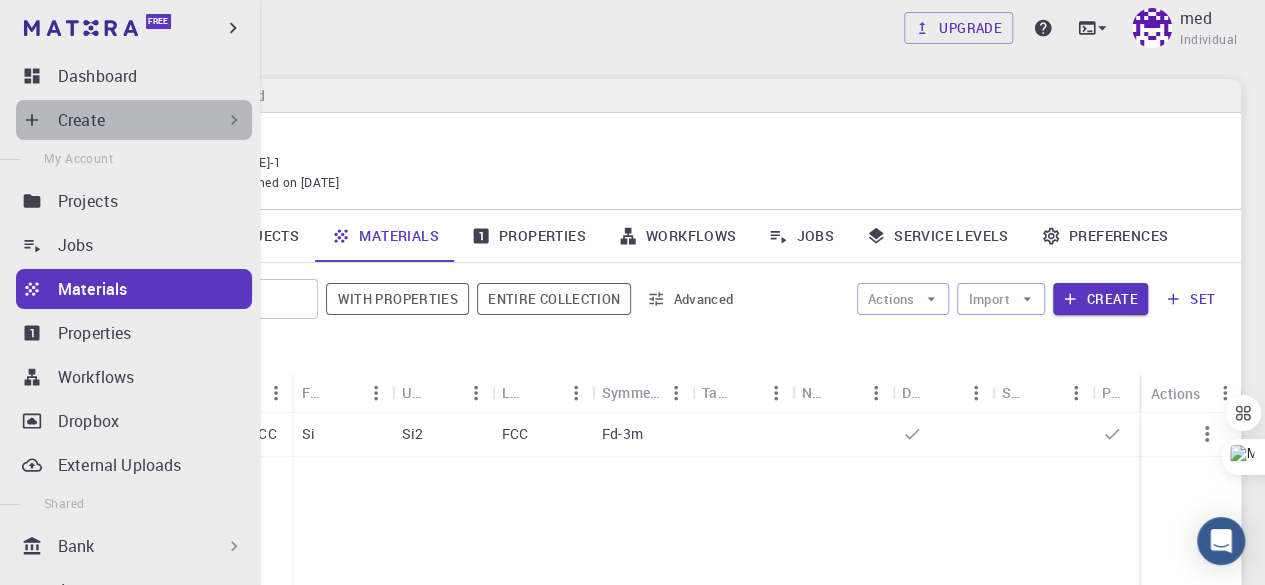 click 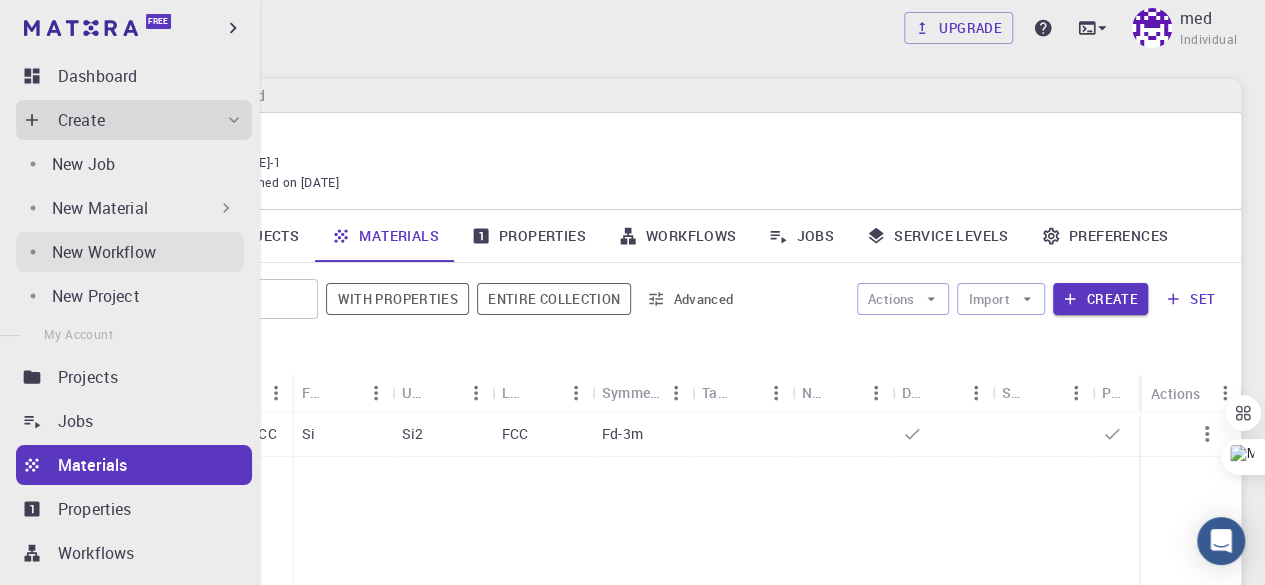 click on "New Workflow" at bounding box center (104, 252) 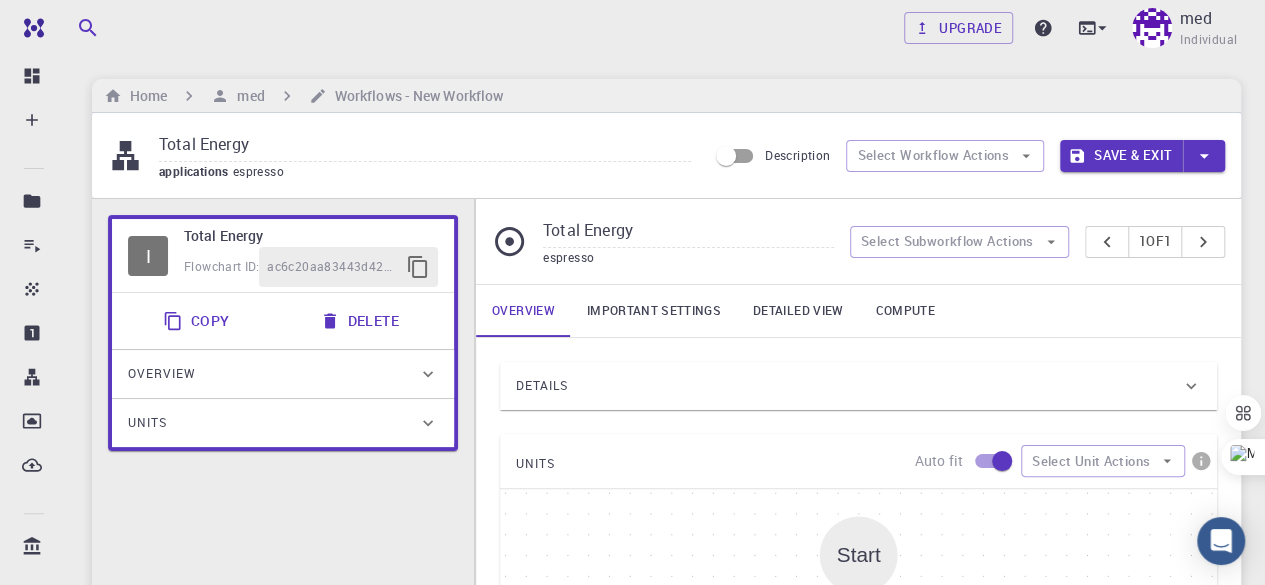 click on "Total Energy" at bounding box center (688, 231) 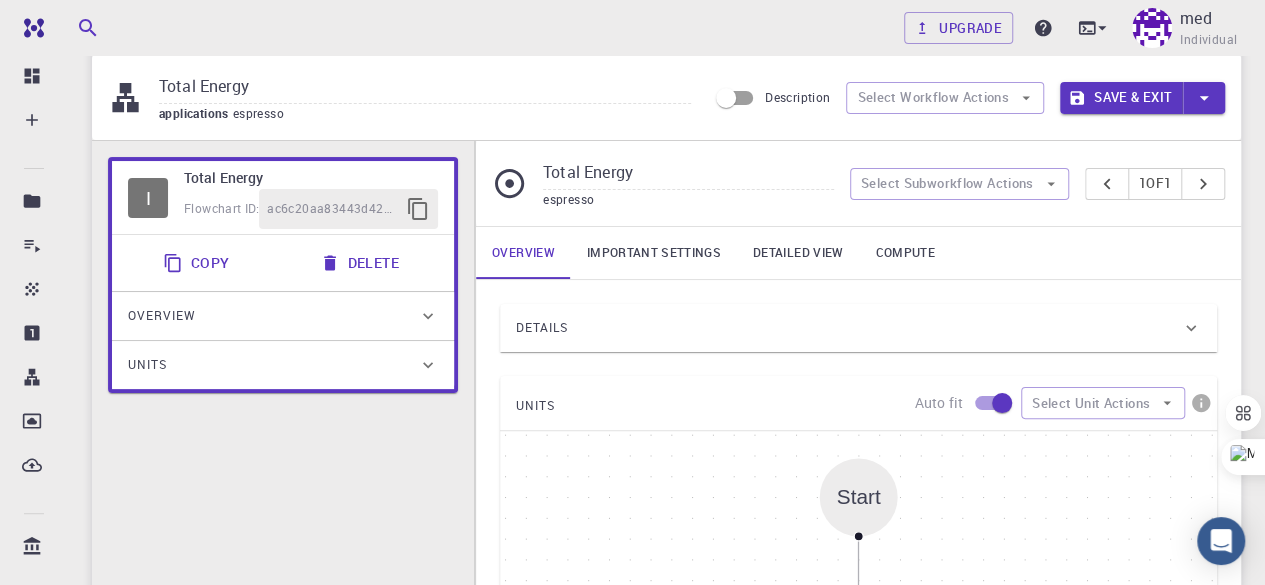 scroll, scrollTop: 100, scrollLeft: 0, axis: vertical 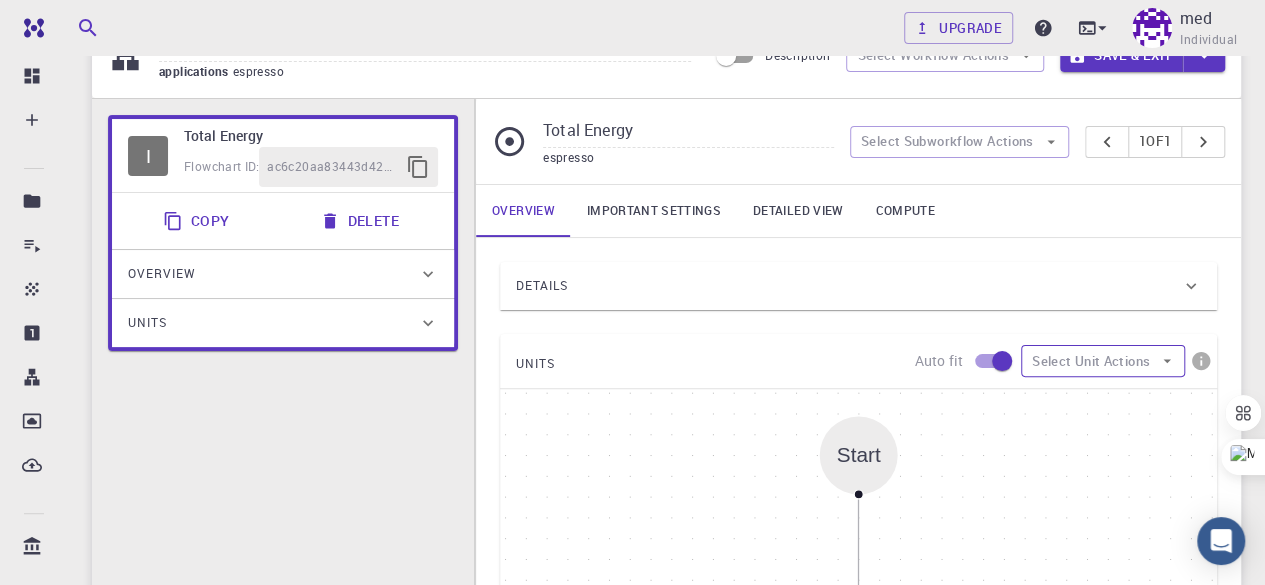 click 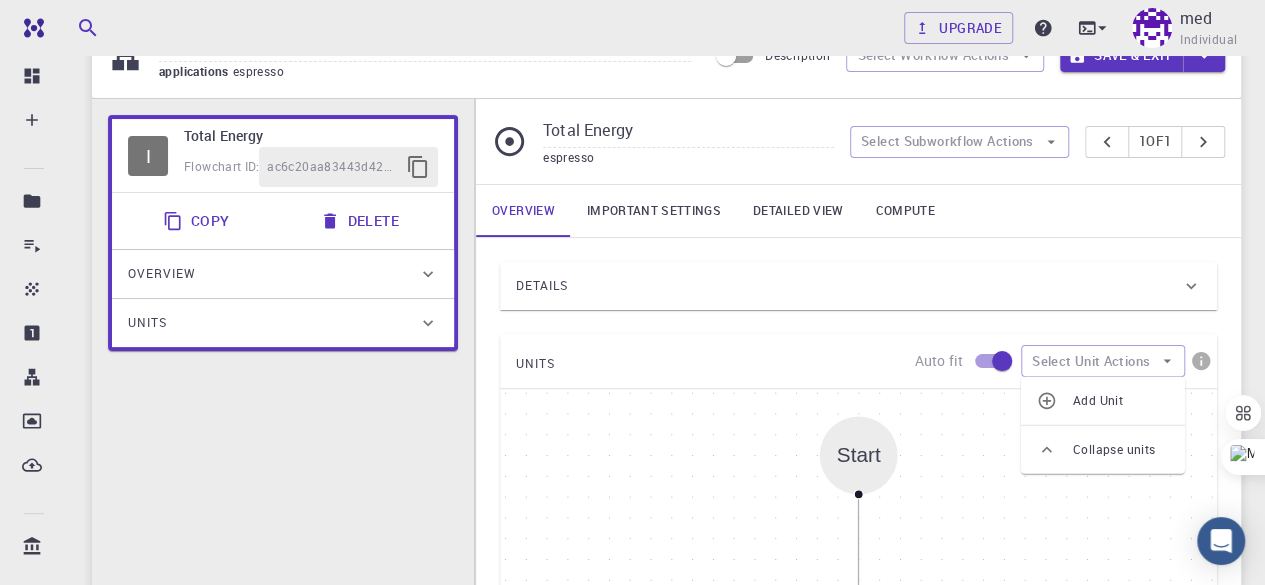 click on "Add Unit" at bounding box center [1121, 401] 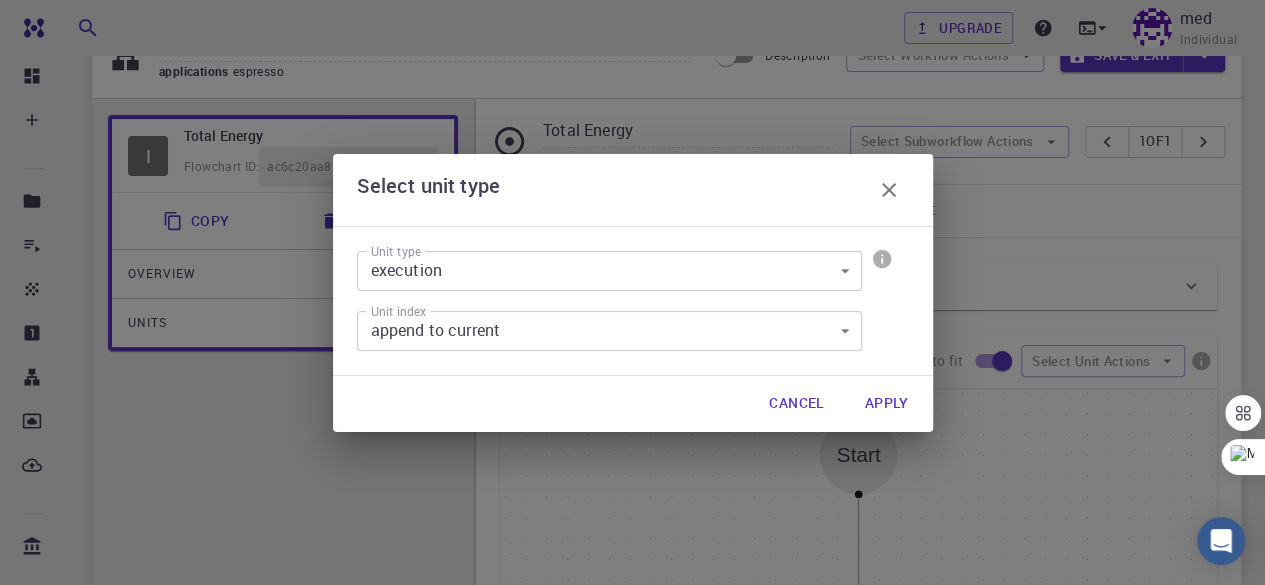click on "Free Dashboard Create New Job New Material Create Material Upload File Import from Bank Import from 3rd Party New Workflow New Project Projects Jobs Materials Properties Workflows Dropbox External Uploads Bank Materials Workflows Accounts Shared with me Shared publicly Shared externally Documentation Contact Support Compute load: Low Upgrade med Individual Home med Workflows - New Workflow Total Energy applications espresso Description Select Workflow Actions Save & Exit I Total Energy Flowchart ID:  ac6c20aa83443d4289cd80a2 Copy Delete Overview Properties atomic-forces fermi-energy pressure stress-tensor total-energy total-energy-contributions total-force Draft Application Name Quantum Espresso espresso Name Version 6.3 6.3 Version Build Default Default Build Units 01 I pw_scf c913147d-760d-496d-93a7-dc0771034d54 Total Energy espresso Select Subworkflow Actions 1  of  1 Overview Important settings Detailed view Compute Details Properties atomic-forces fermi-energy pressure stress-tensor" at bounding box center [632, 598] 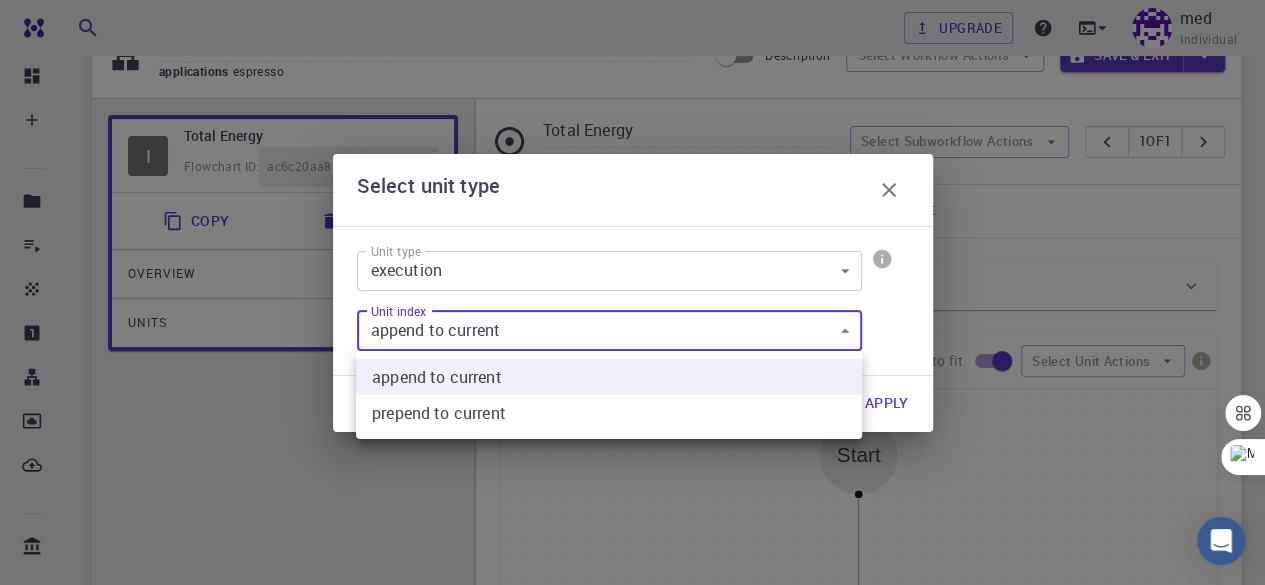 click at bounding box center [632, 292] 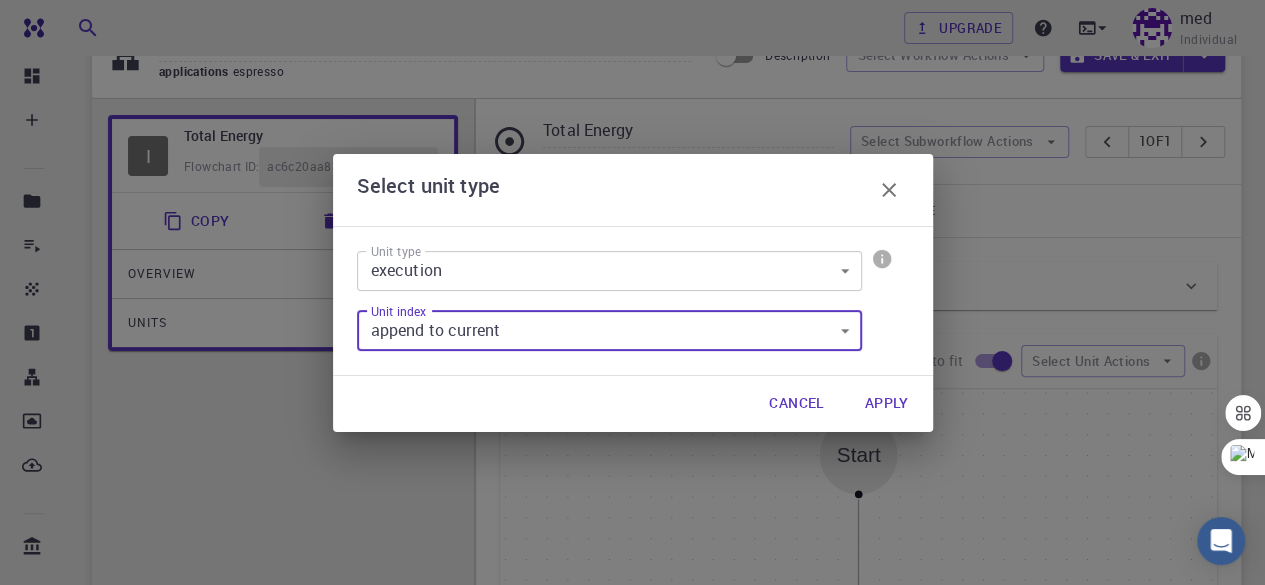 click on "Apply" at bounding box center [887, 404] 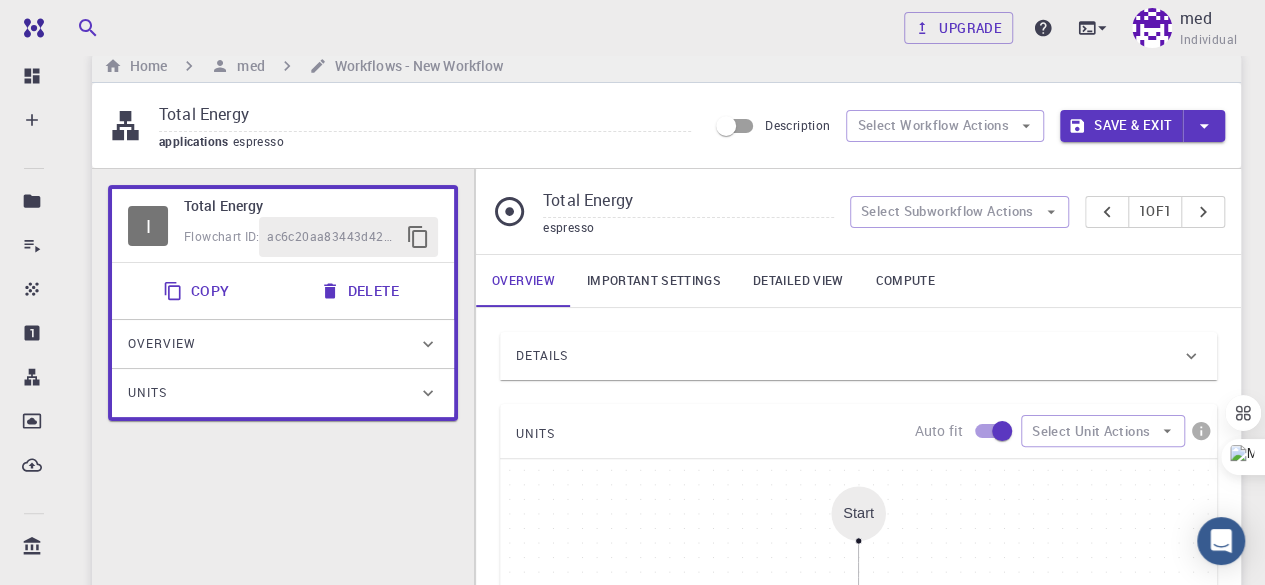 scroll, scrollTop: 0, scrollLeft: 0, axis: both 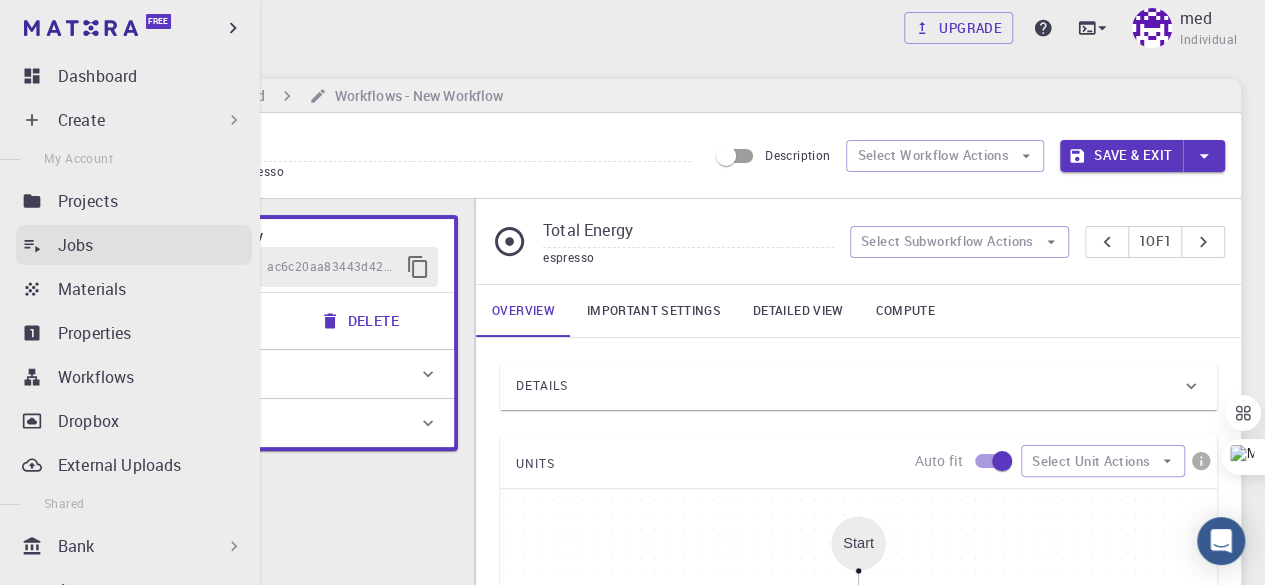 click on "Jobs" at bounding box center (76, 245) 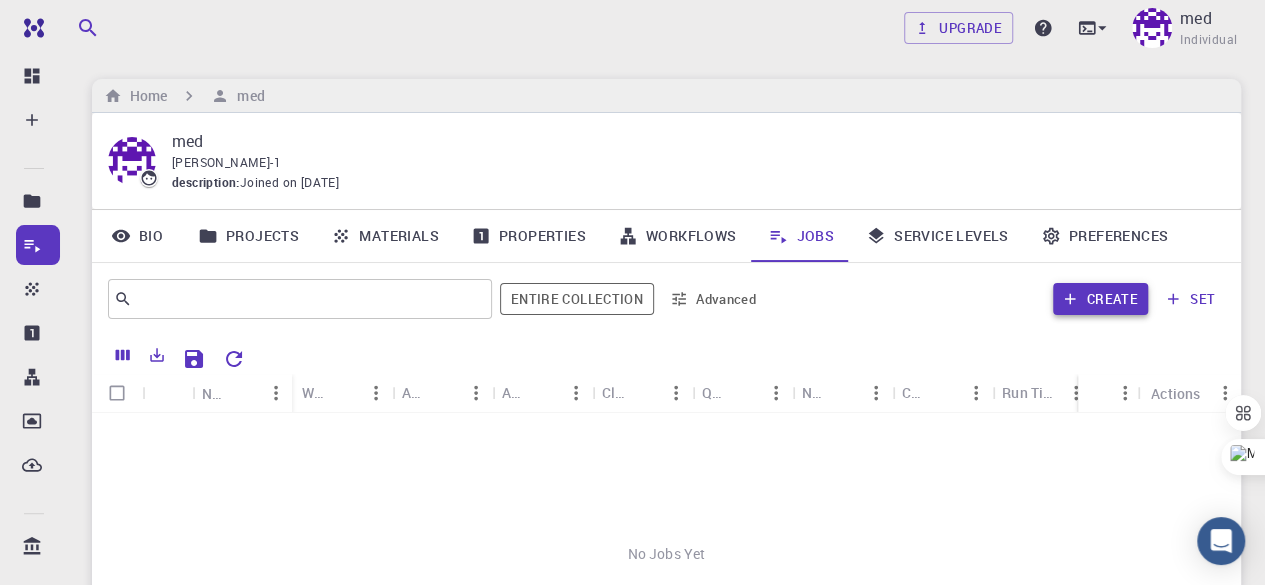 click on "Create" at bounding box center [1100, 299] 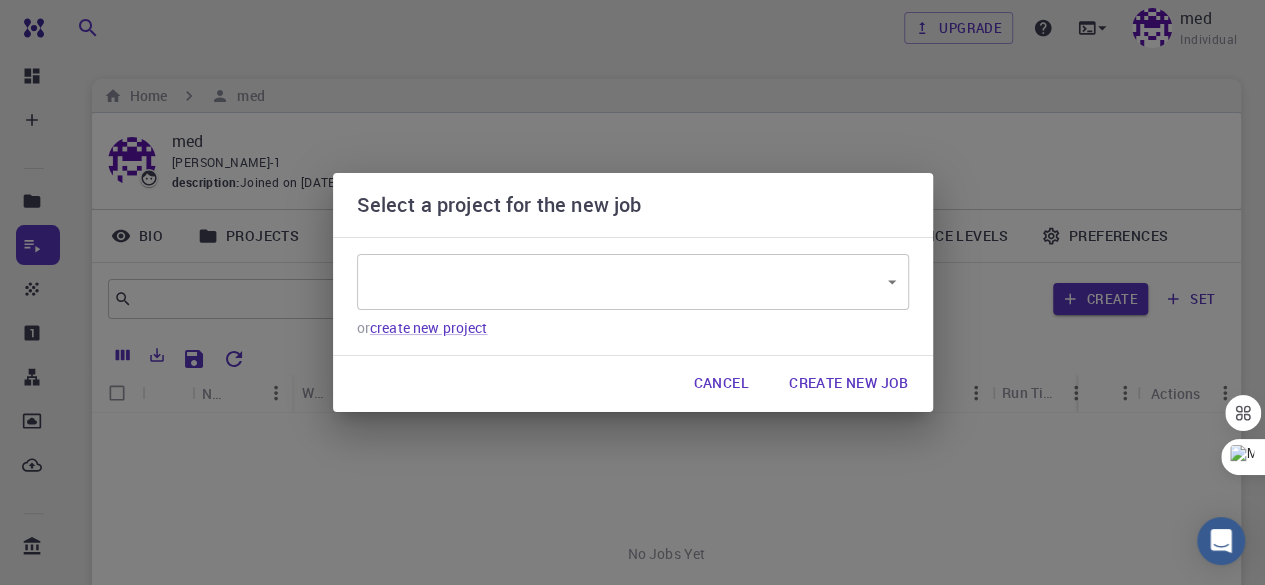 type on "4z8BgWgsdramzdm2p" 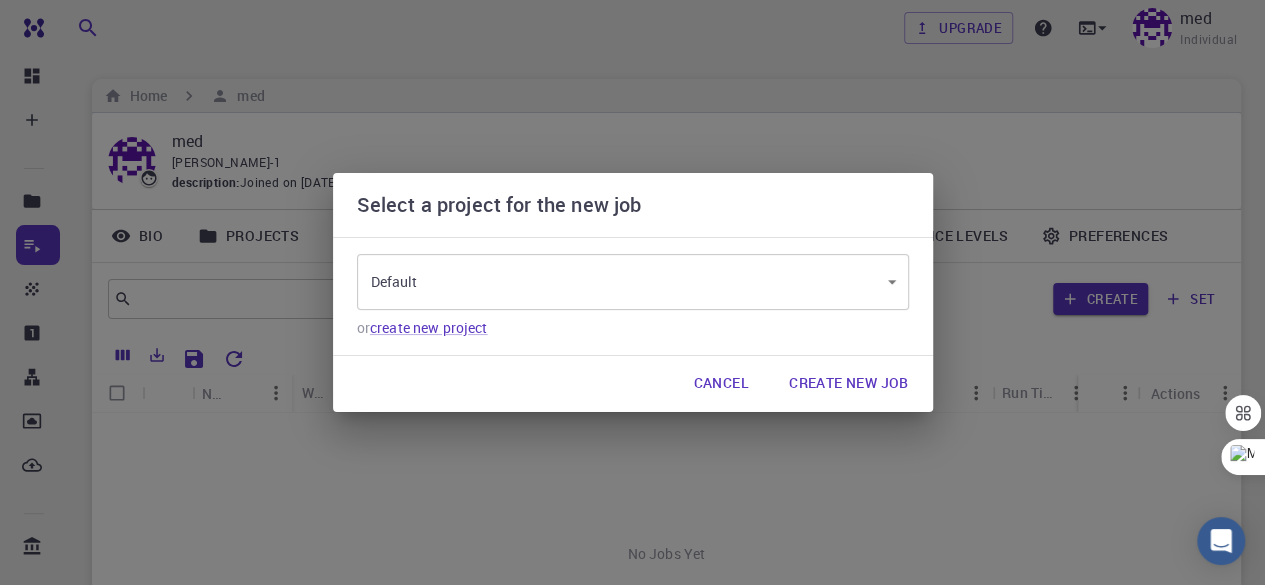 click on "Create New Job" at bounding box center (849, 384) 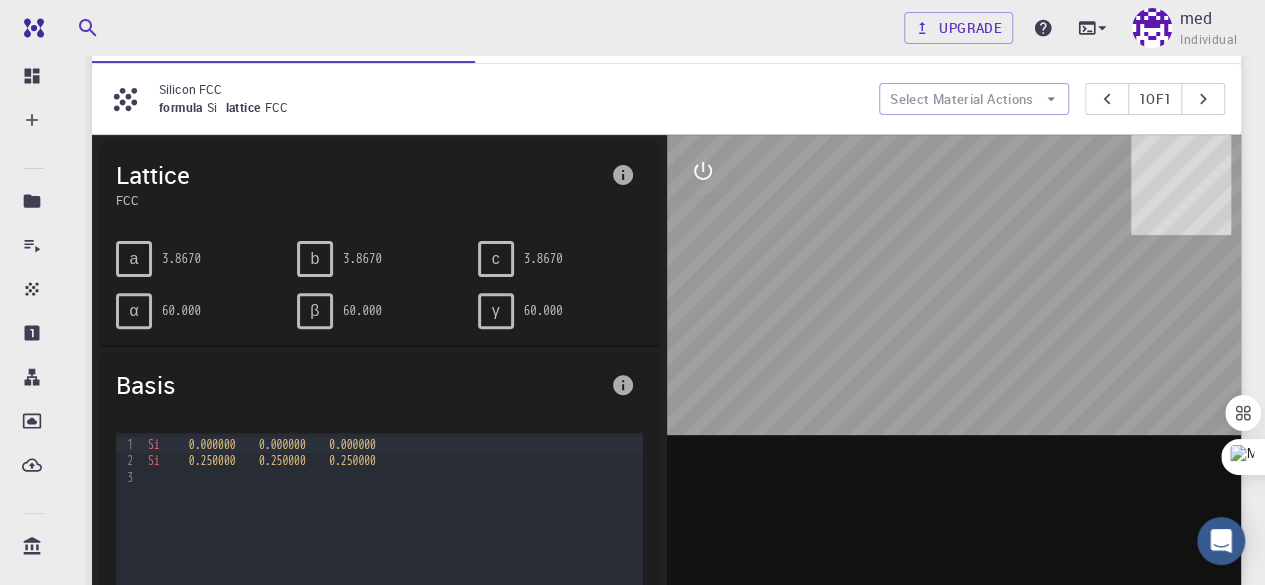 scroll, scrollTop: 0, scrollLeft: 0, axis: both 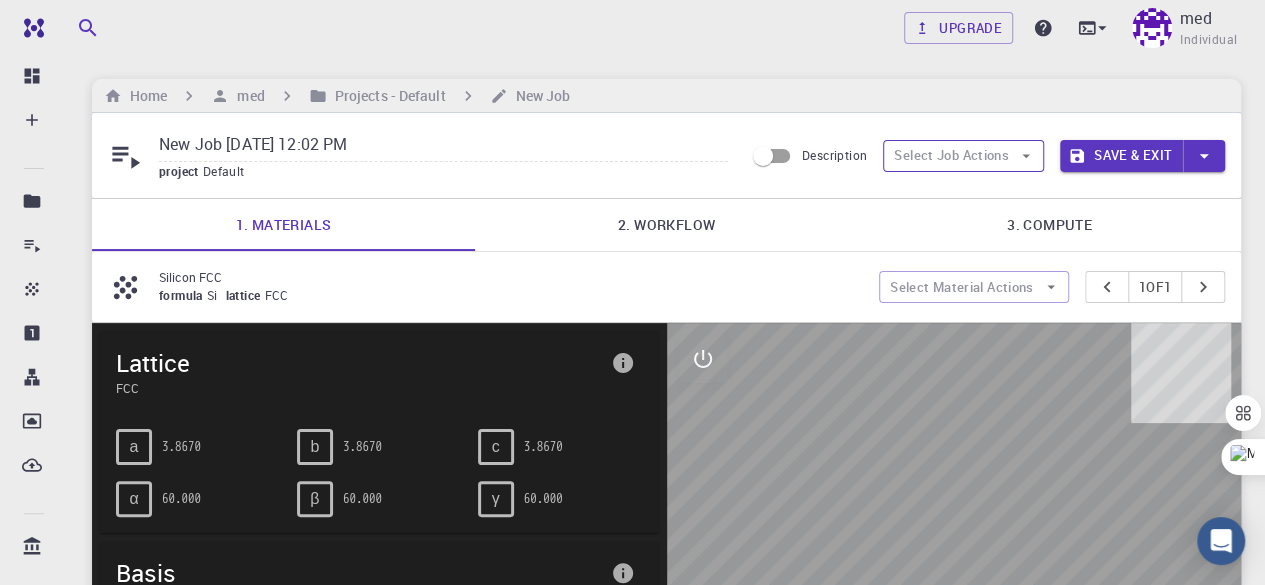 click 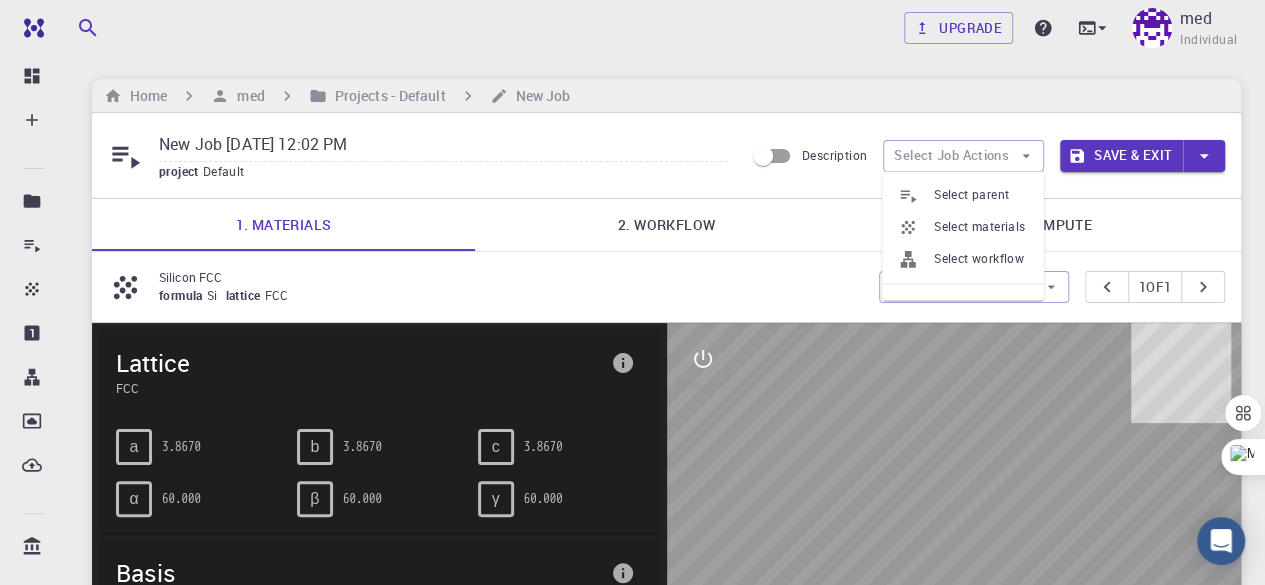 click on "Select materials" at bounding box center (981, 227) 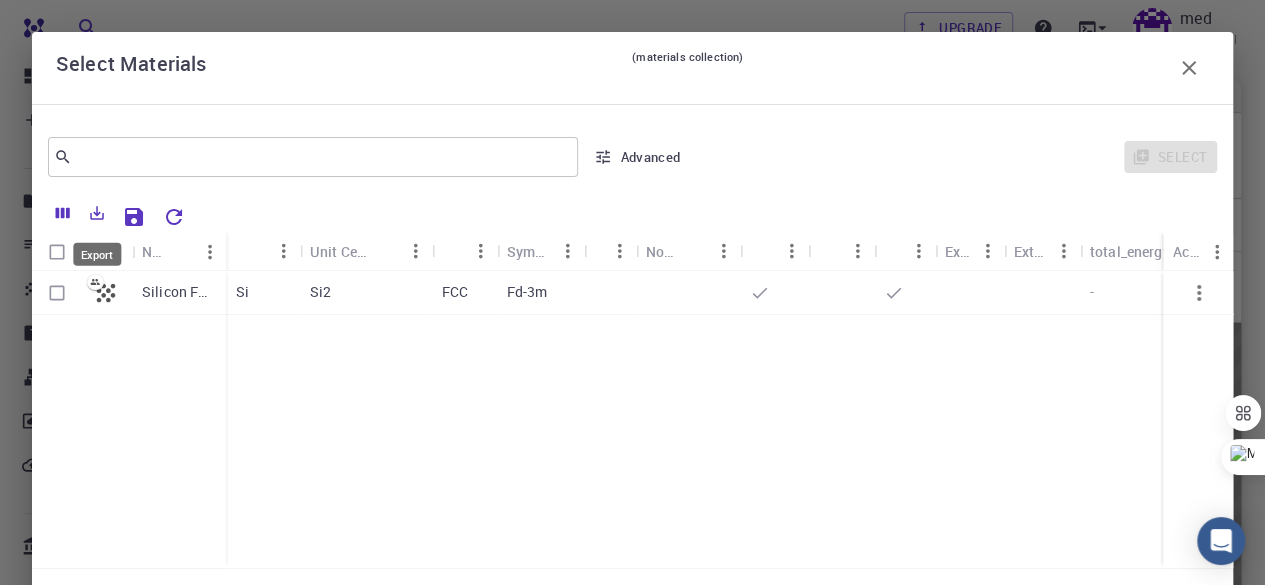 click 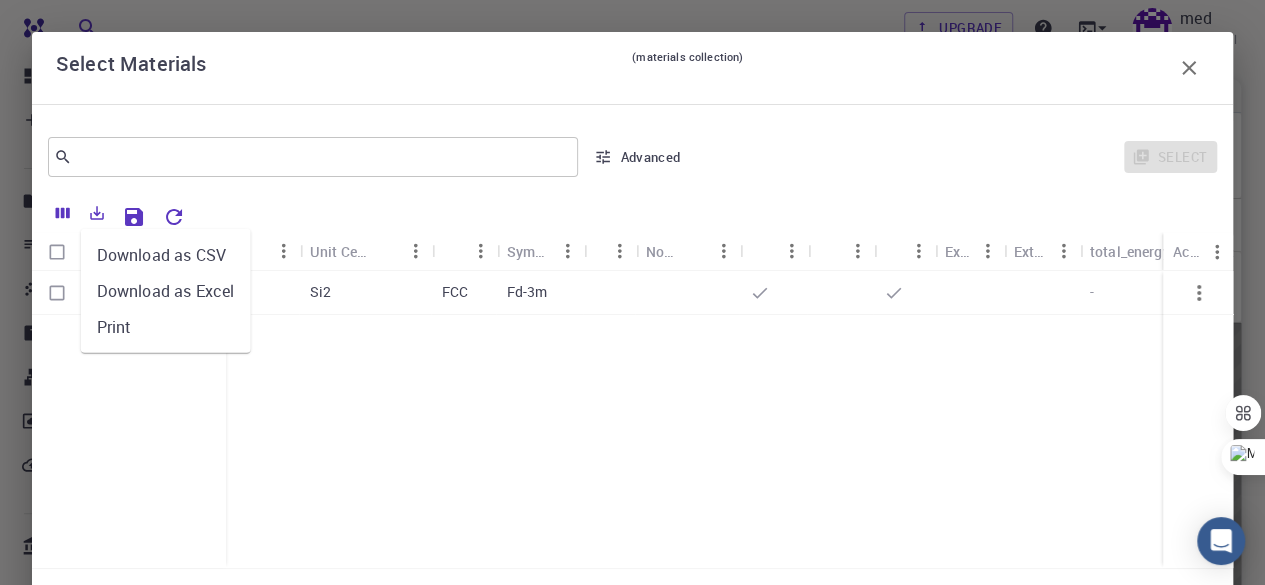 click on "​ Advanced Select Name Formula Unit Cell Formula Lattice Symmetry Tags Non-periodic Default Shared Public Ext+lnk Ext+web total_energy (vasp:dft:gga:pbe) density_of_states (qe:dft:gga:pbe) total_energy (:dft:gga:pbe) pressure (:dft:gga:pbe) Actions Silicon FCC Si Si2 FCC Fd-3m - - - - Rows per page: 20 20 1–1 of 1" at bounding box center (632, 371) 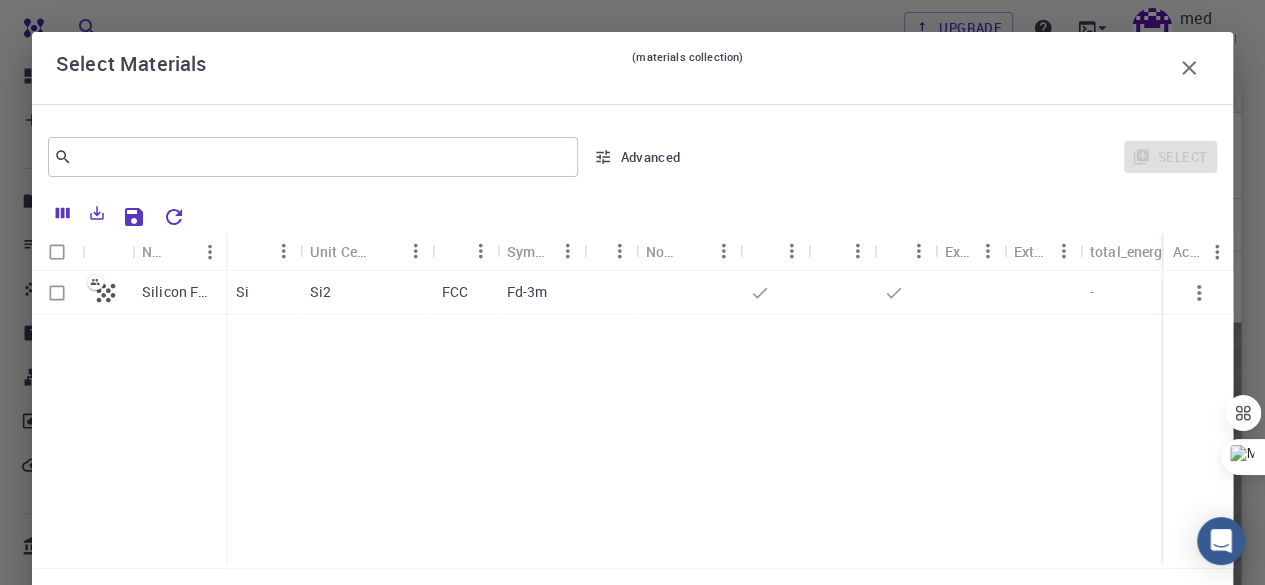 click 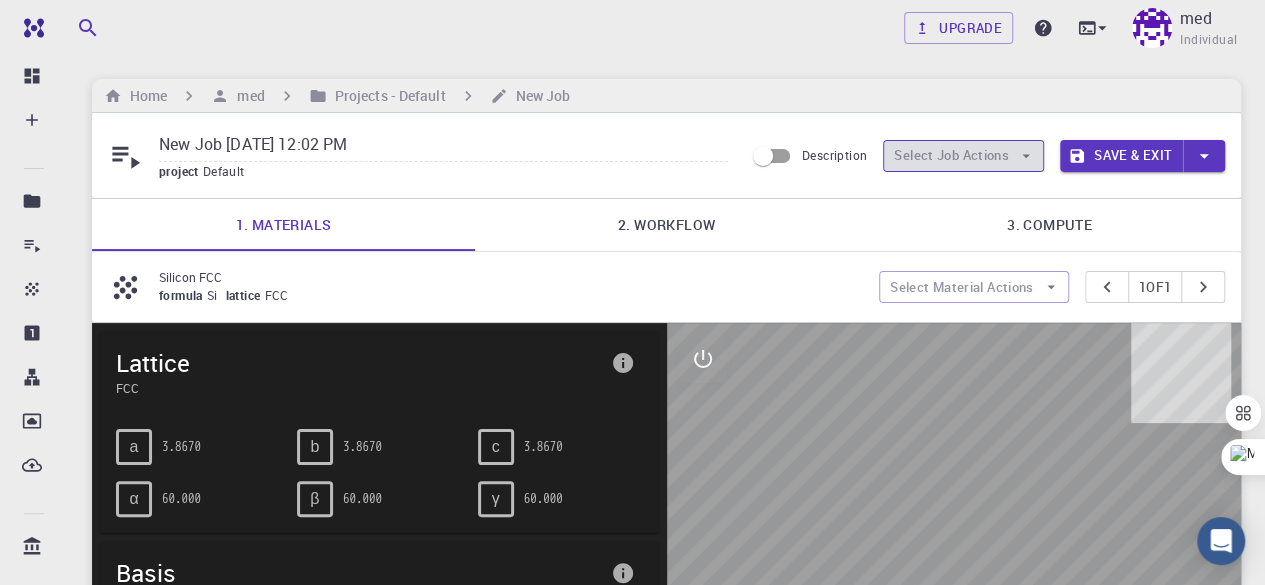 click 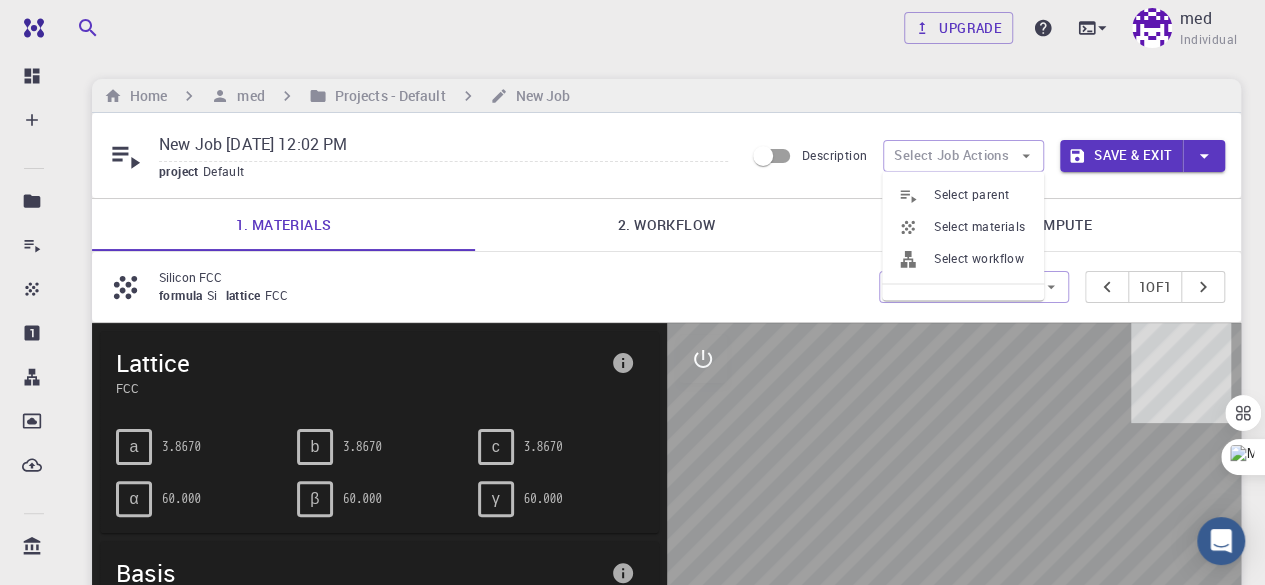 click on "Select parent" at bounding box center [981, 195] 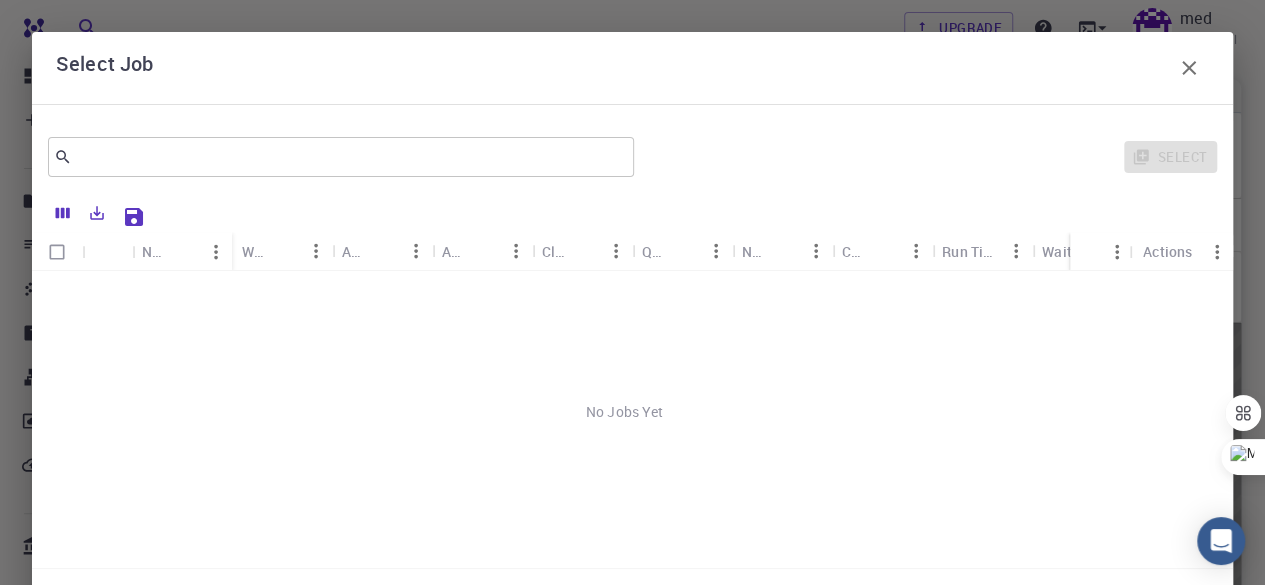 click 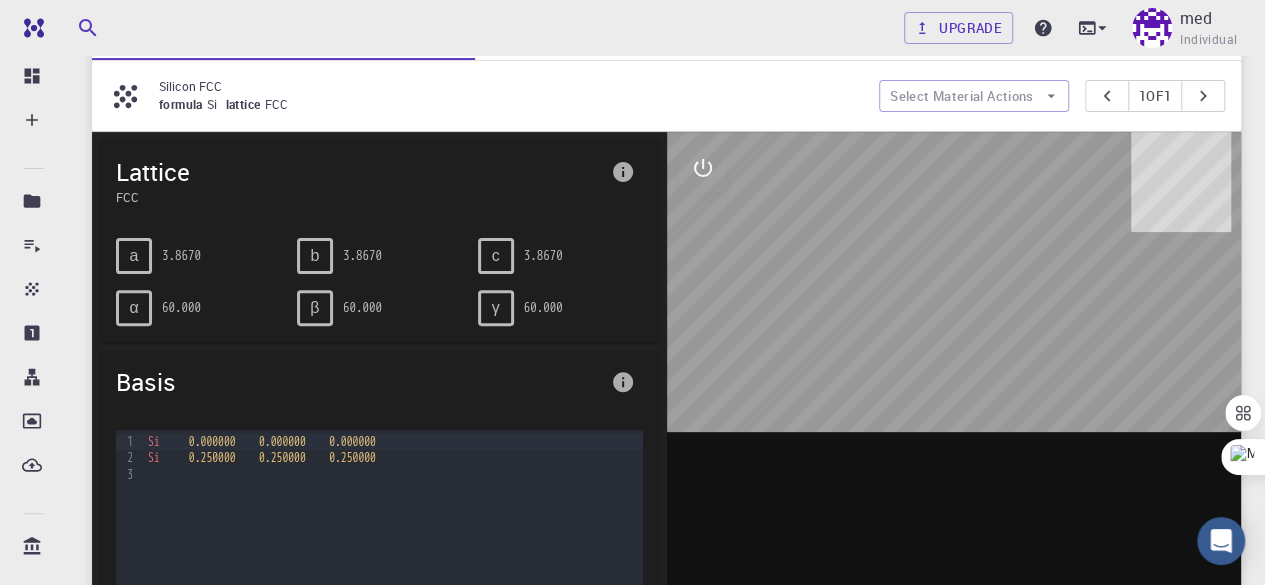 scroll, scrollTop: 200, scrollLeft: 0, axis: vertical 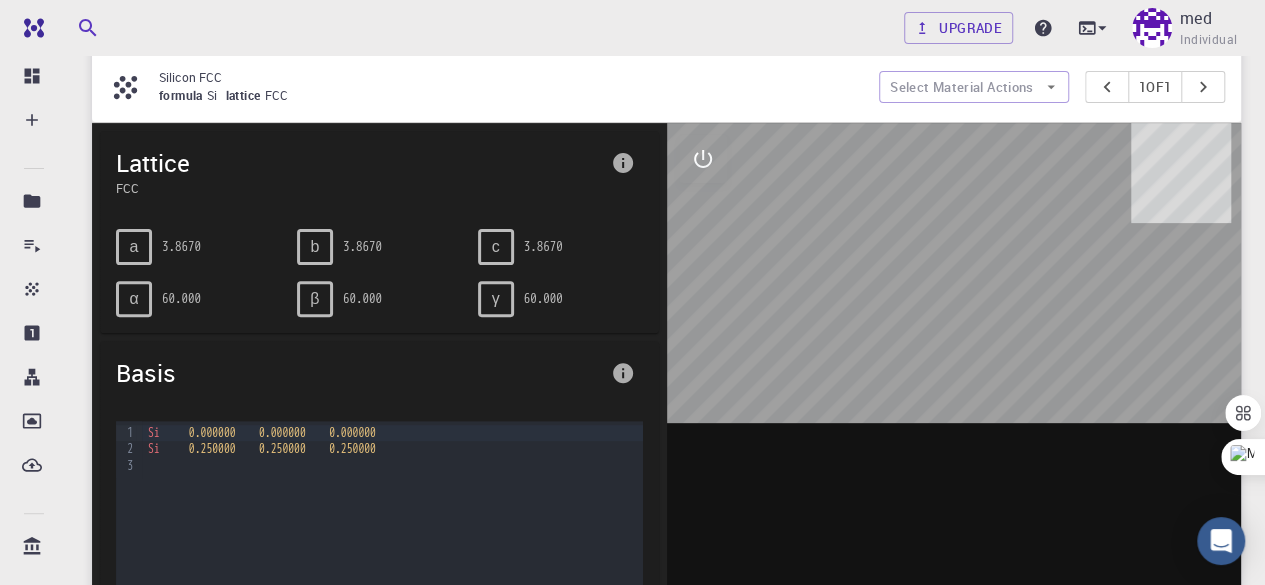 click on "c" at bounding box center [496, 247] 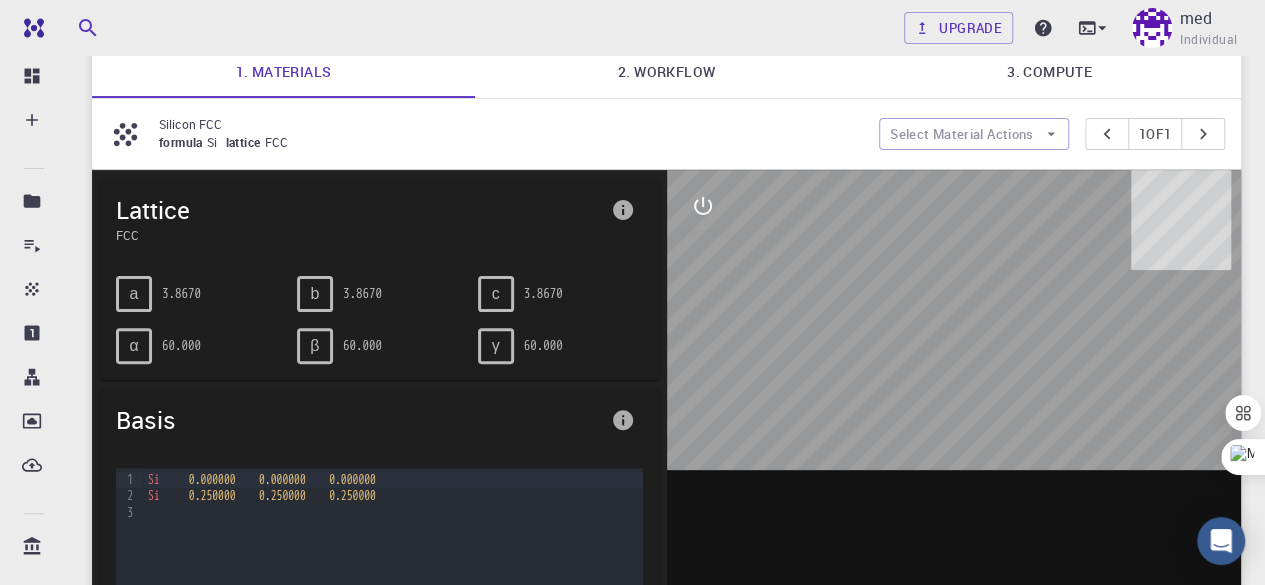 scroll, scrollTop: 0, scrollLeft: 0, axis: both 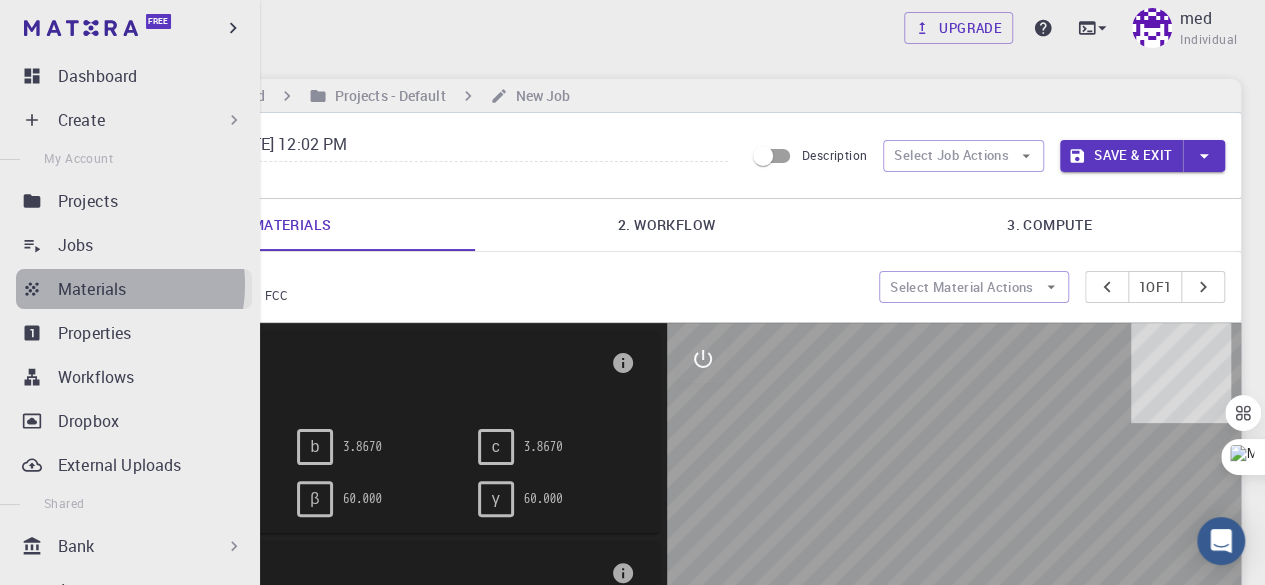 click on "Materials" at bounding box center [92, 289] 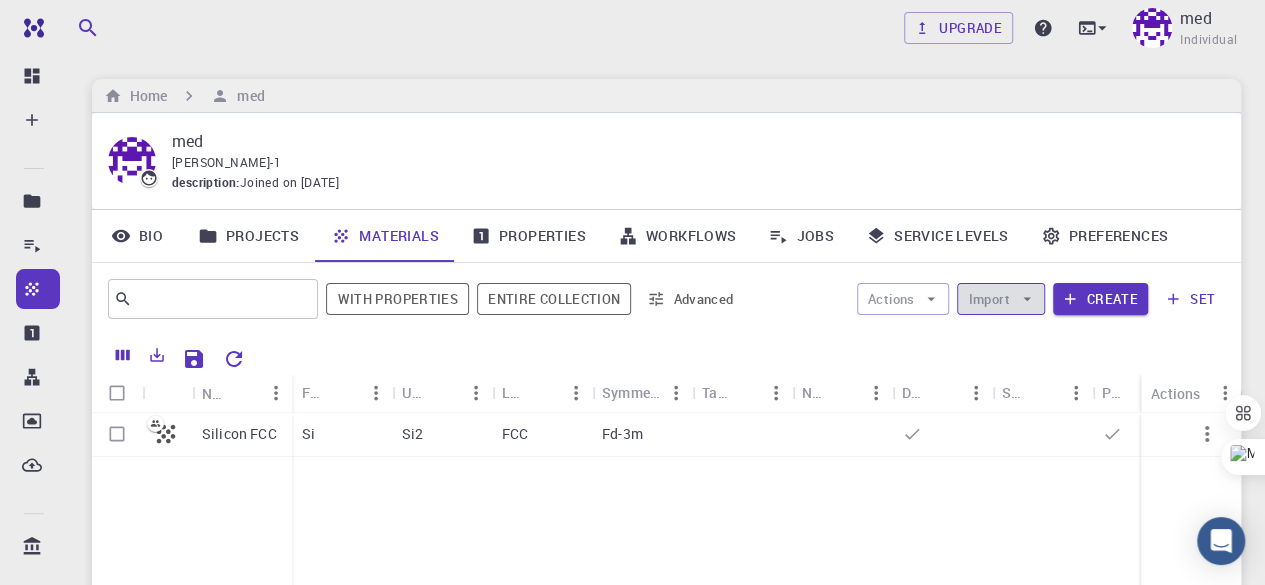 click 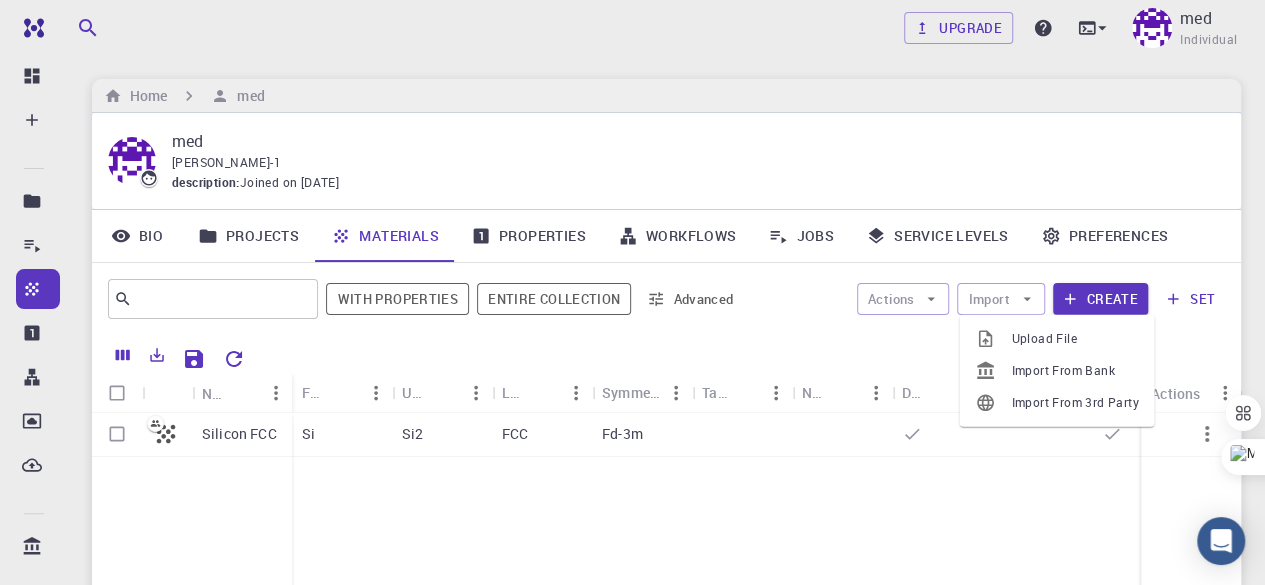 click on "Upload File" at bounding box center [1074, 339] 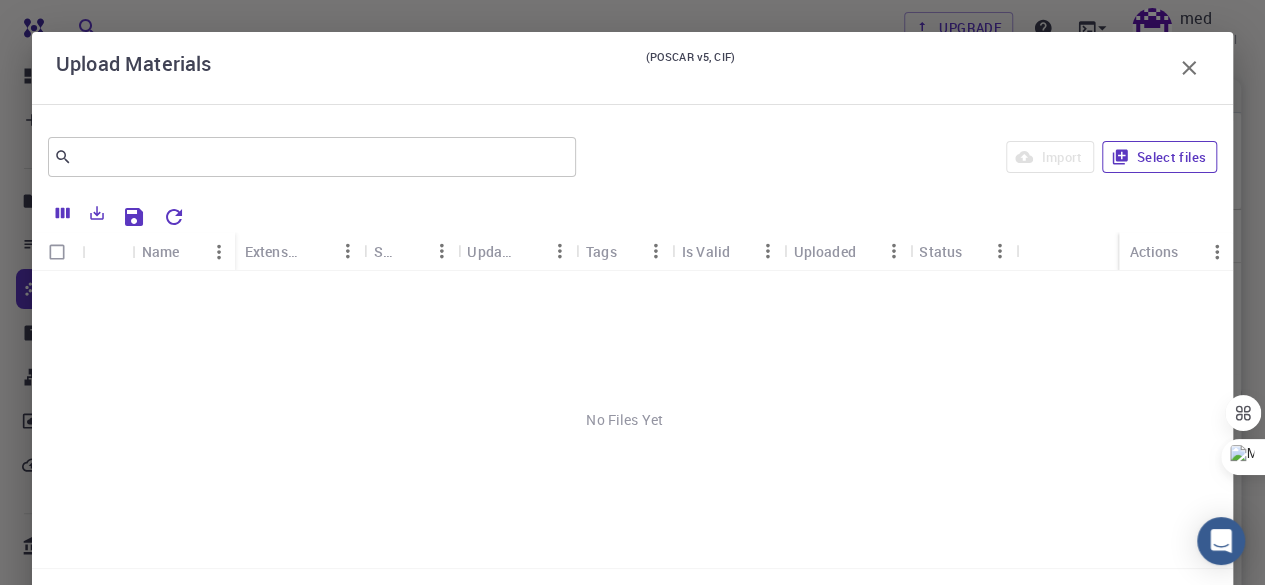 click on "Select files" at bounding box center (1159, 157) 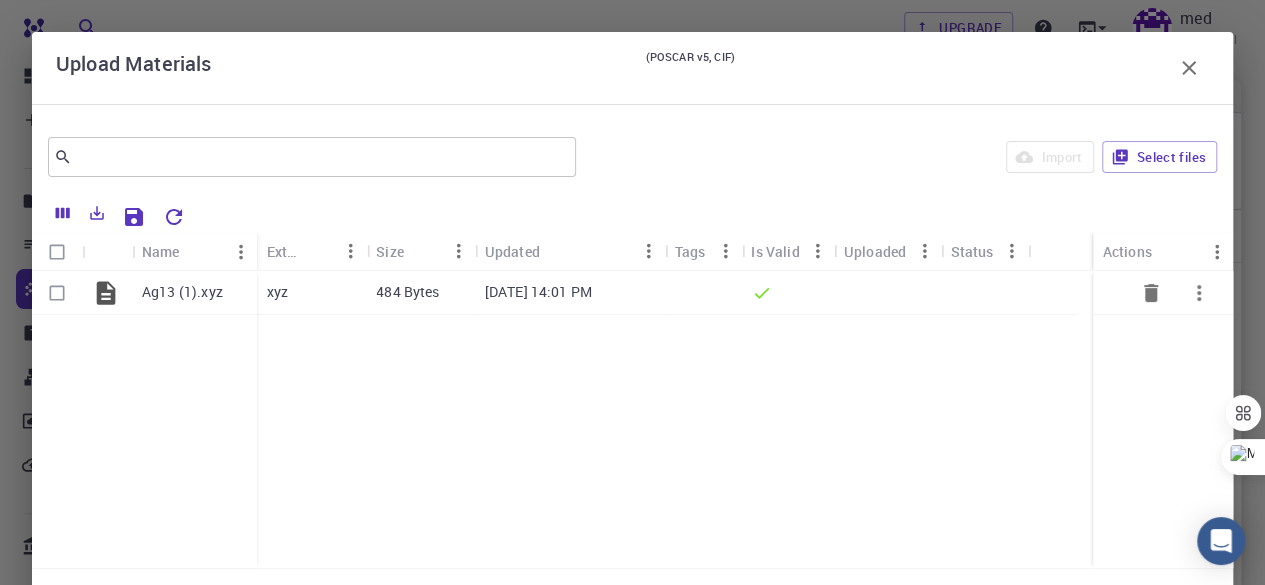 click at bounding box center [57, 293] 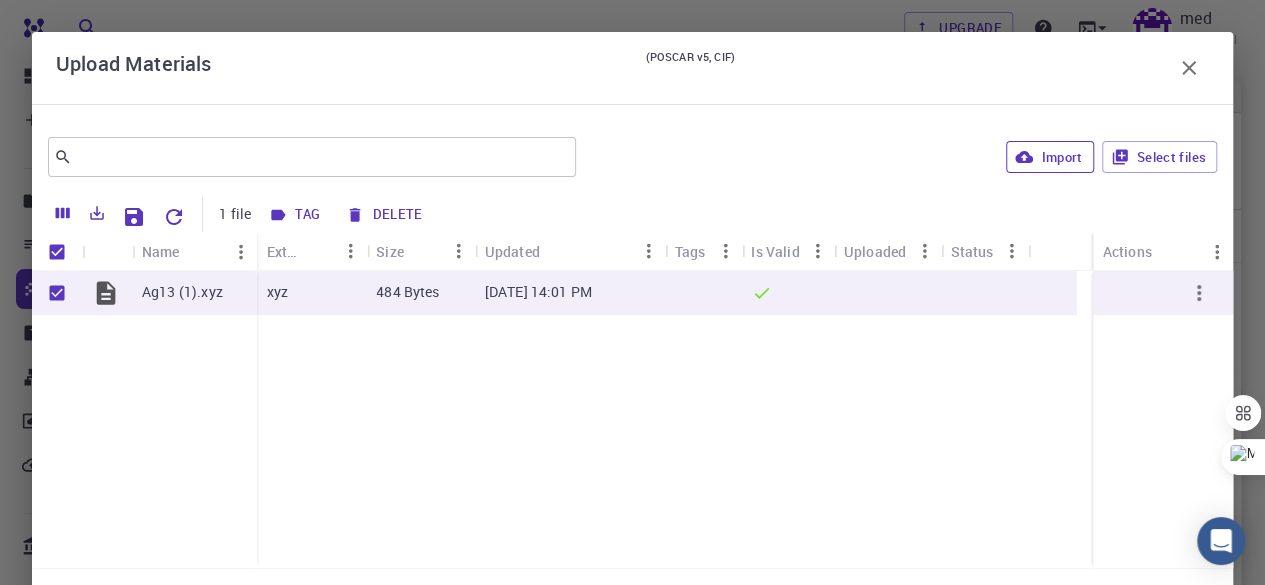 click on "Import" at bounding box center [1049, 157] 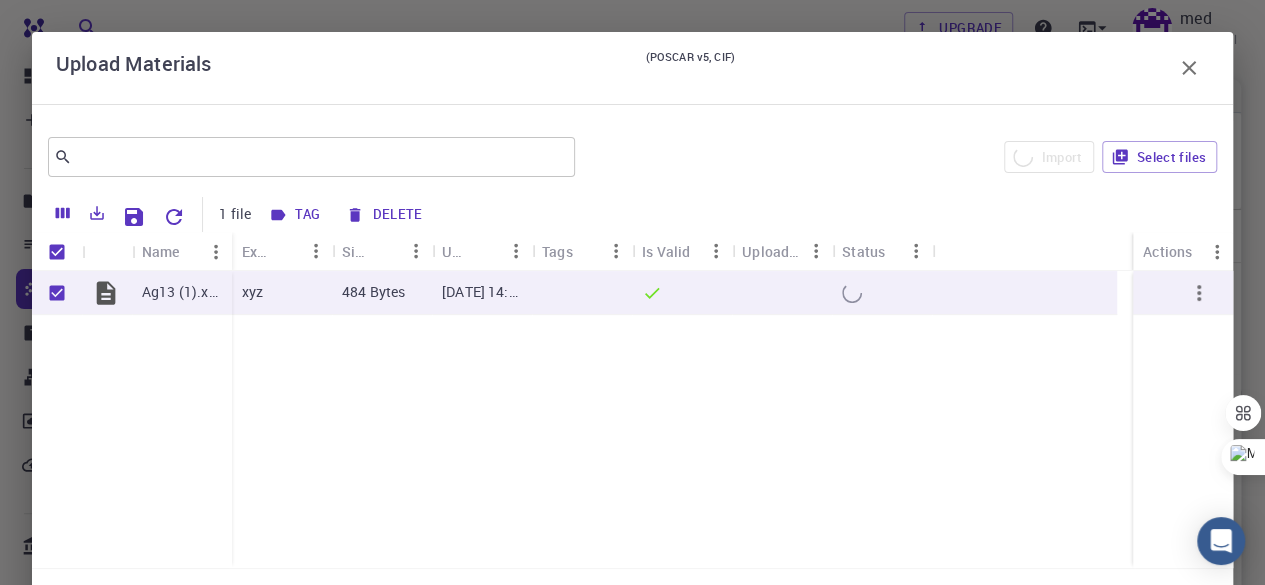 checkbox on "false" 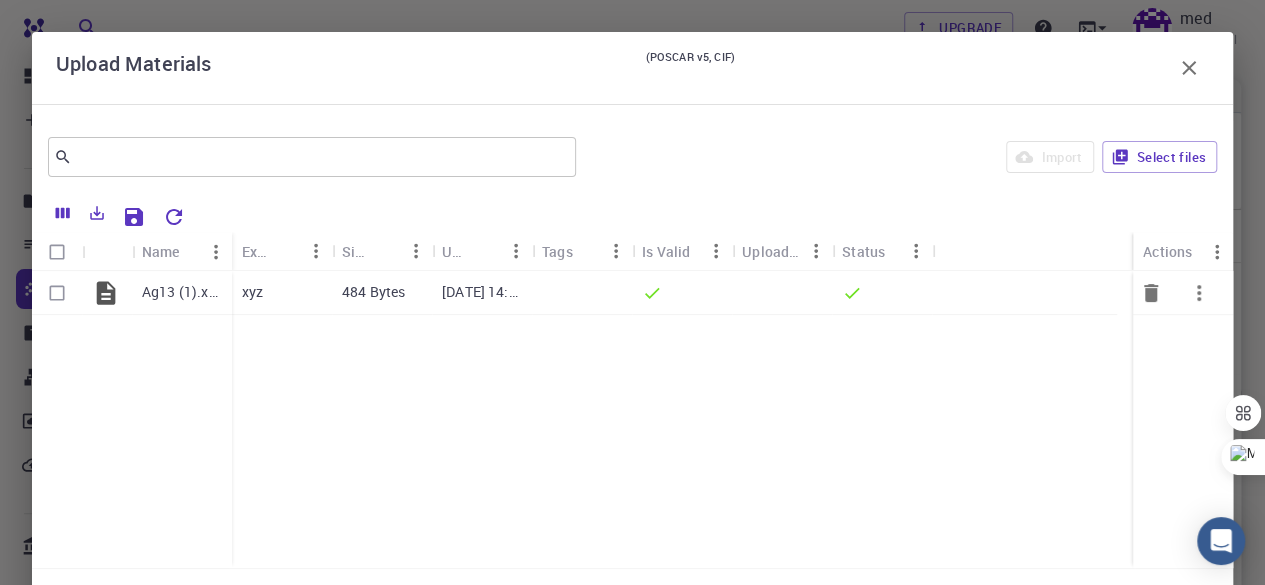 click at bounding box center [57, 293] 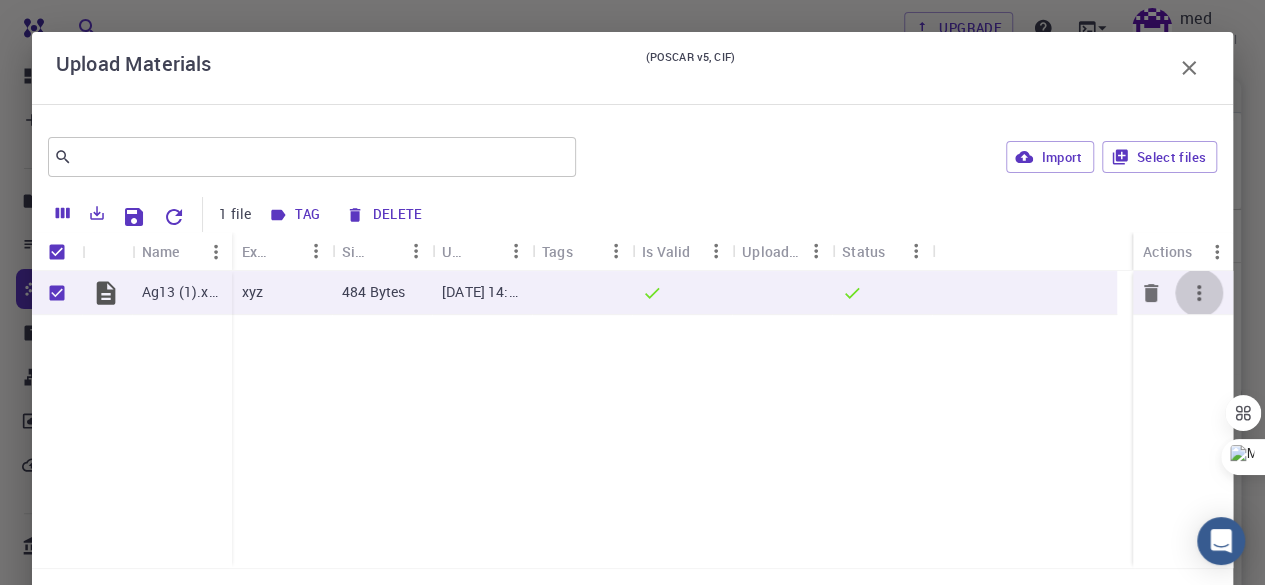 click 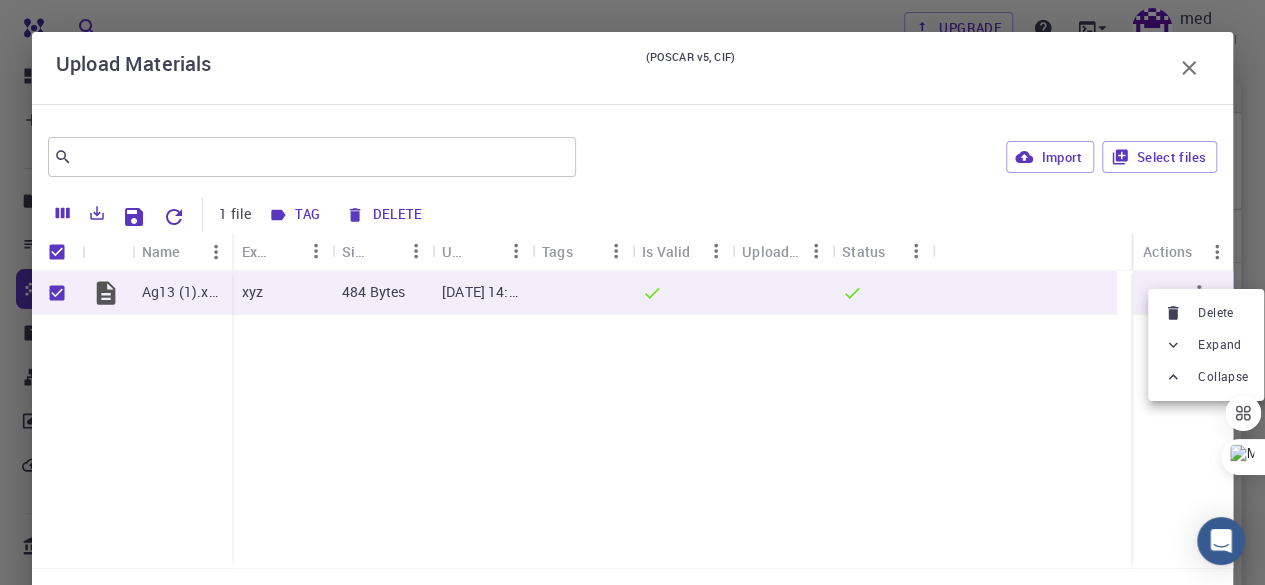 click at bounding box center [632, 292] 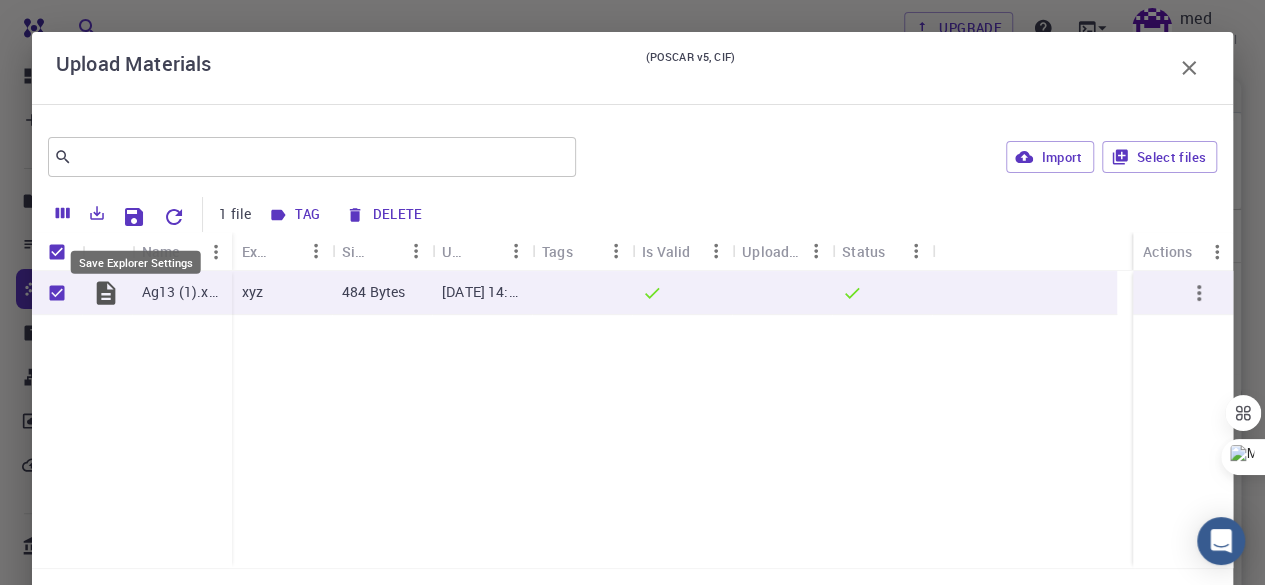 click 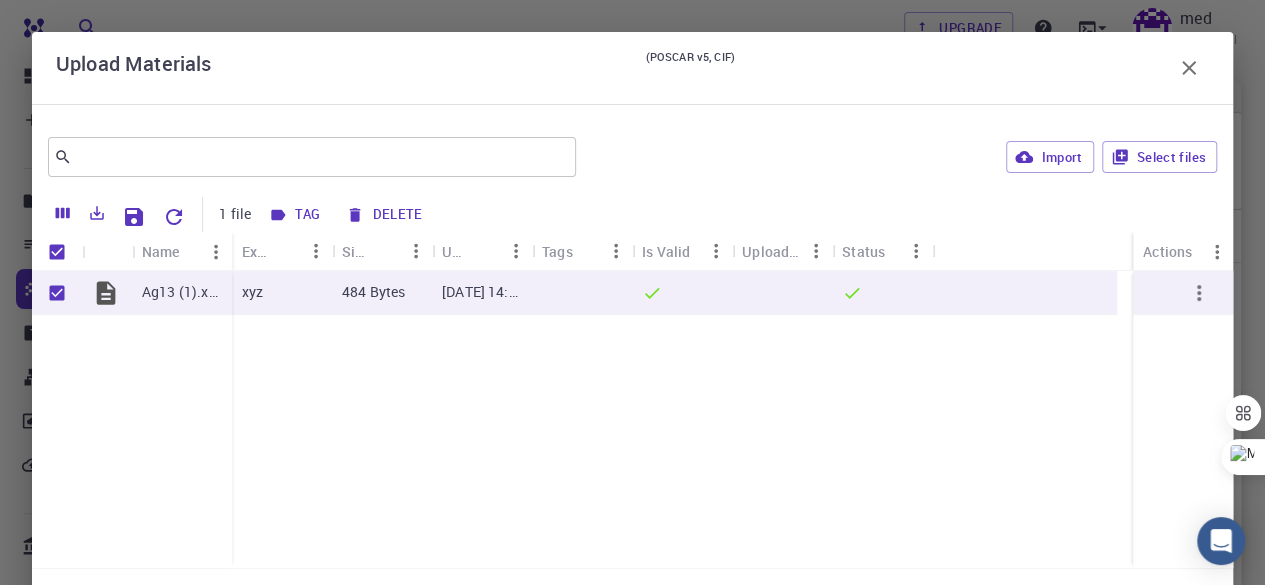click 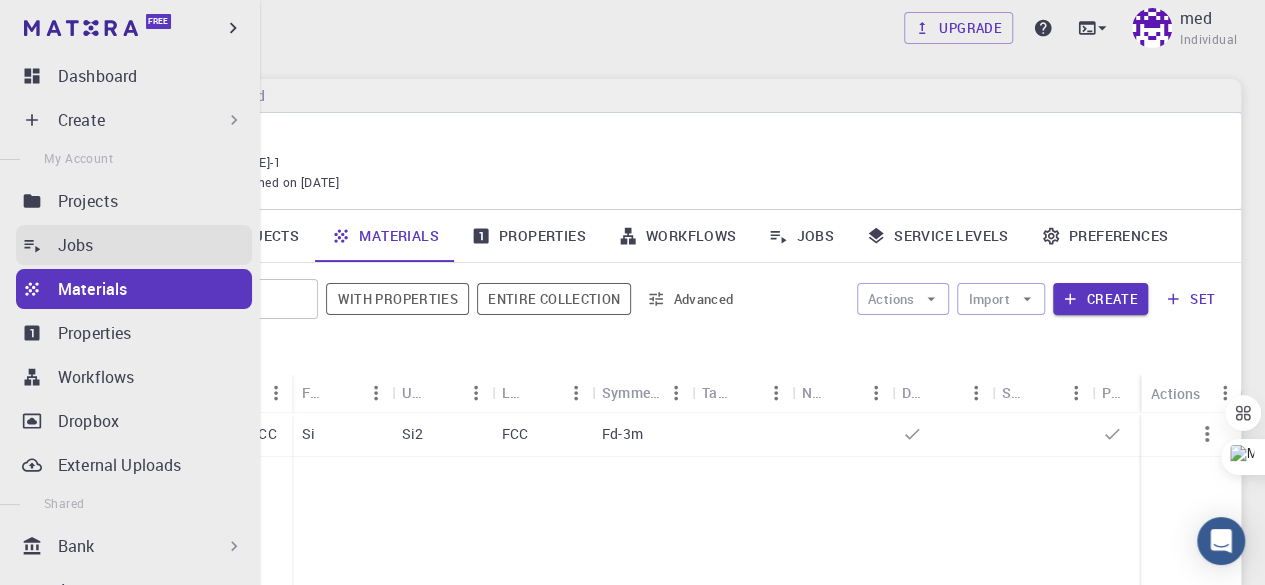click on "Jobs" at bounding box center (76, 245) 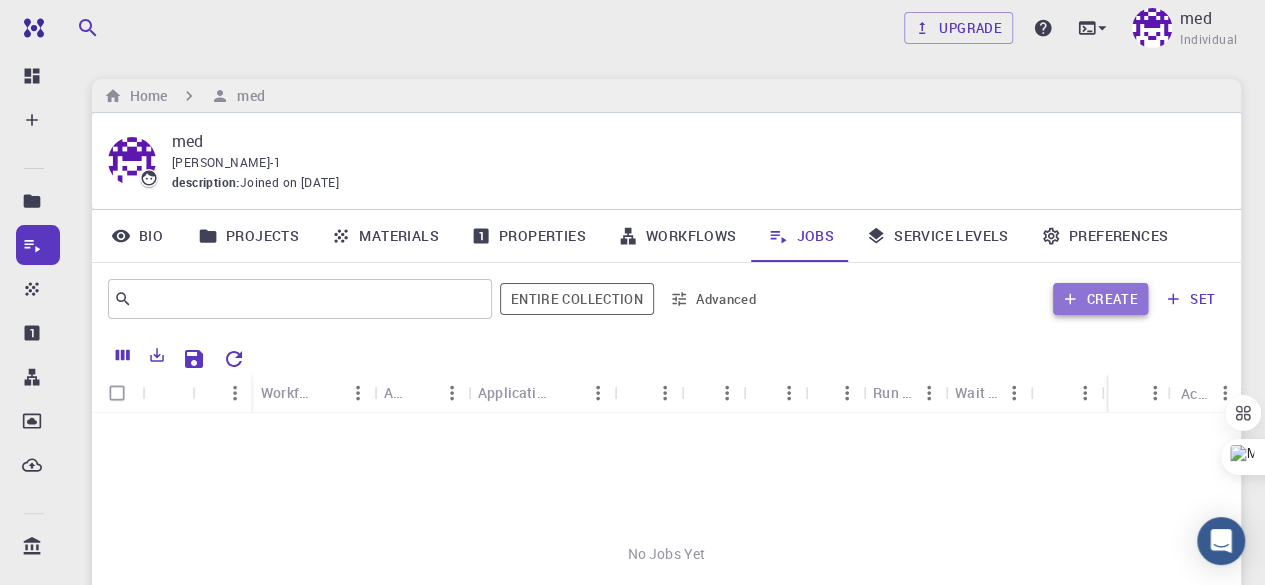 click on "Create" at bounding box center (1100, 299) 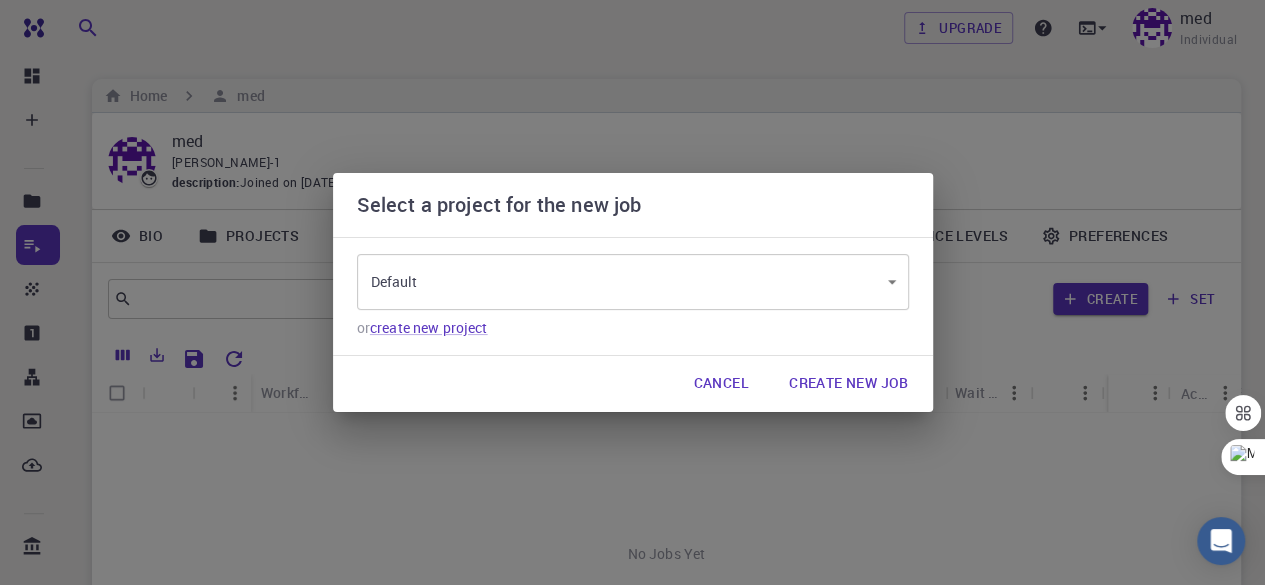 click on "Create New Job" at bounding box center [849, 384] 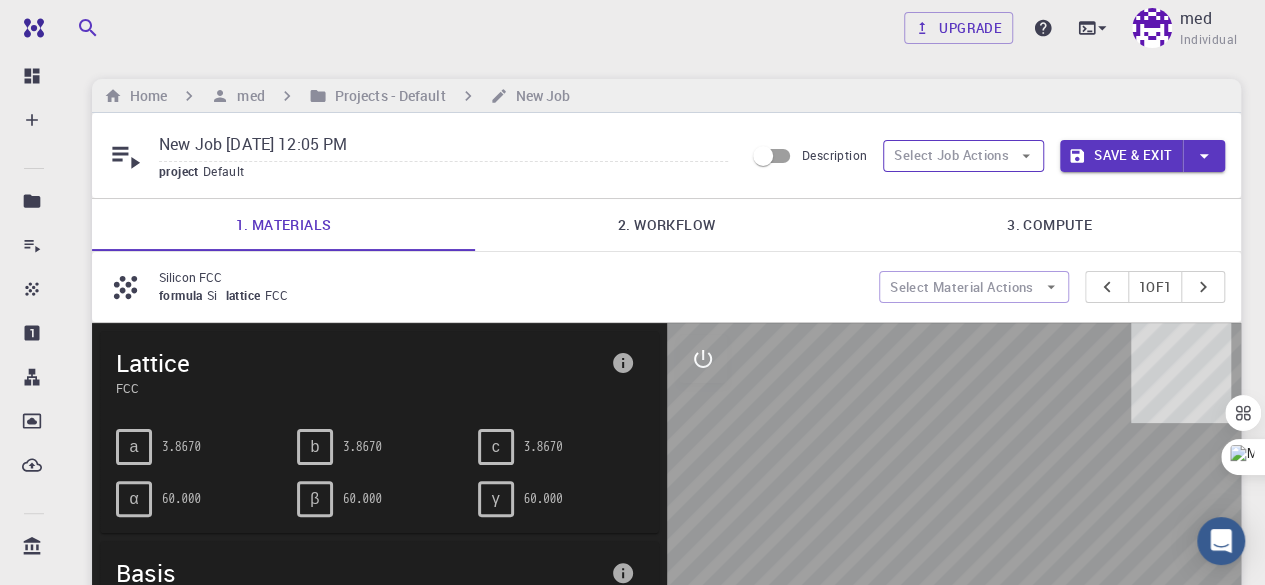 click 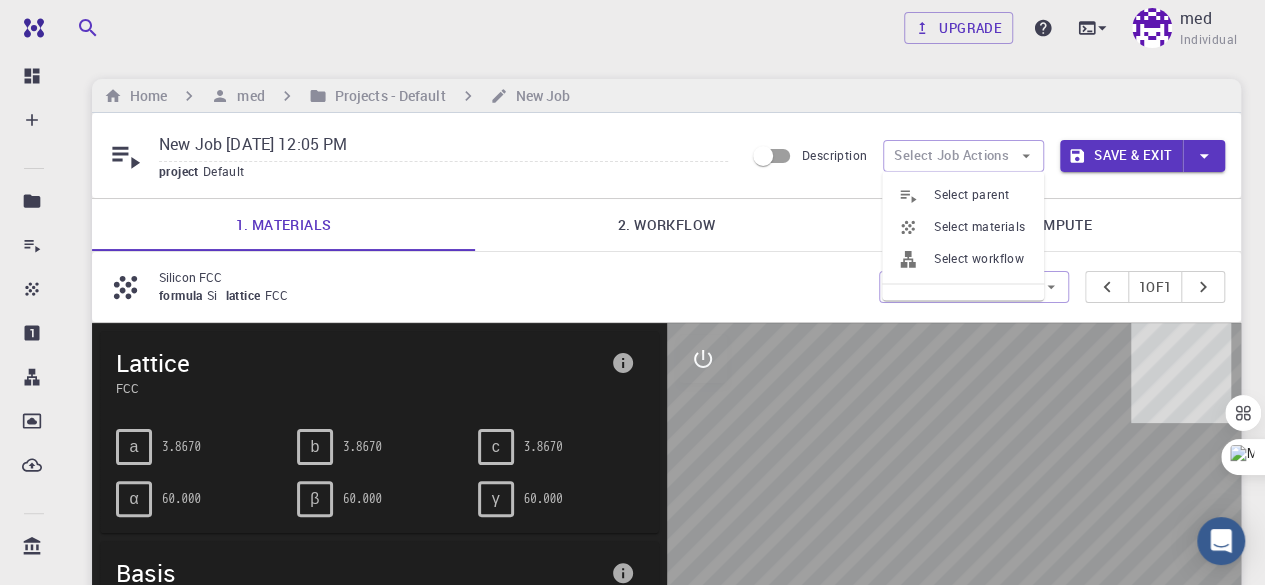 click on "Select materials" at bounding box center [981, 227] 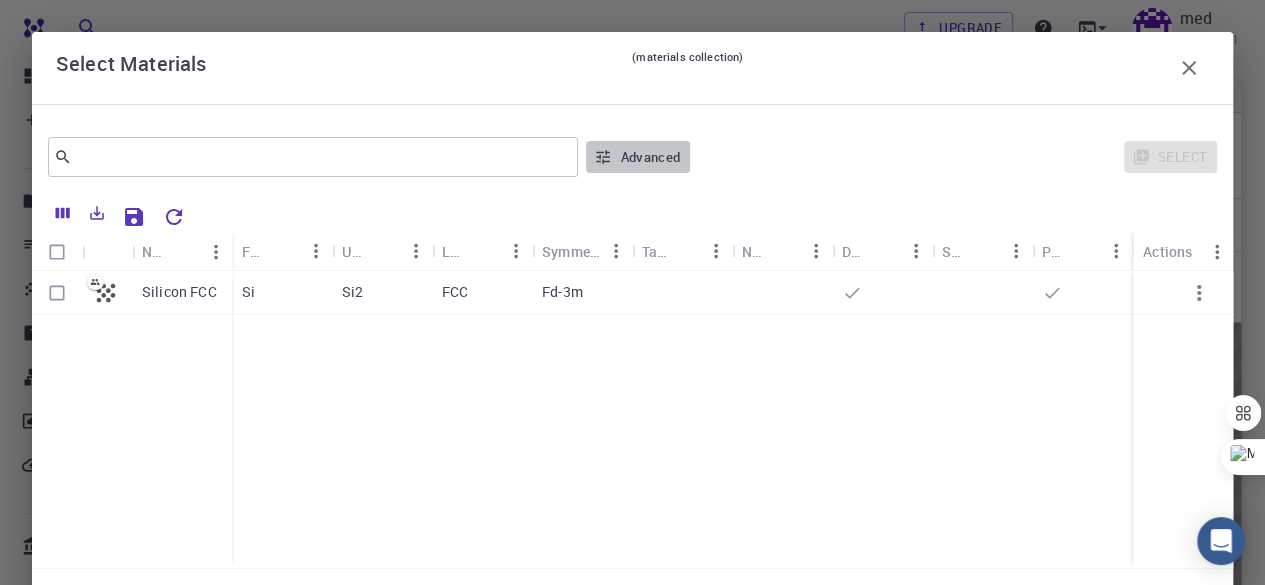 click on "Advanced" at bounding box center [638, 157] 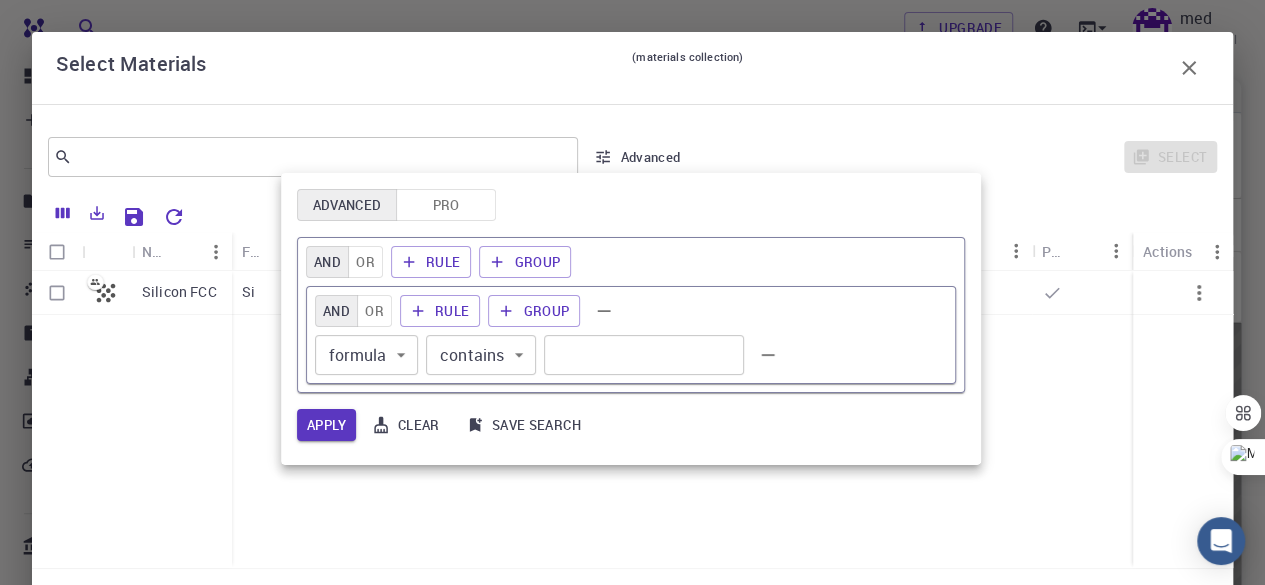 click at bounding box center [632, 292] 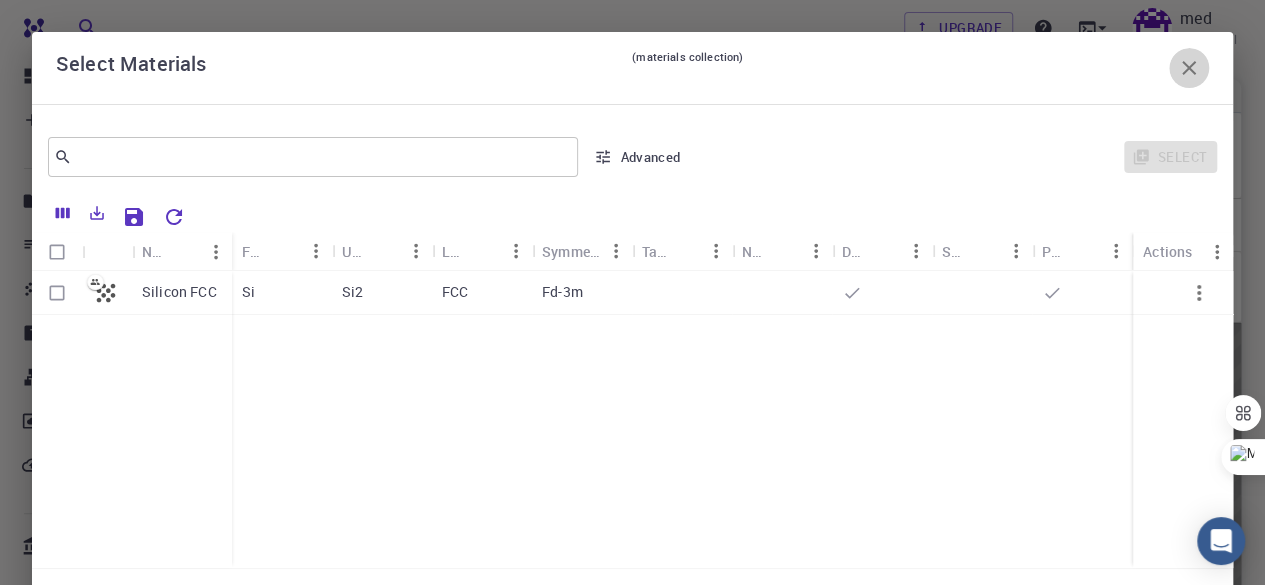 click 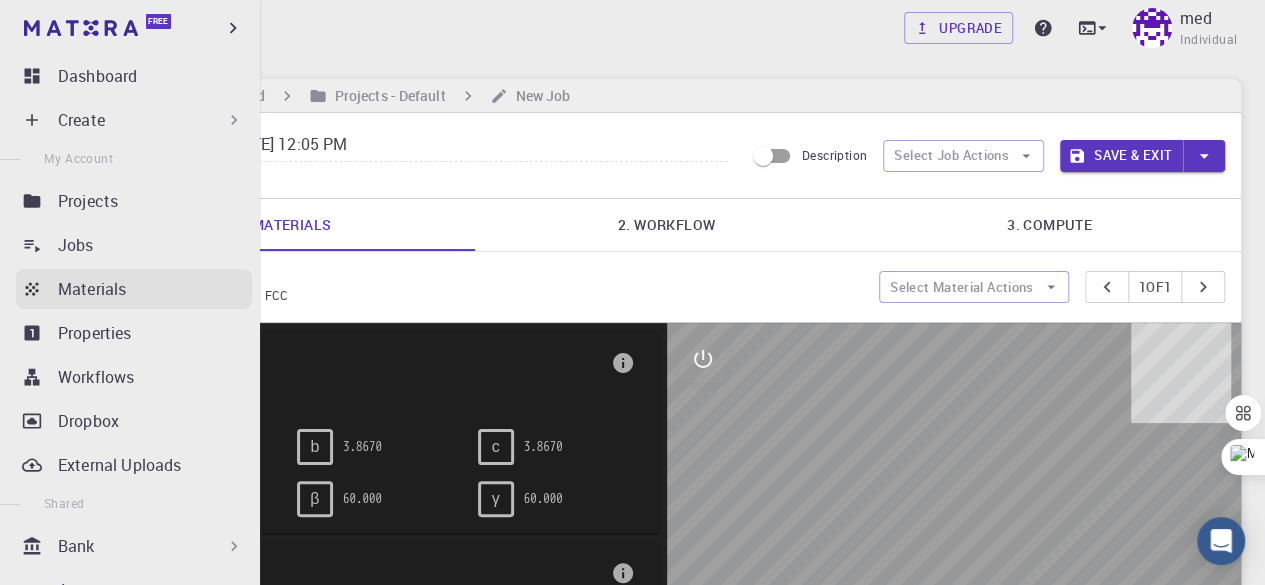 click on "Materials" at bounding box center (92, 289) 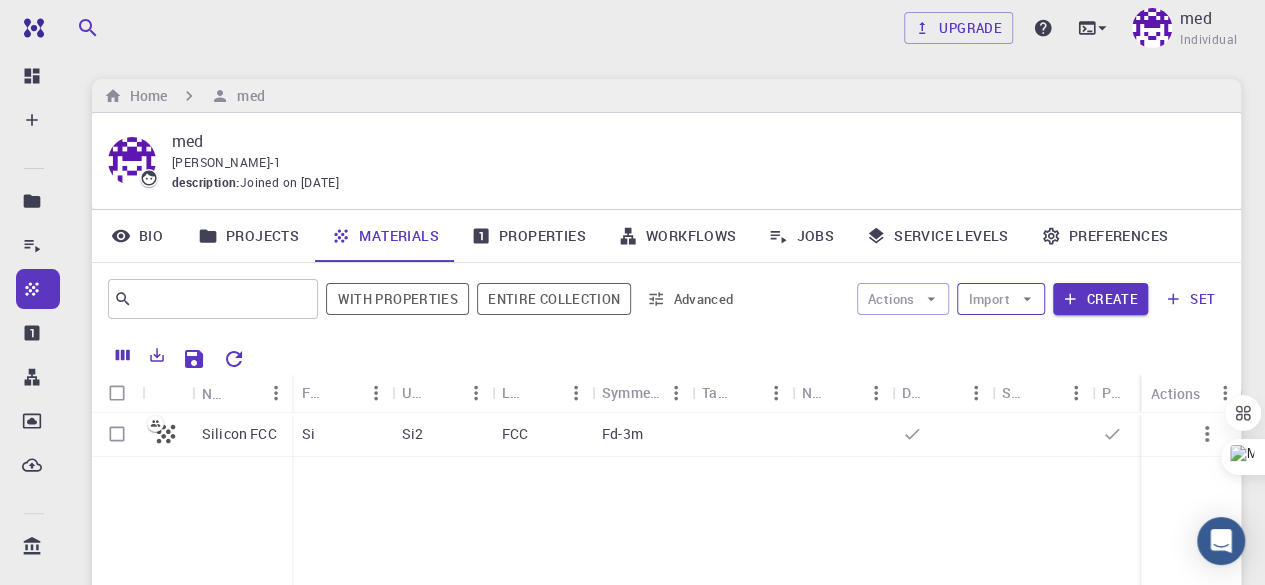 click 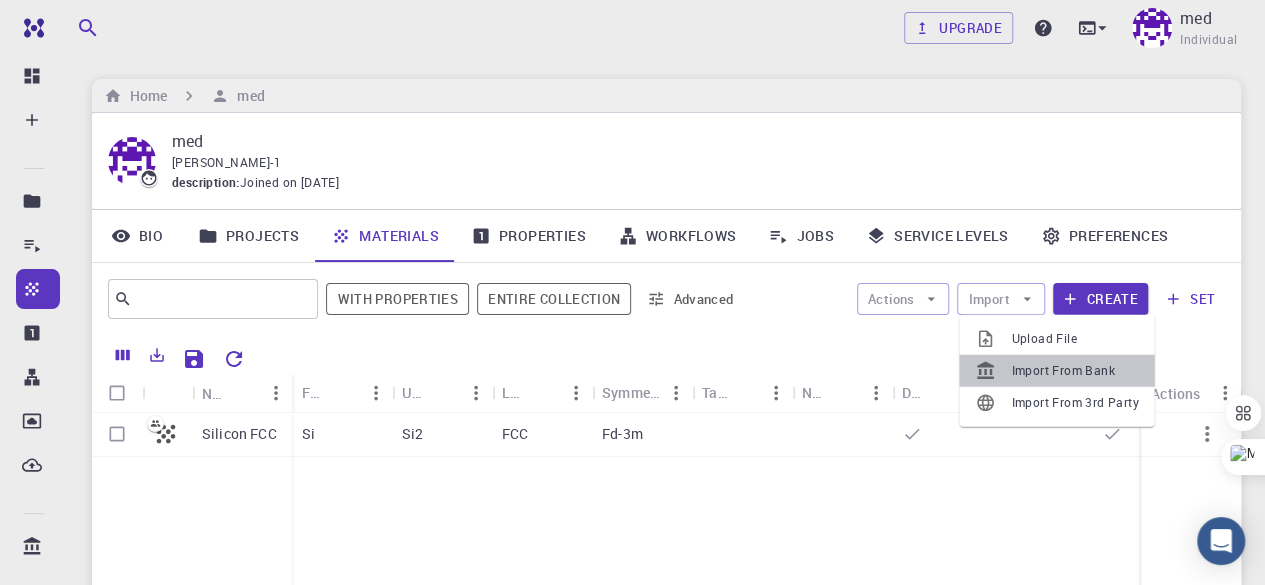 click on "Import From Bank" at bounding box center (1074, 371) 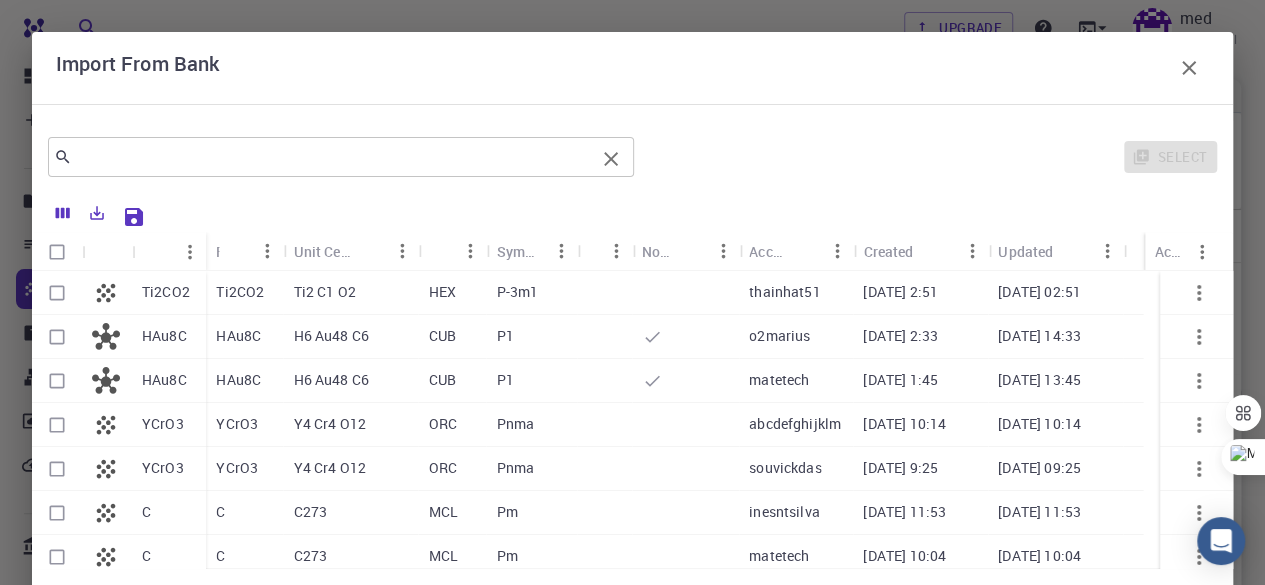 click at bounding box center (333, 157) 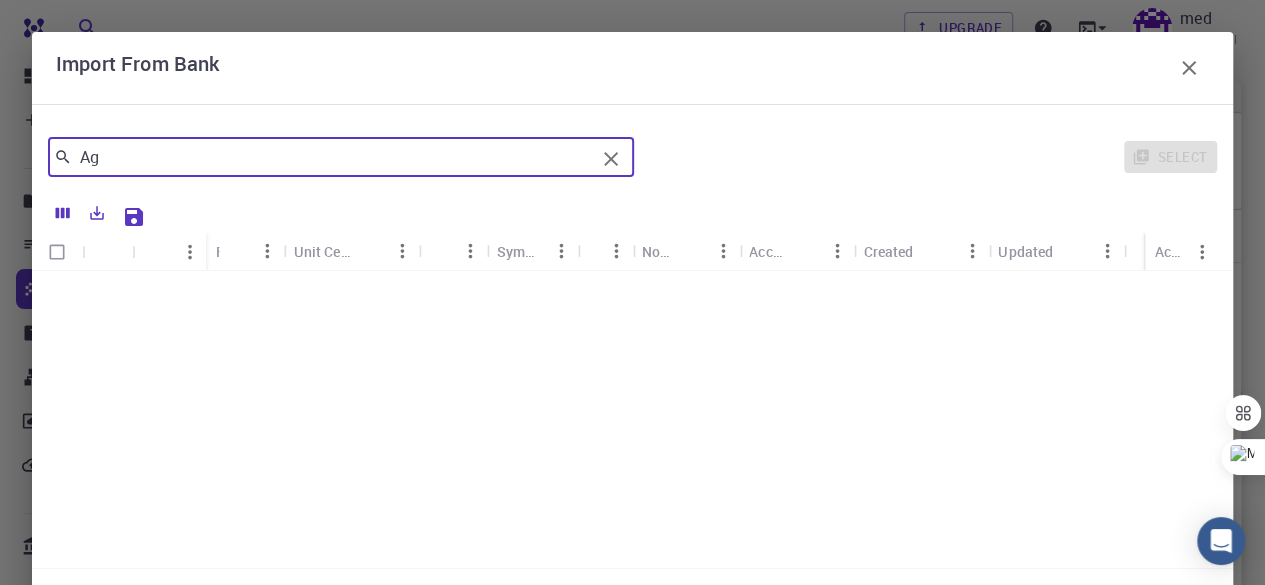scroll, scrollTop: 0, scrollLeft: 0, axis: both 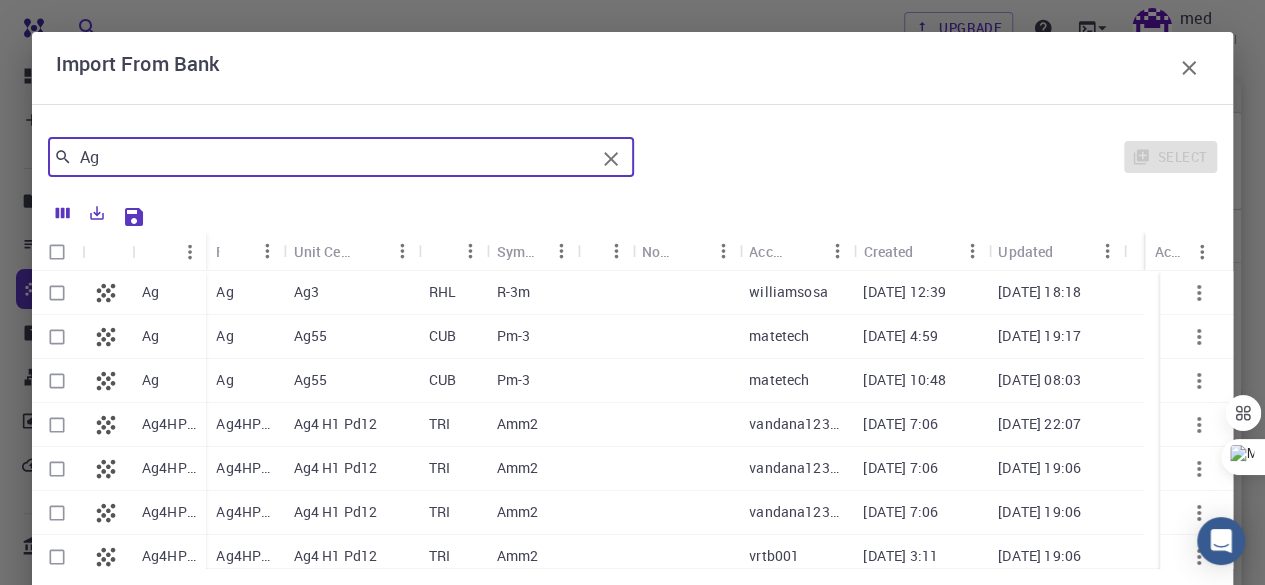 type on "Ag" 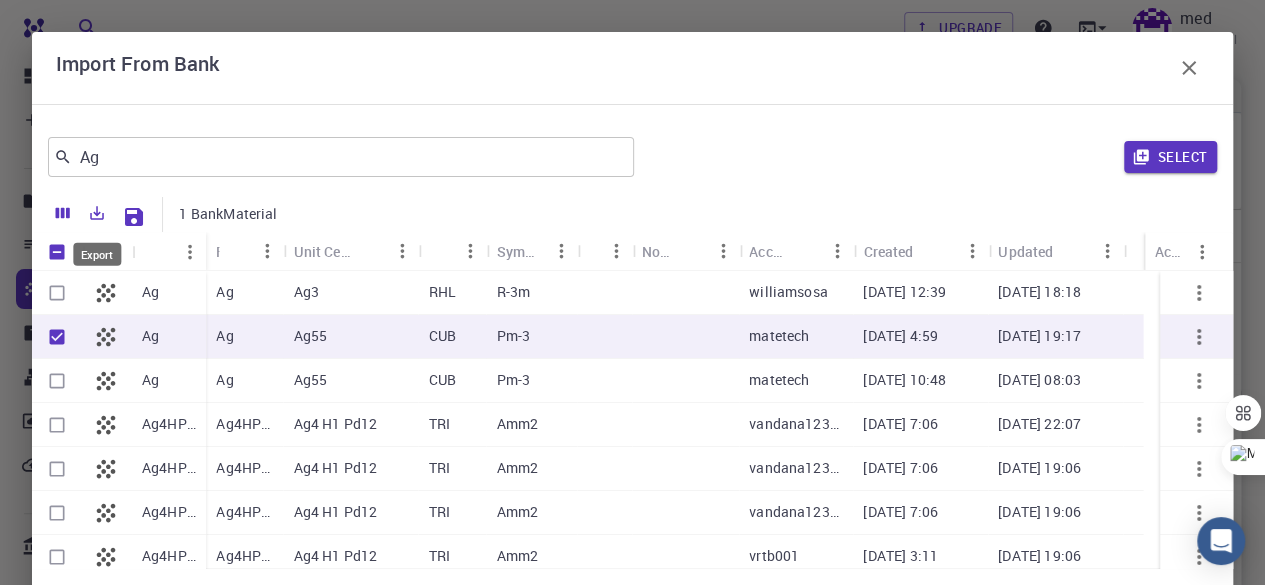 click 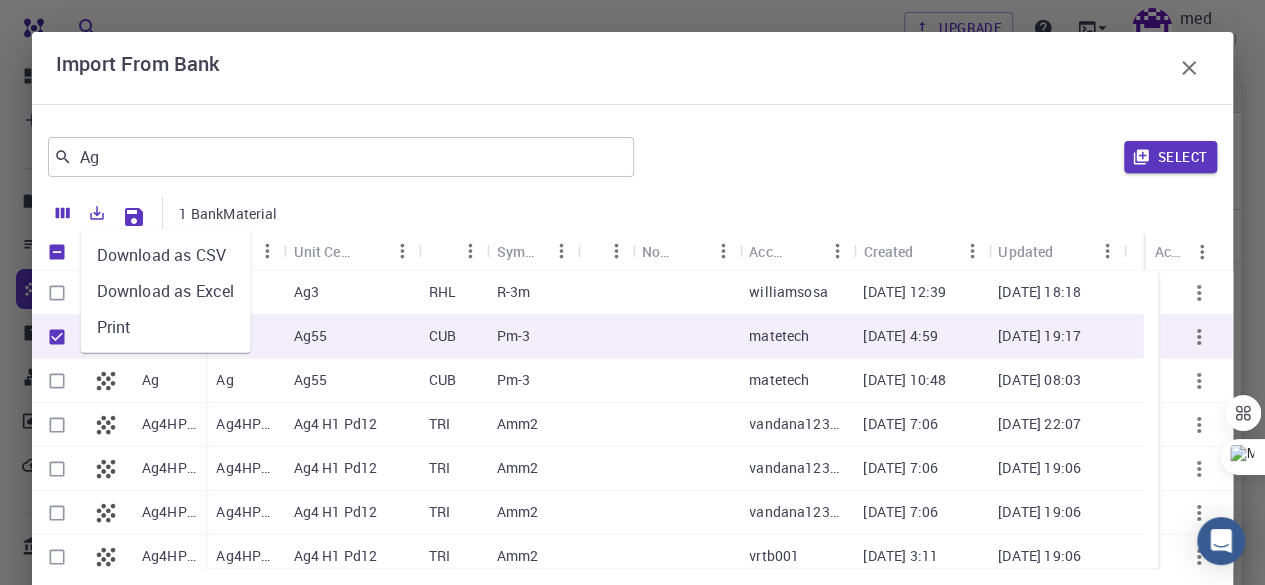 click 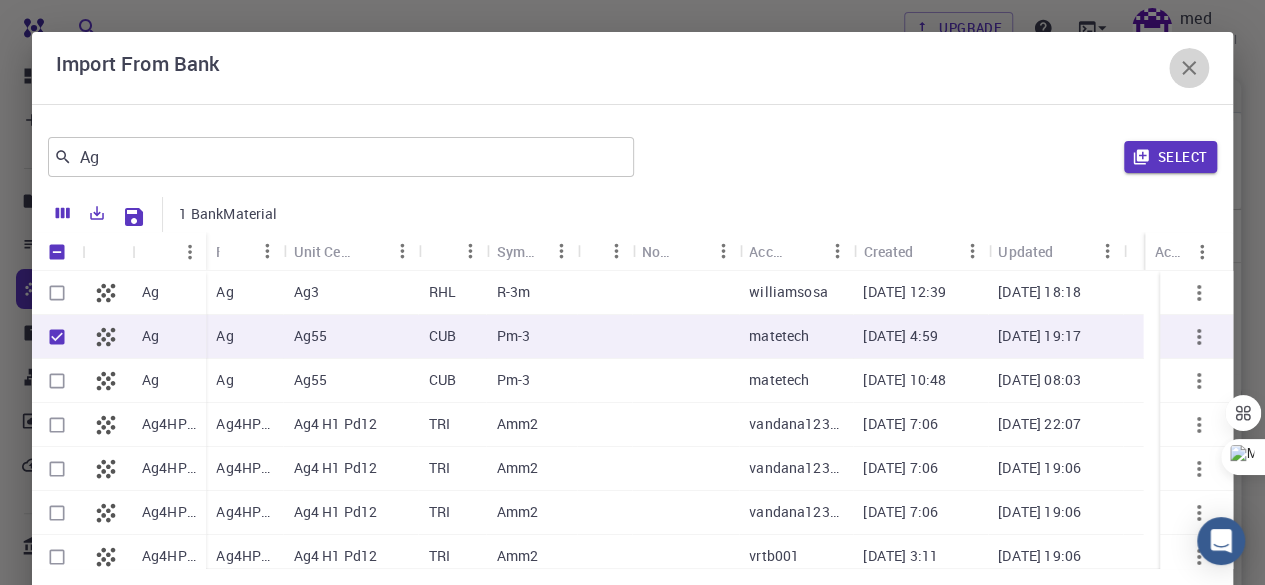 click 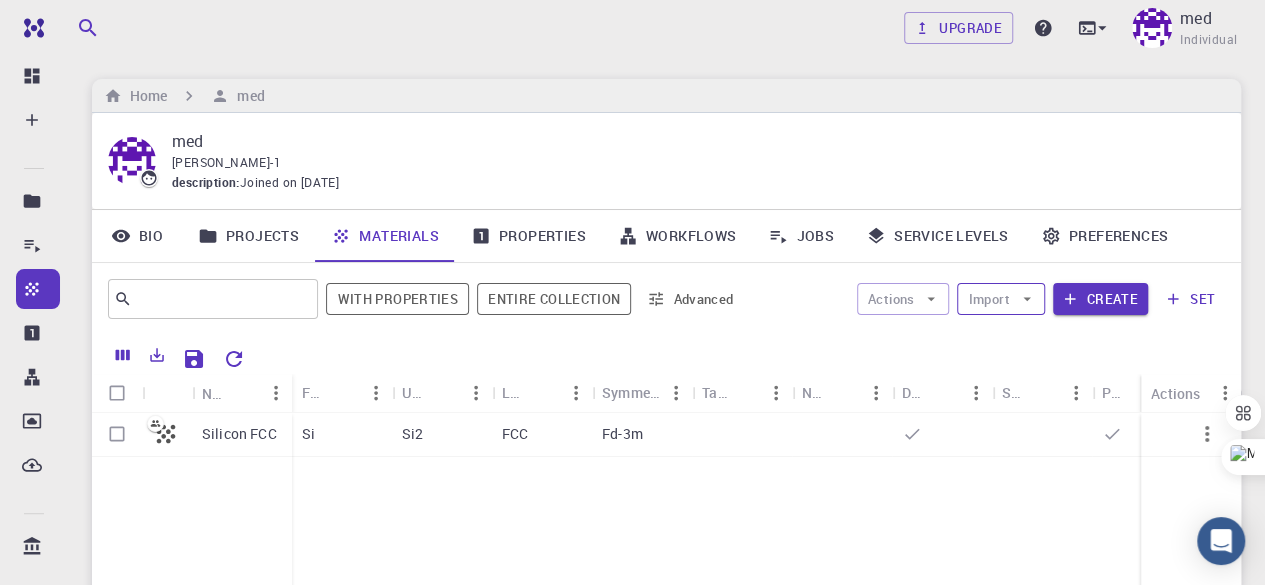 click on "Import" at bounding box center [1000, 299] 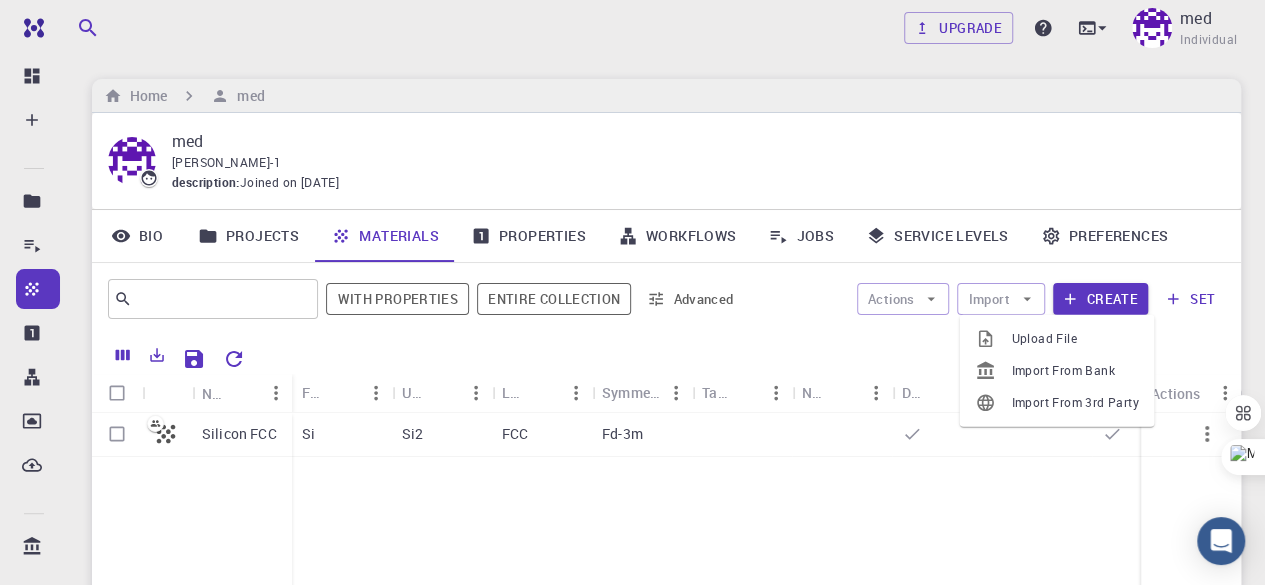 click on "Import From Bank" at bounding box center [1074, 371] 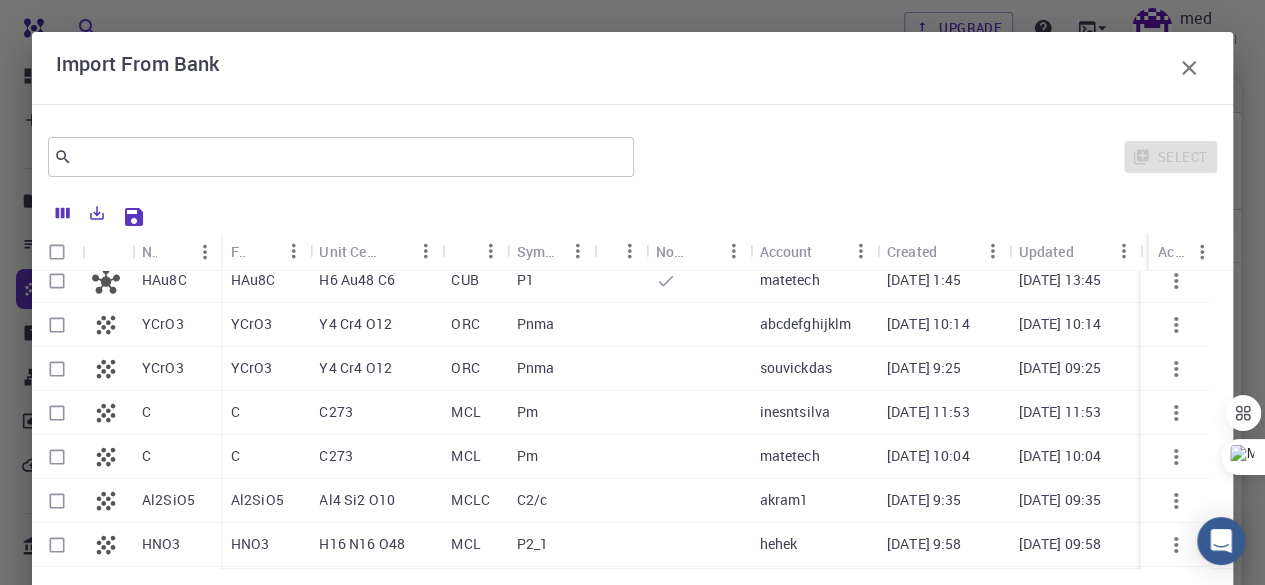 scroll, scrollTop: 300, scrollLeft: 0, axis: vertical 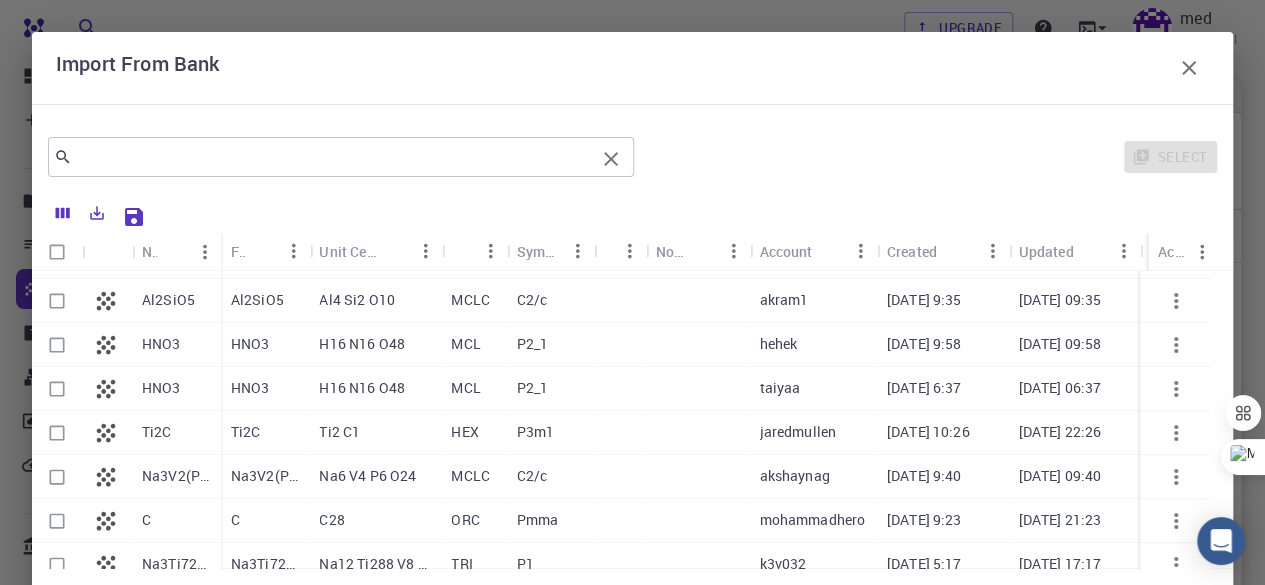 click at bounding box center [333, 157] 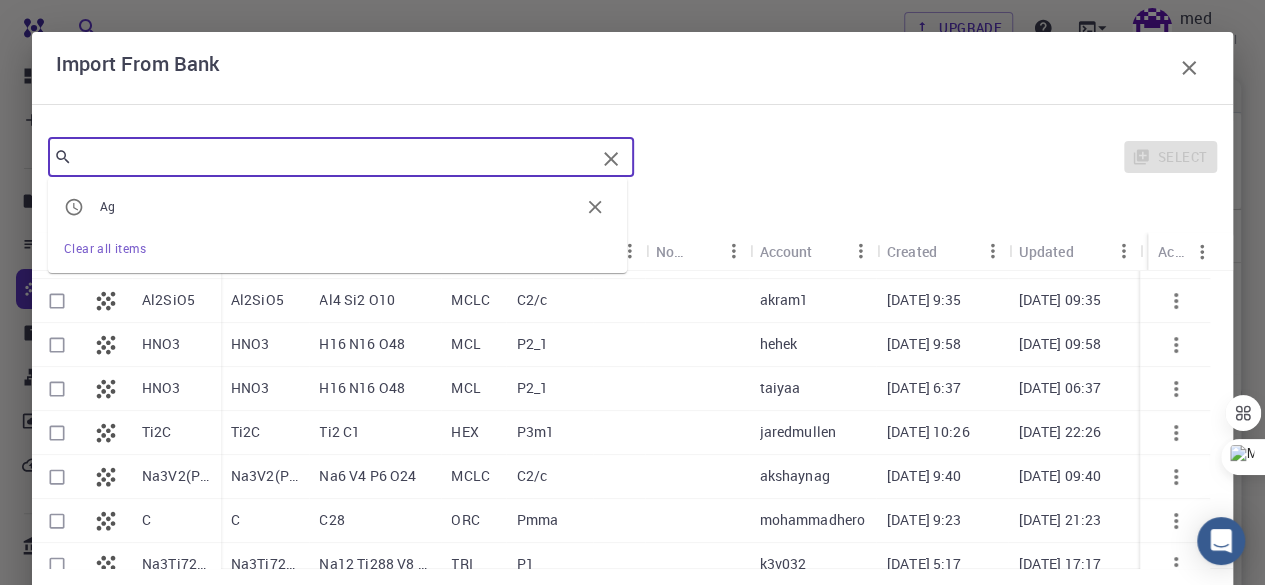 click on "Ag" at bounding box center (339, 207) 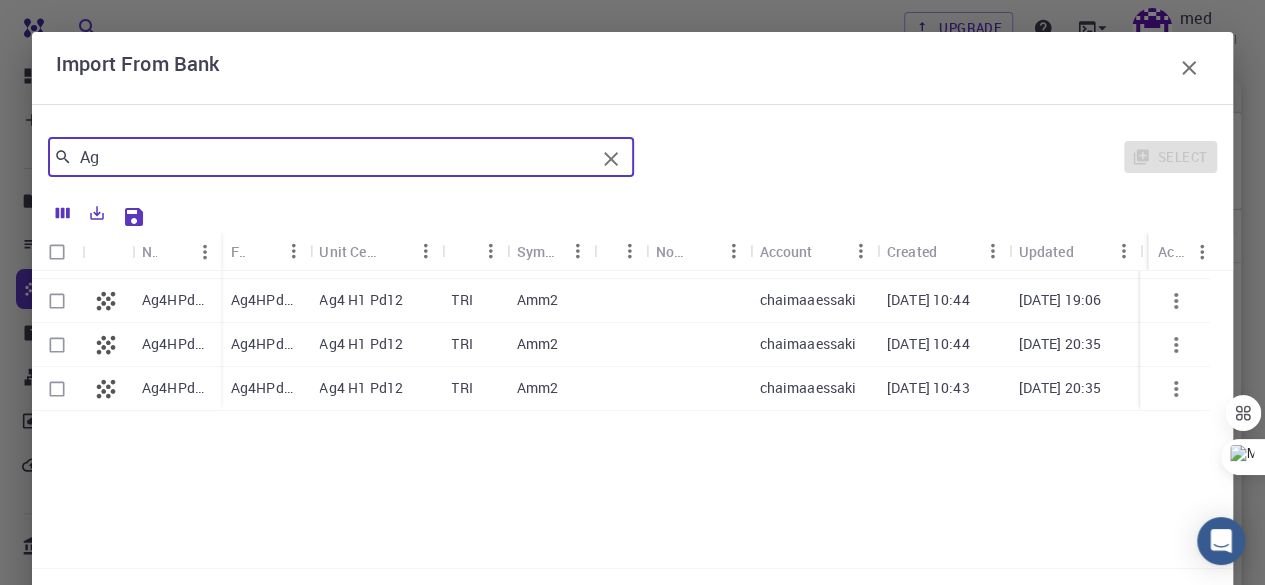 scroll, scrollTop: 0, scrollLeft: 0, axis: both 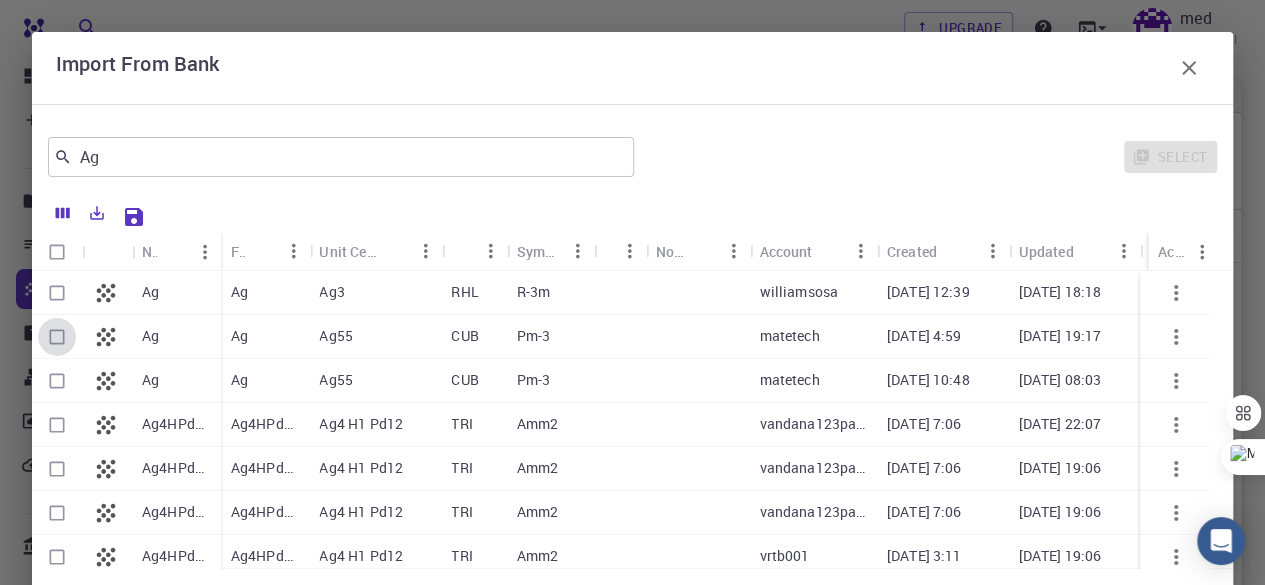 click at bounding box center (57, 337) 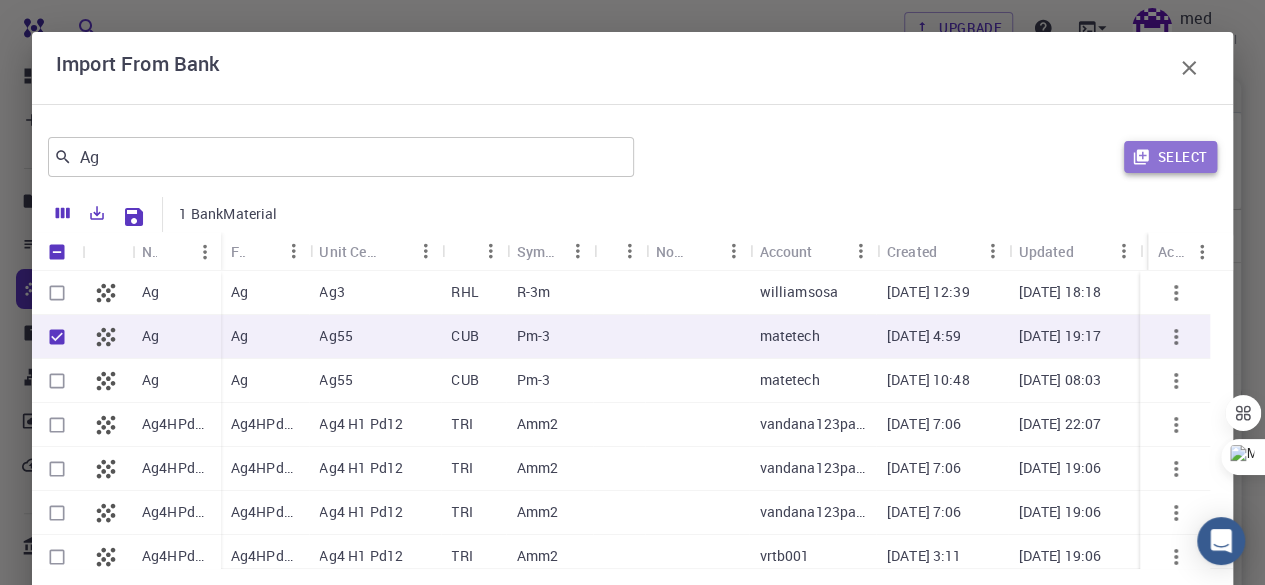 click on "Select" at bounding box center (1170, 157) 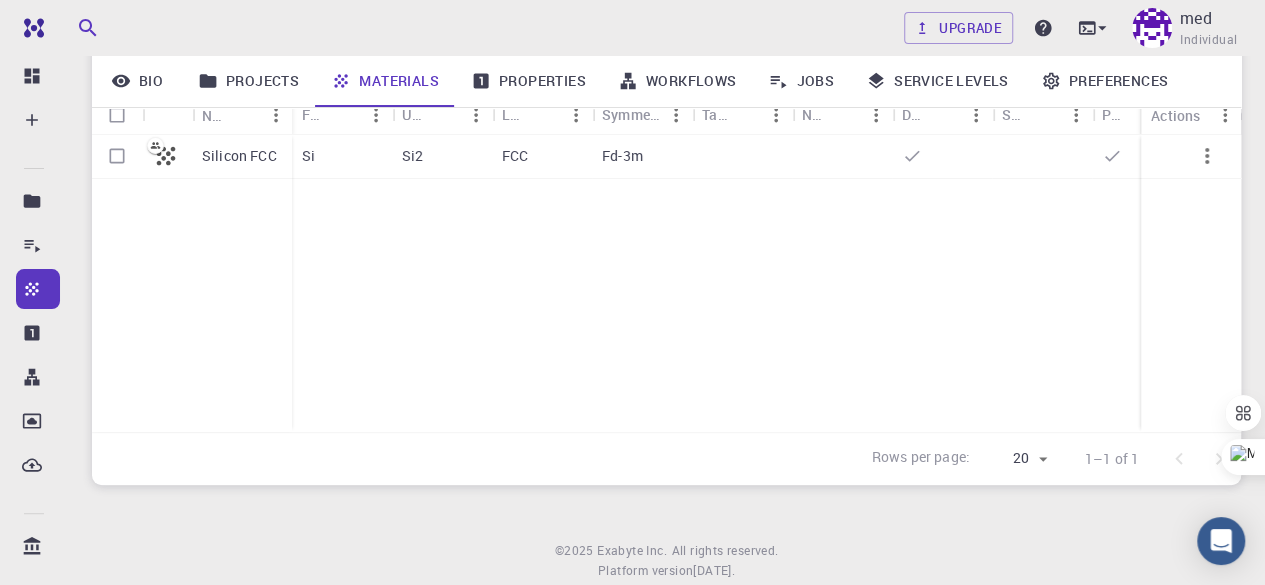 scroll, scrollTop: 334, scrollLeft: 0, axis: vertical 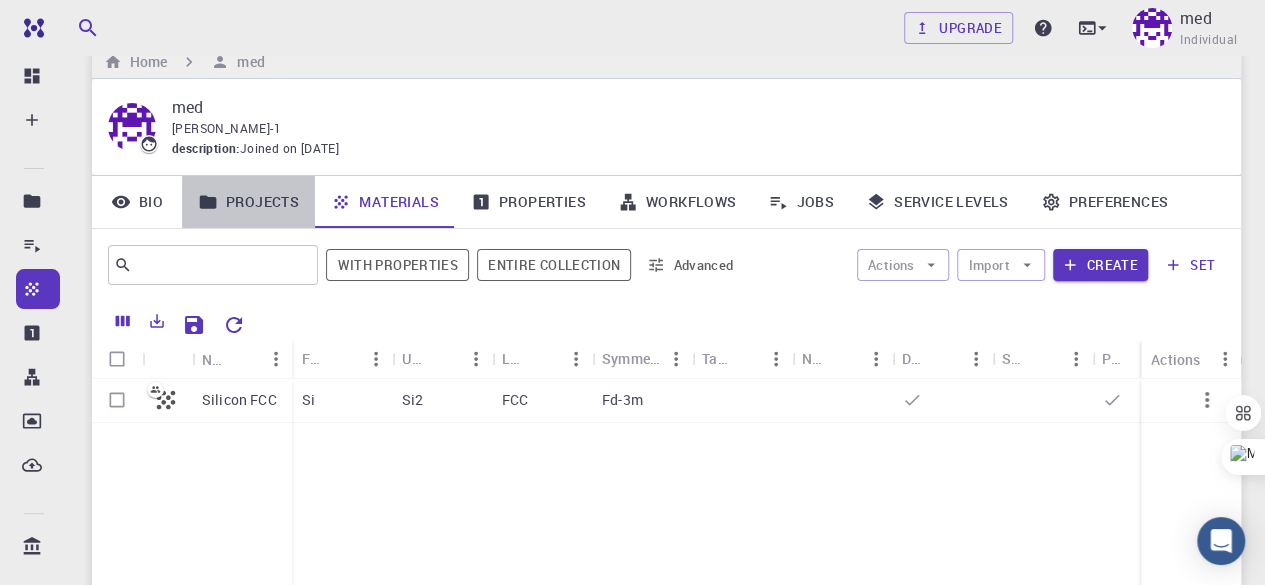 click on "Projects" at bounding box center [248, 202] 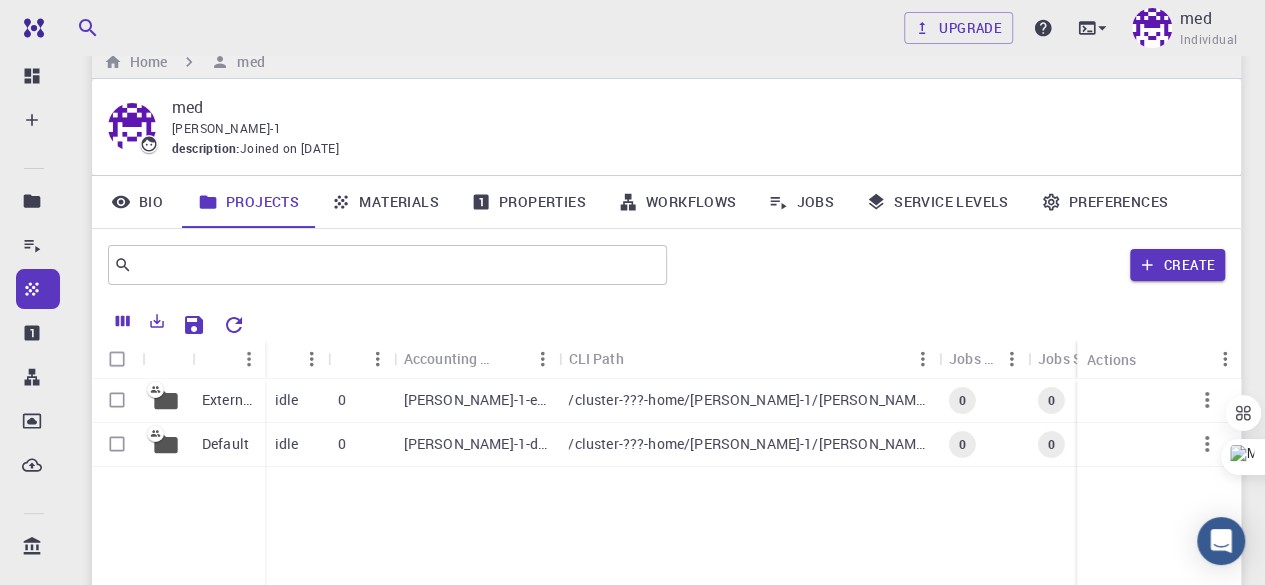 click on "Materials" at bounding box center (385, 202) 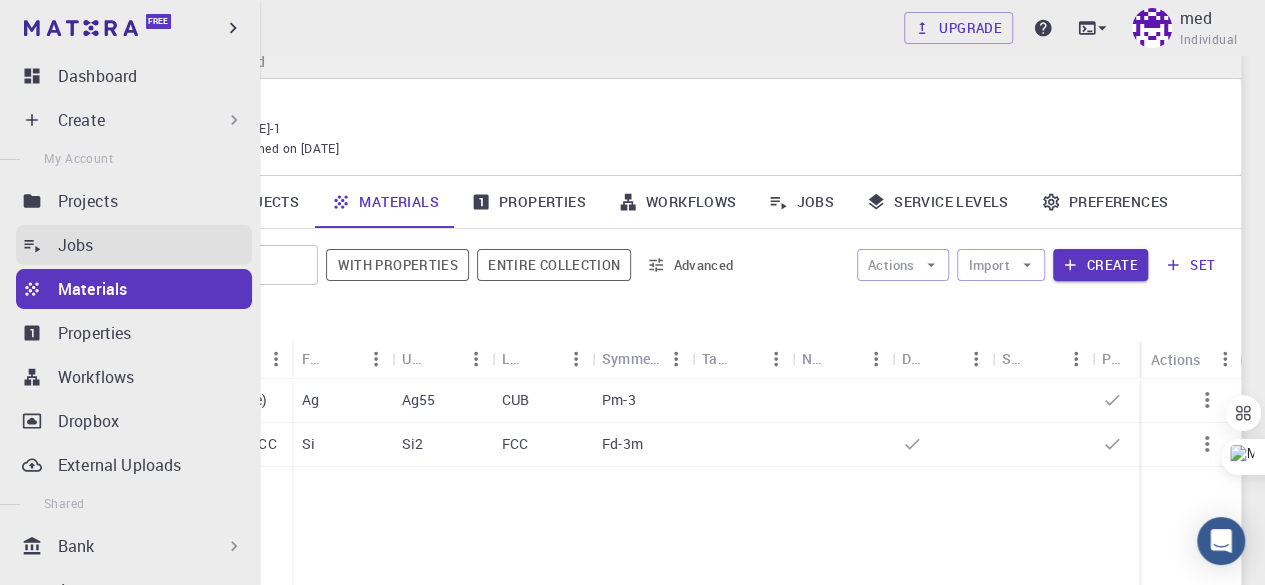 click on "Jobs" at bounding box center [155, 245] 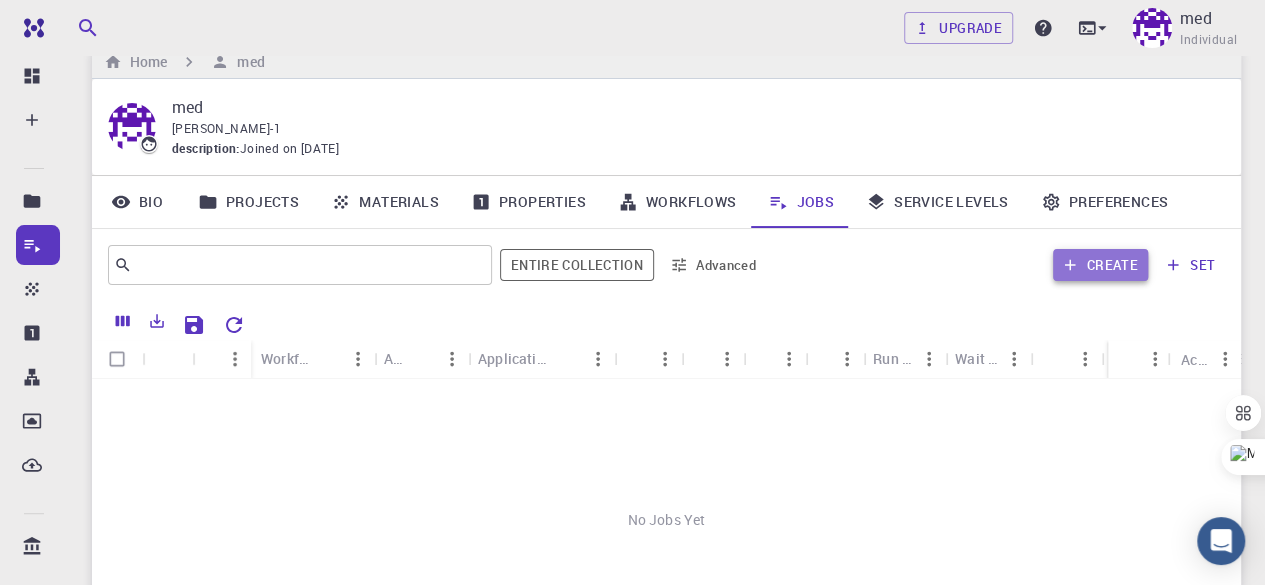 click on "Create" at bounding box center [1100, 265] 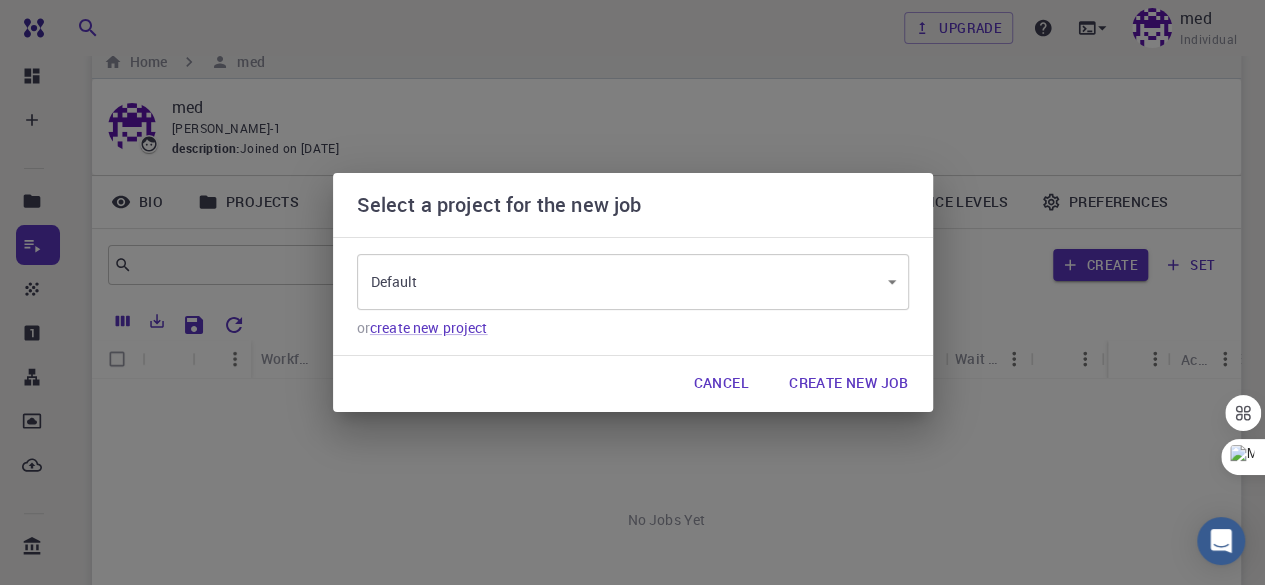 click on "Create New Job" at bounding box center [849, 384] 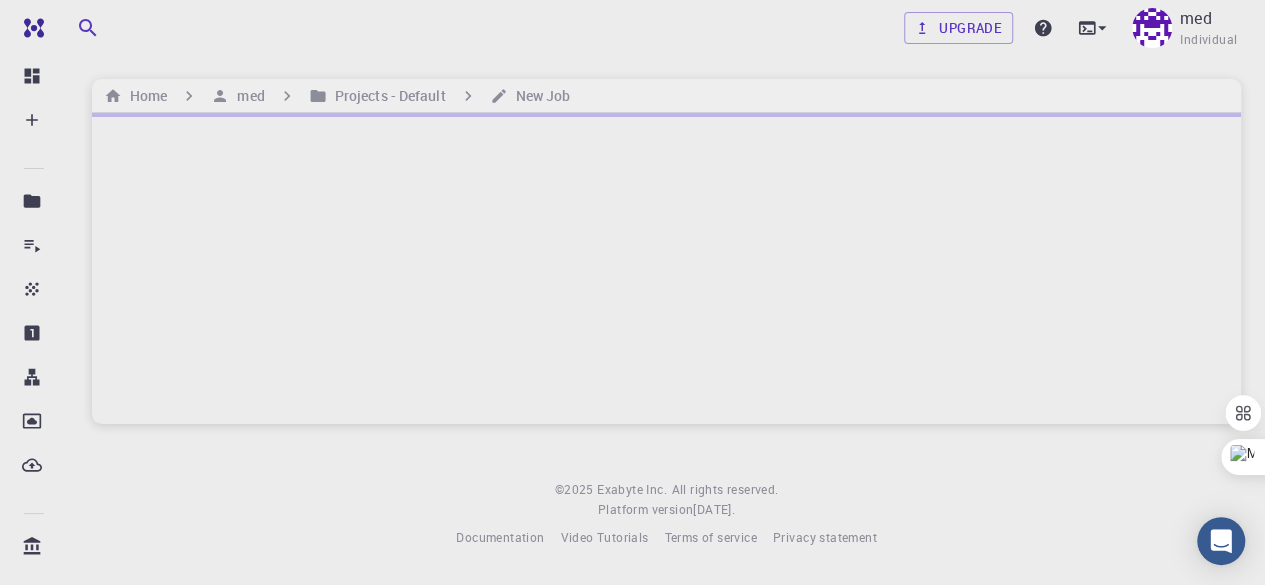 scroll, scrollTop: 0, scrollLeft: 0, axis: both 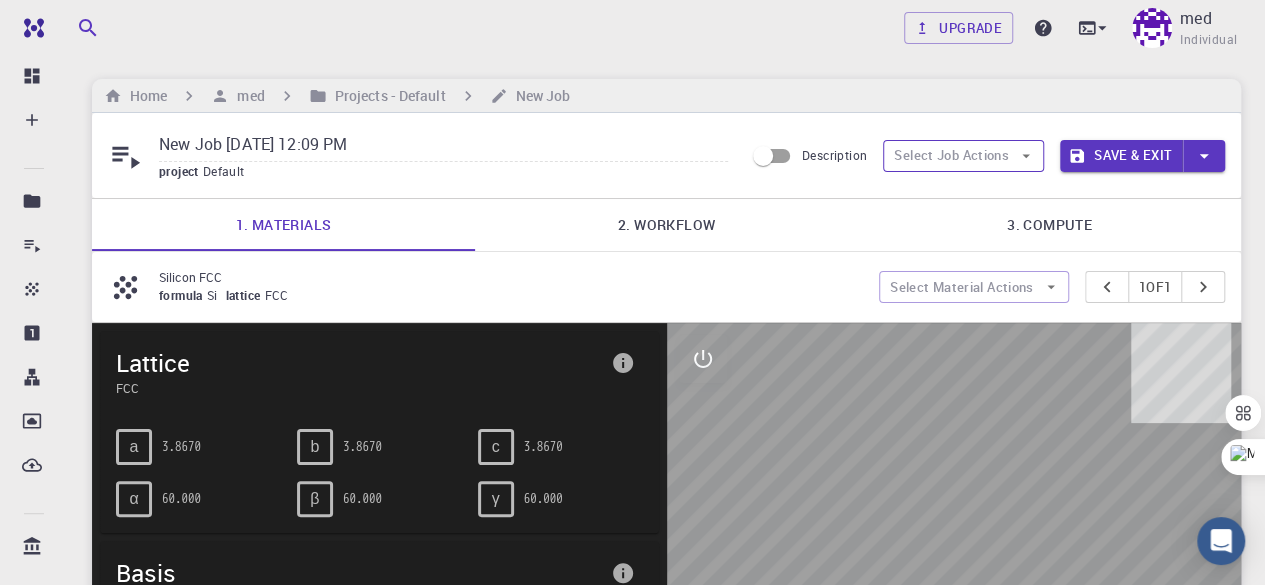 click on "Select Job Actions" at bounding box center [963, 156] 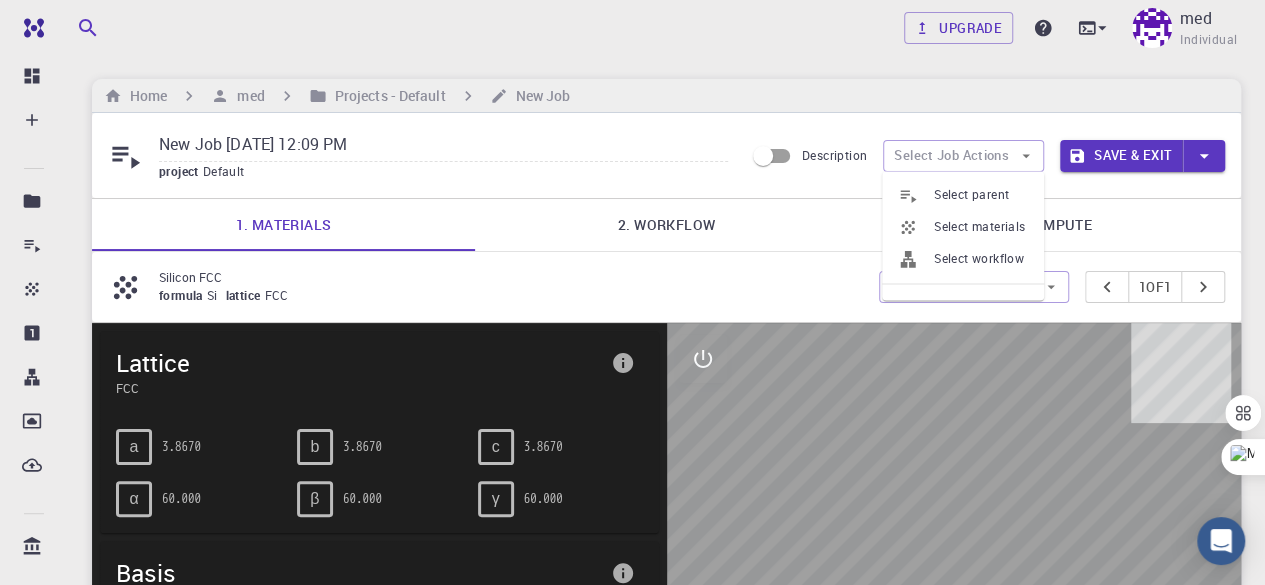 click on "Select materials" at bounding box center [981, 227] 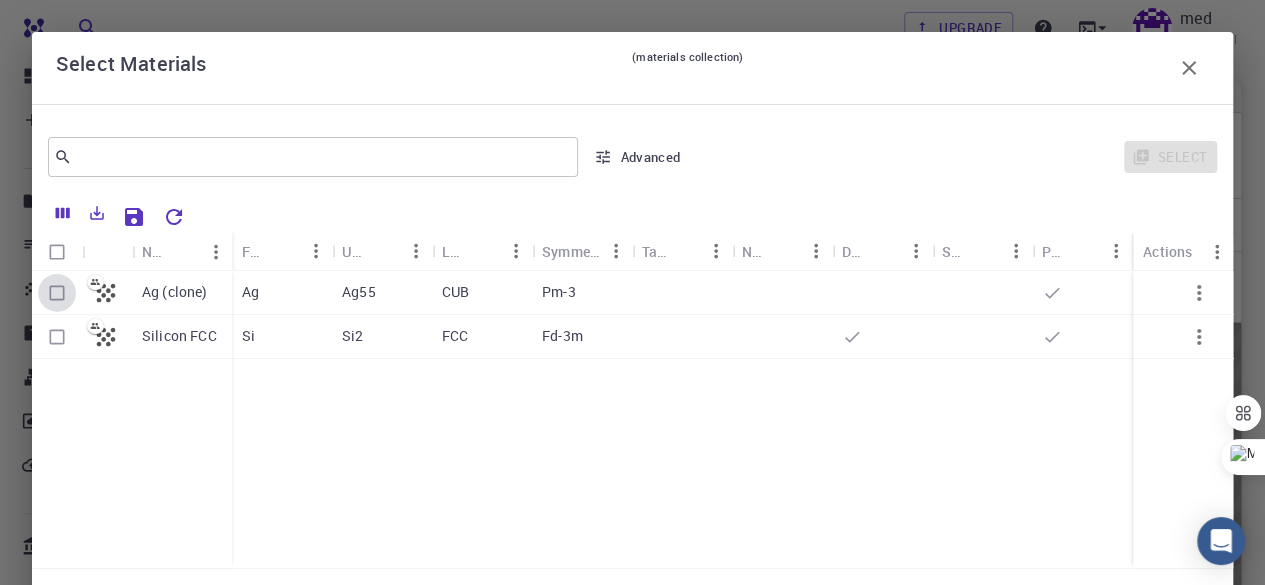 click at bounding box center [57, 293] 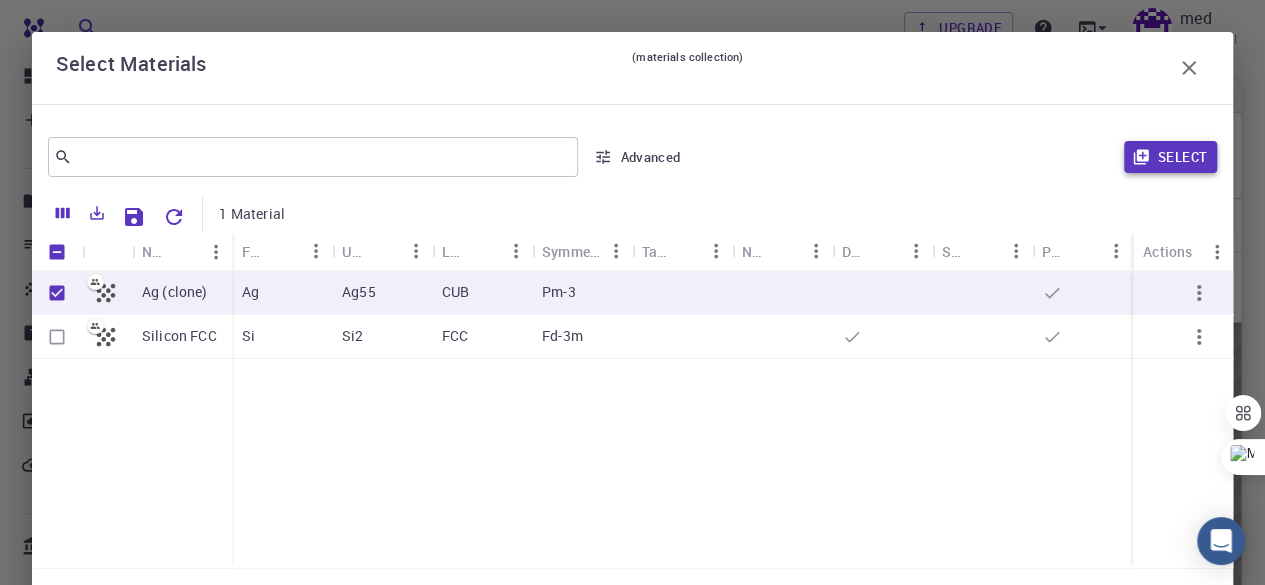 click on "Select" at bounding box center (1170, 157) 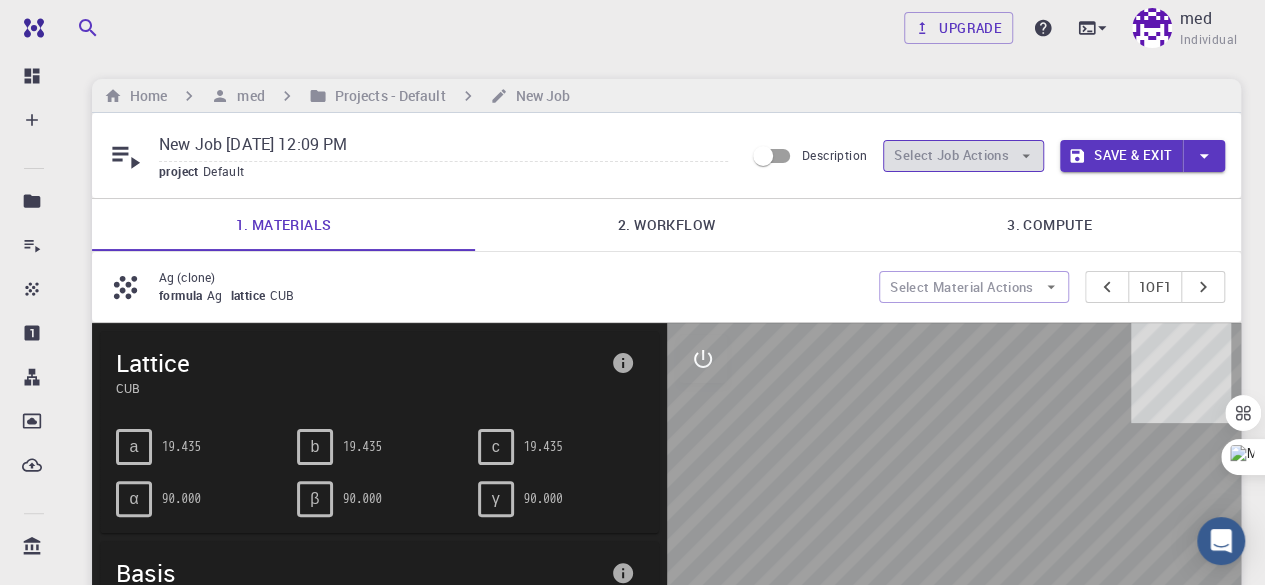 click on "Select Job Actions" at bounding box center [963, 156] 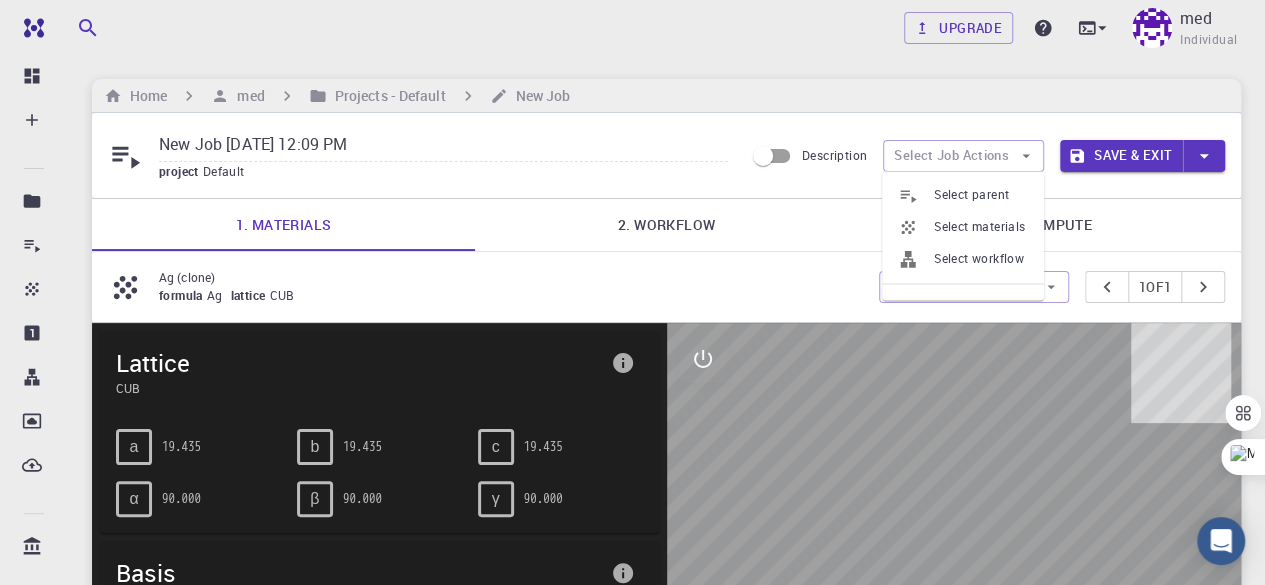 click on "Select workflow" at bounding box center [981, 259] 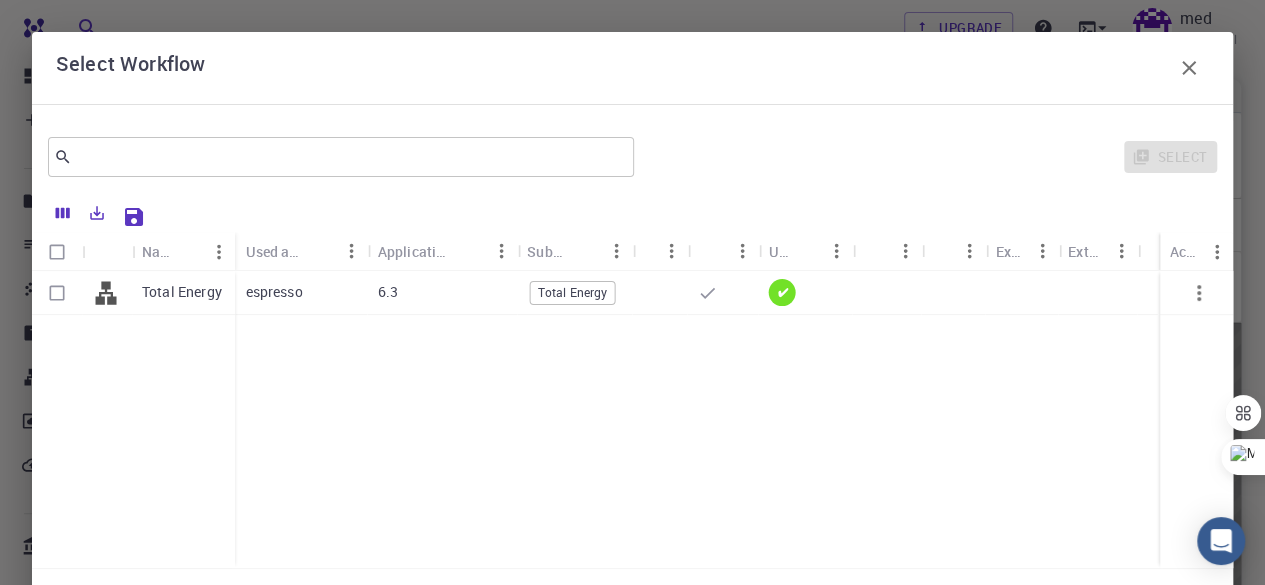 click at bounding box center [57, 293] 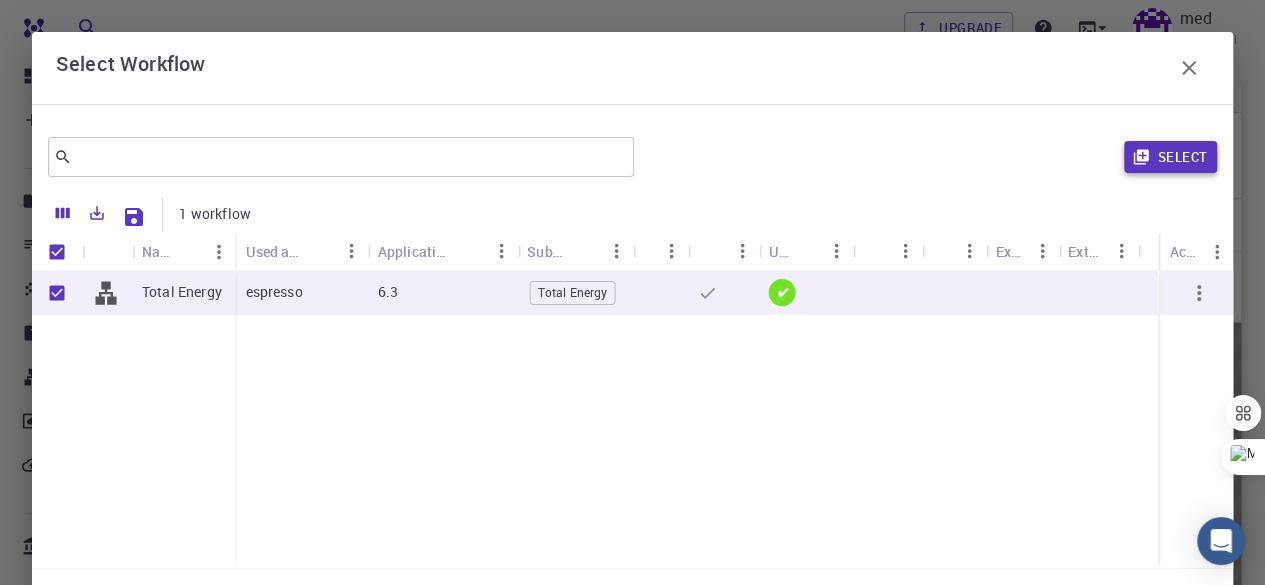 click on "Select" at bounding box center [1170, 157] 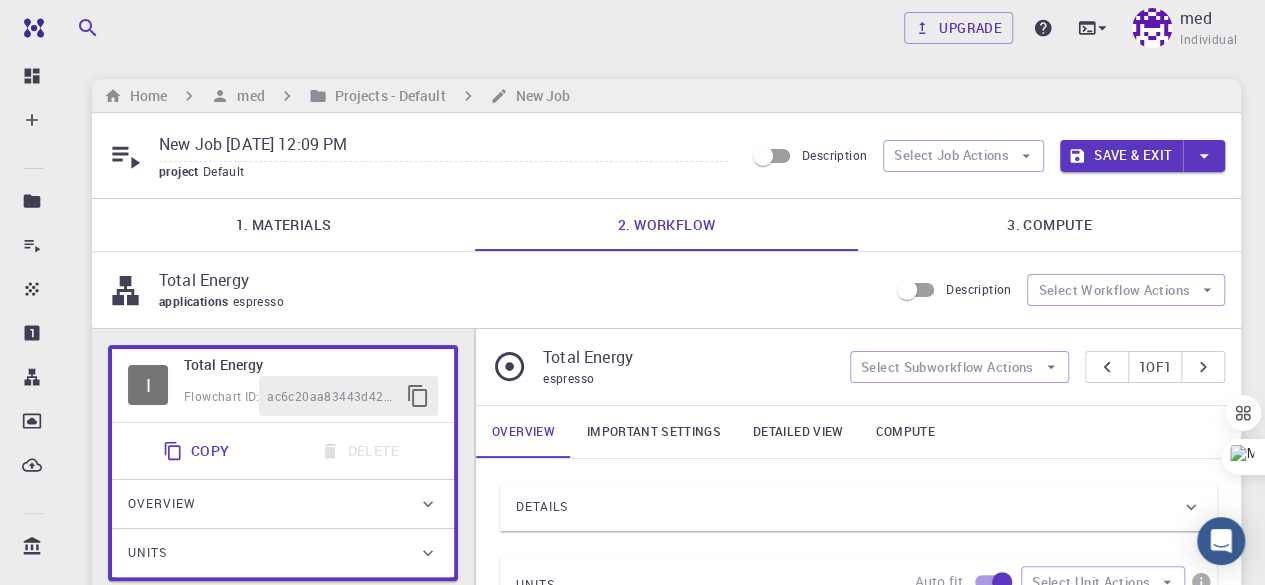 scroll, scrollTop: 100, scrollLeft: 0, axis: vertical 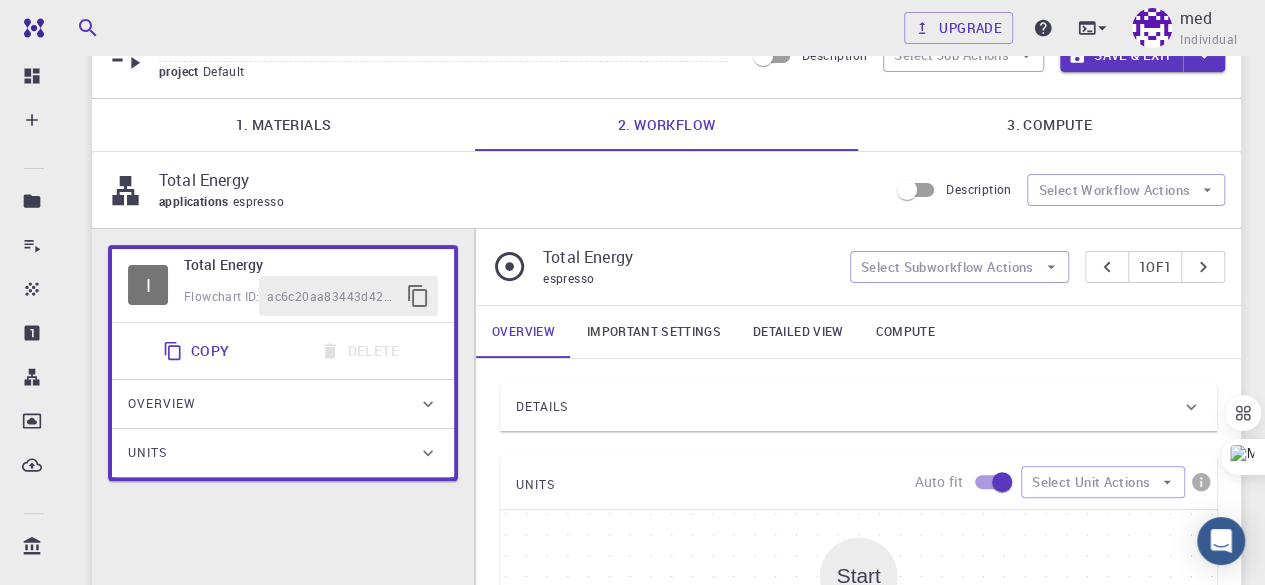 click 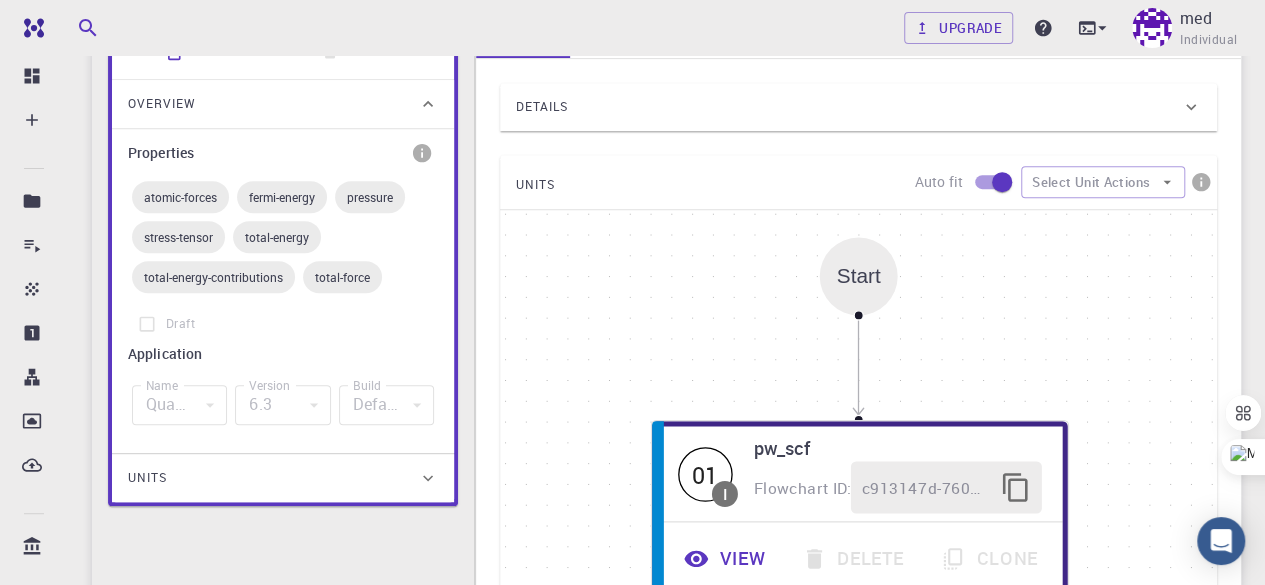 scroll, scrollTop: 200, scrollLeft: 0, axis: vertical 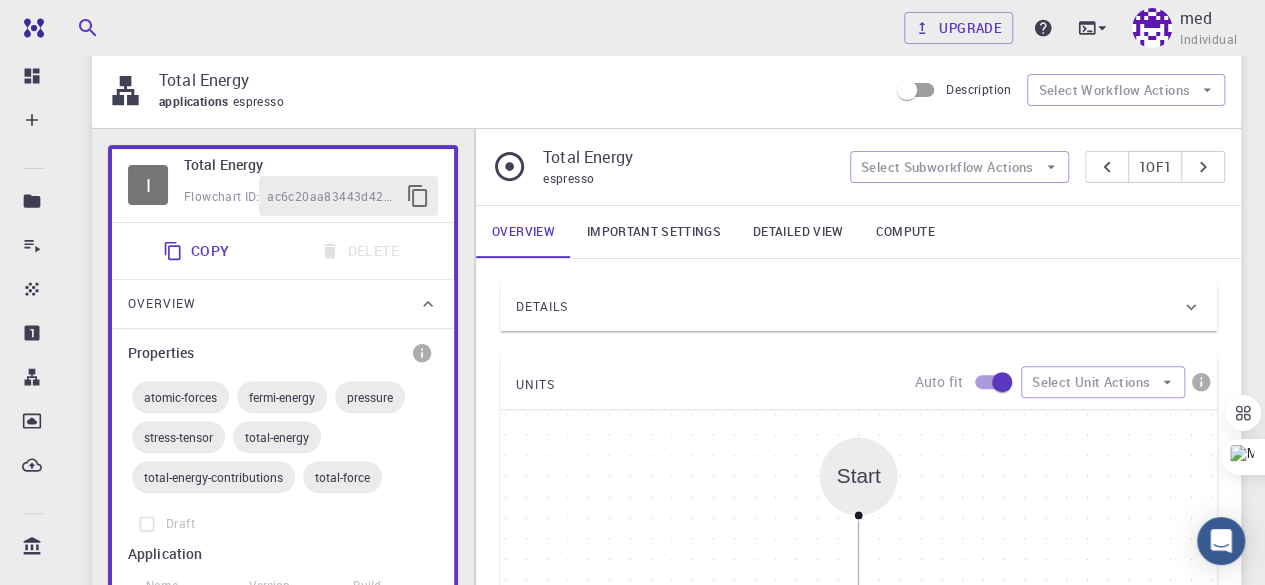 click 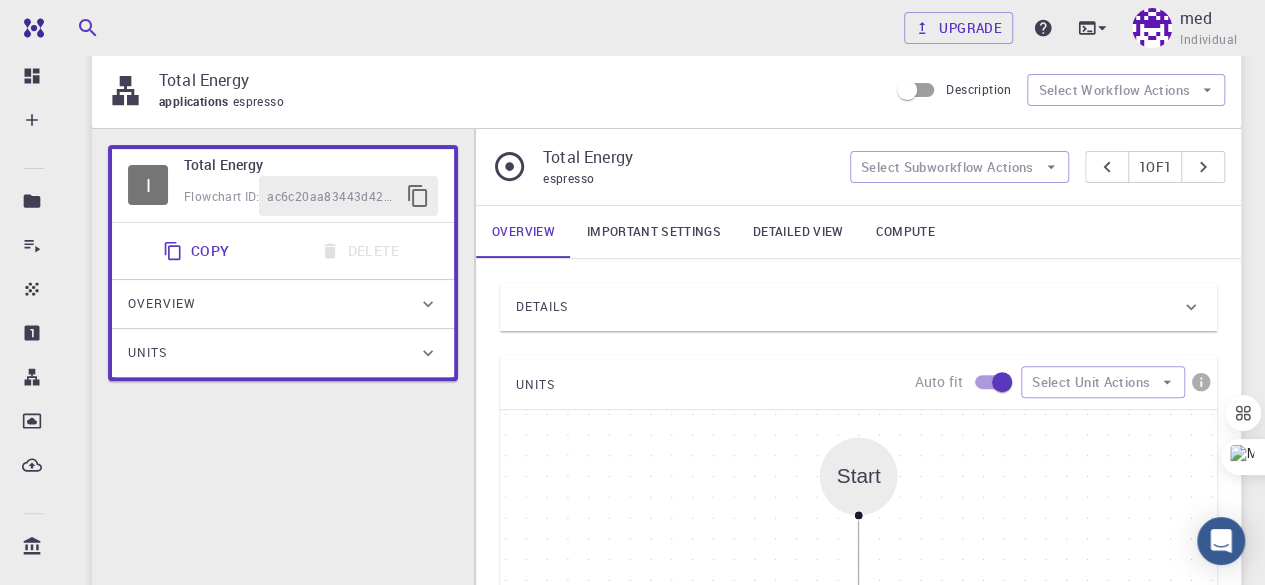 scroll, scrollTop: 0, scrollLeft: 0, axis: both 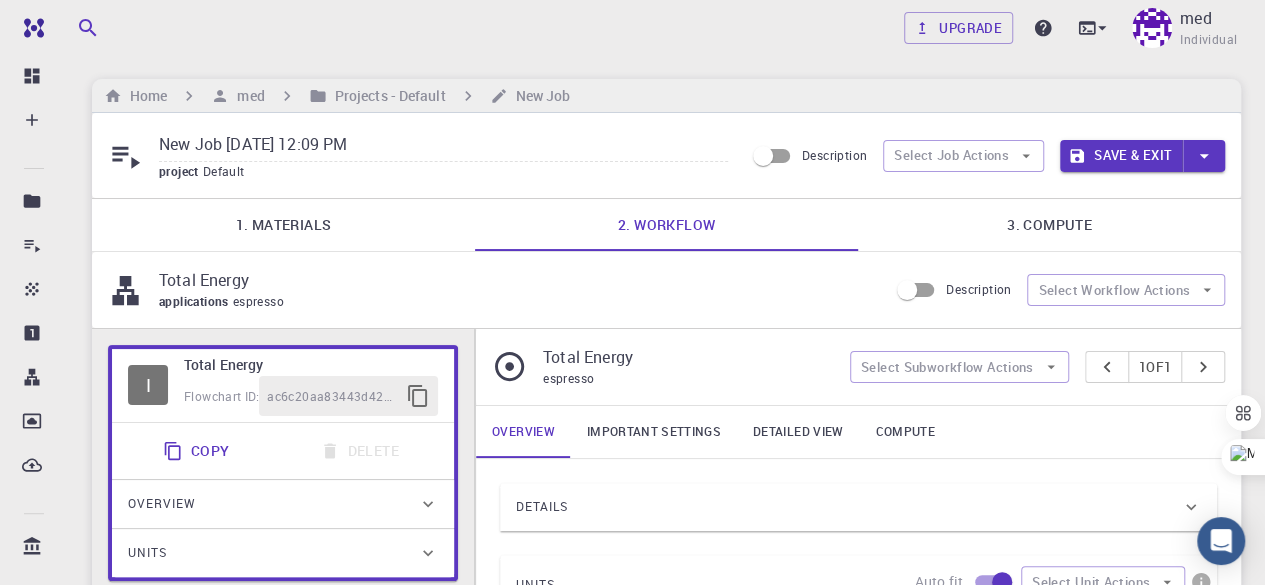 click on "3. Compute" at bounding box center [1049, 225] 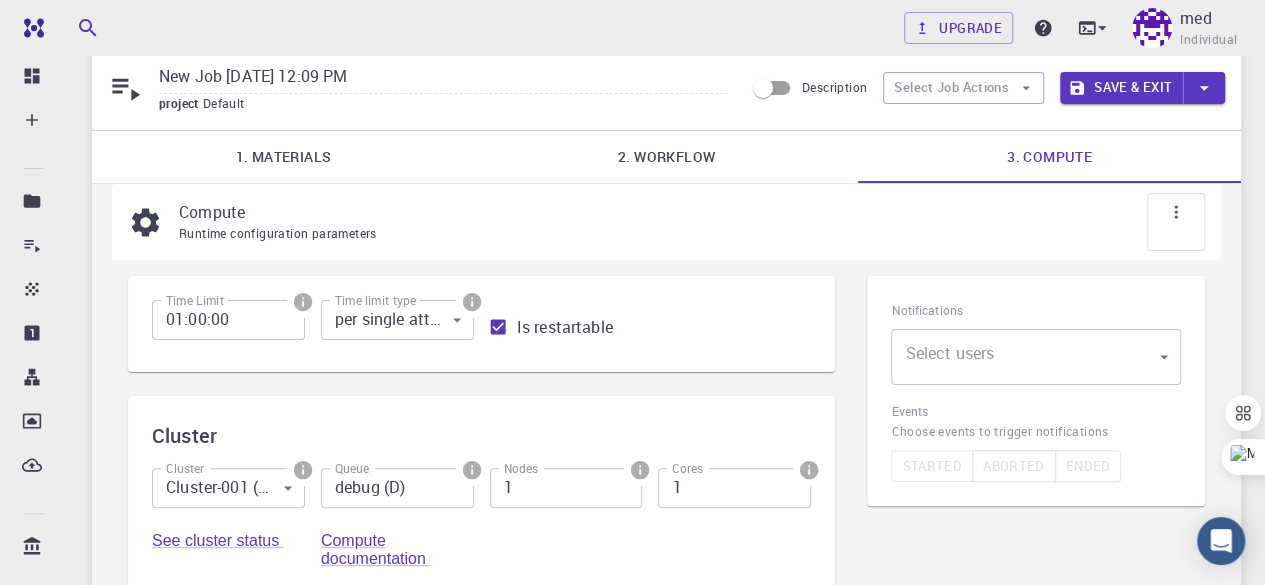 scroll, scrollTop: 100, scrollLeft: 0, axis: vertical 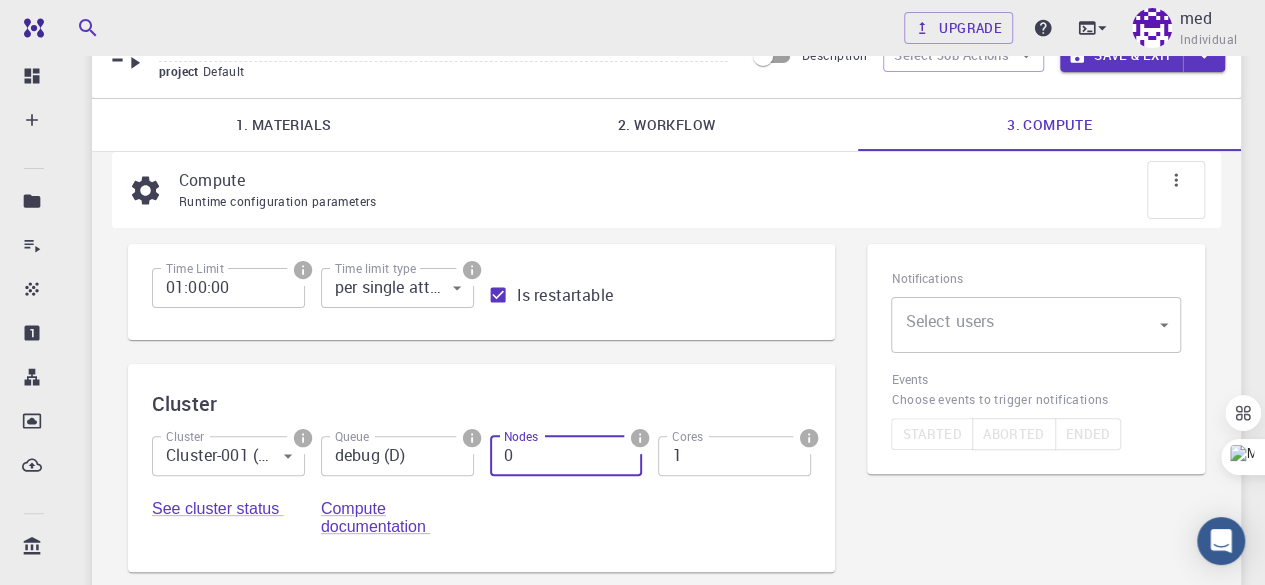 click on "0" at bounding box center (566, 456) 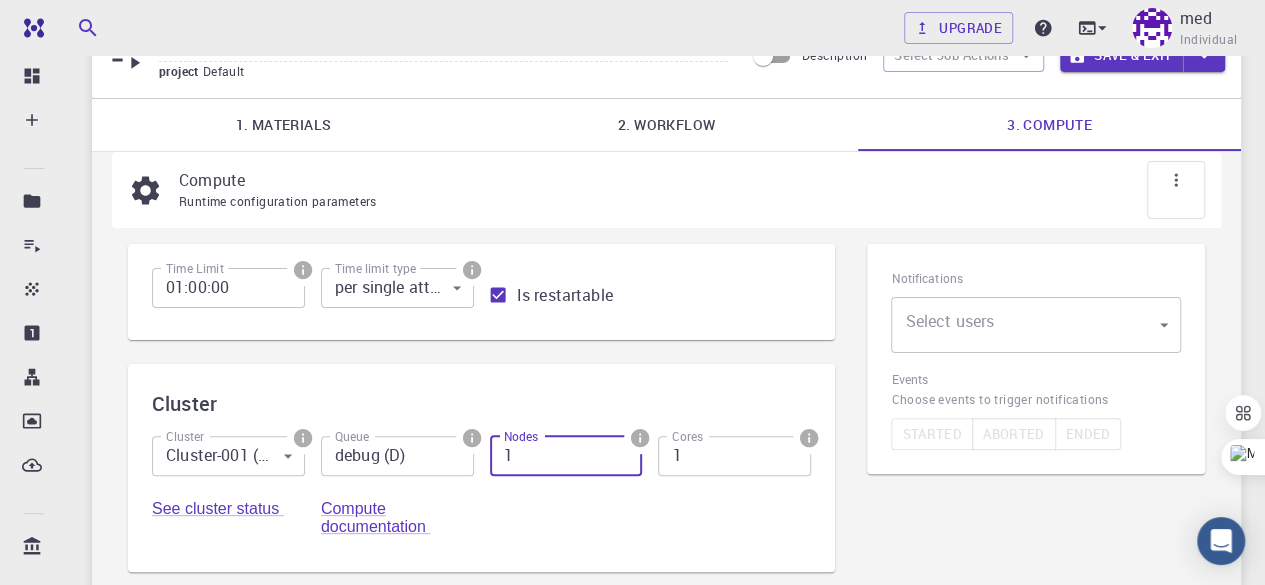 click on "1" at bounding box center [566, 456] 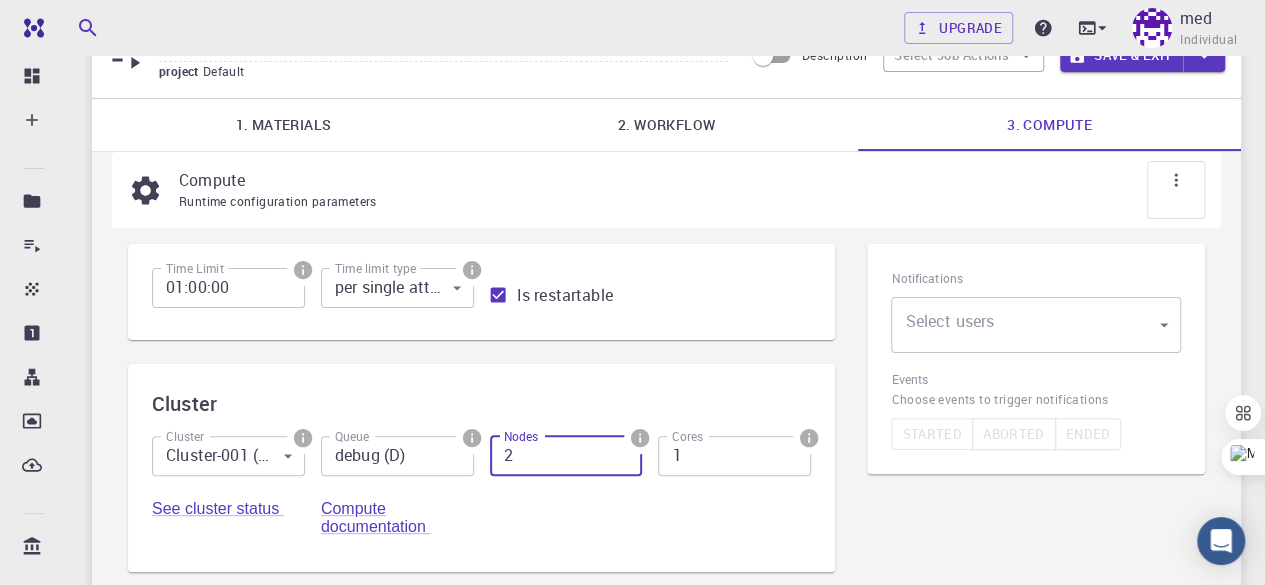 click on "2" at bounding box center (566, 456) 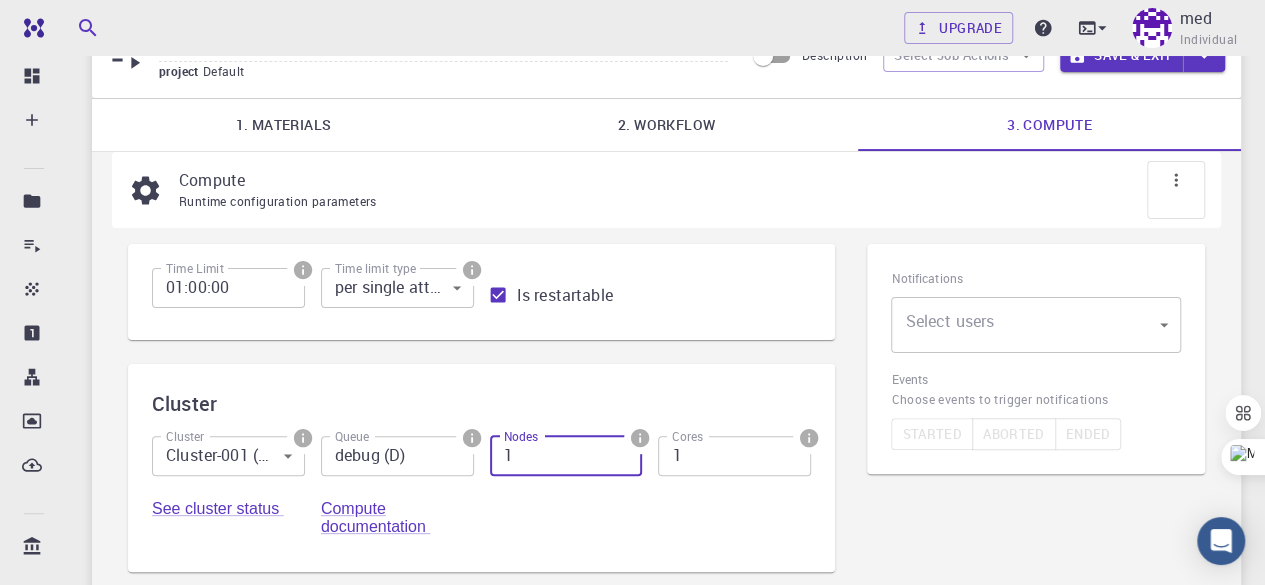 type on "1" 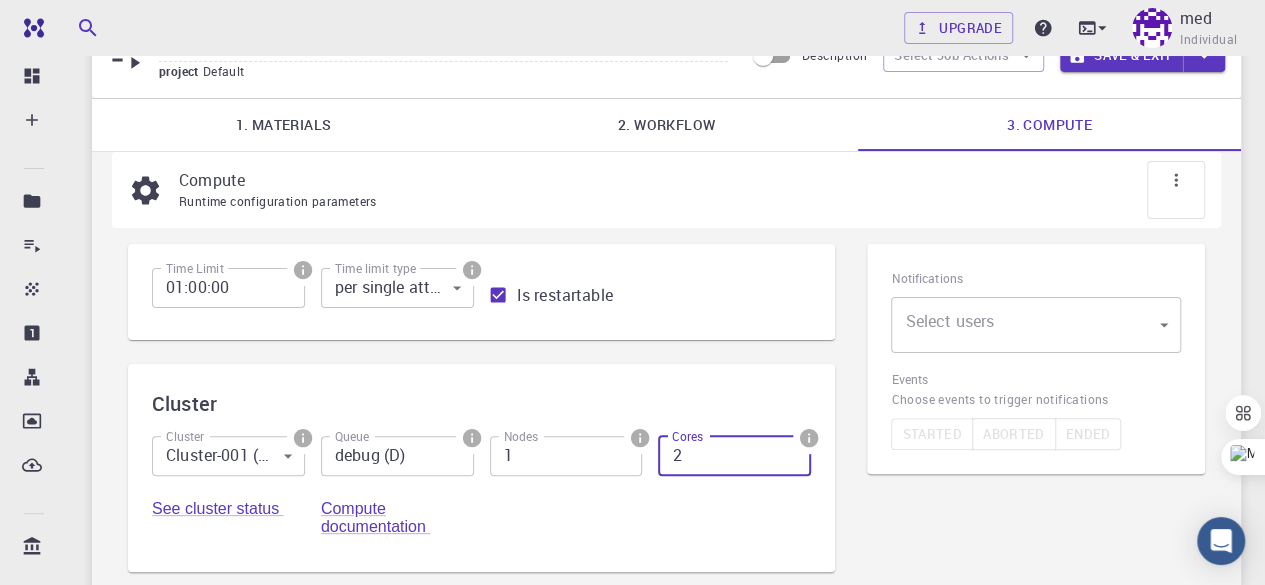 click on "2" at bounding box center (734, 456) 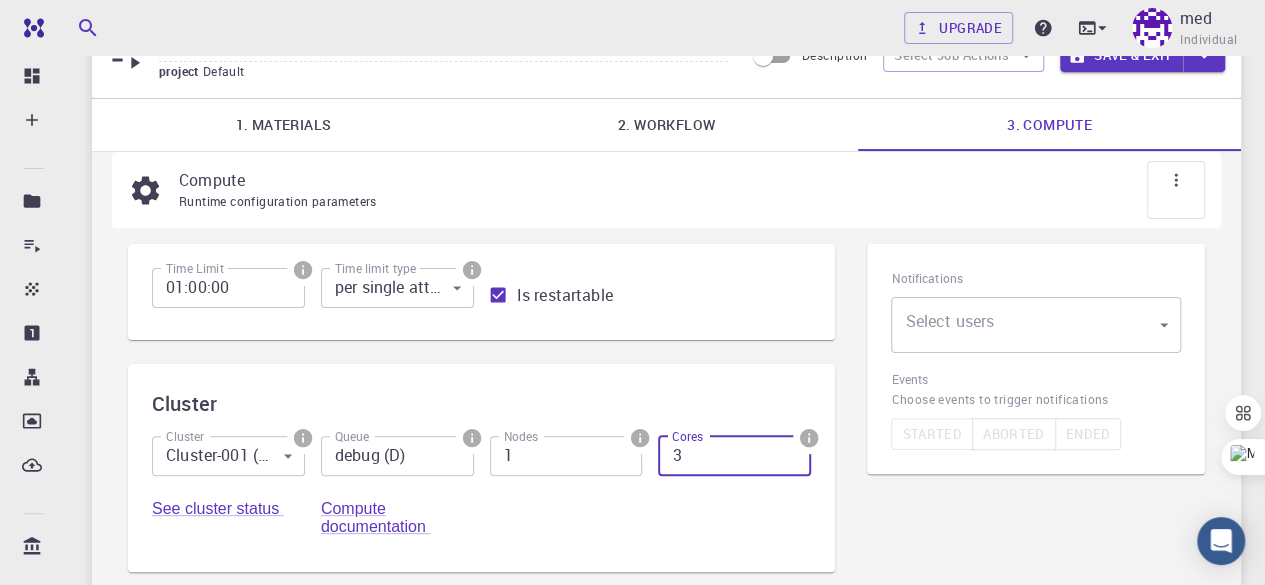 click on "3" at bounding box center [734, 456] 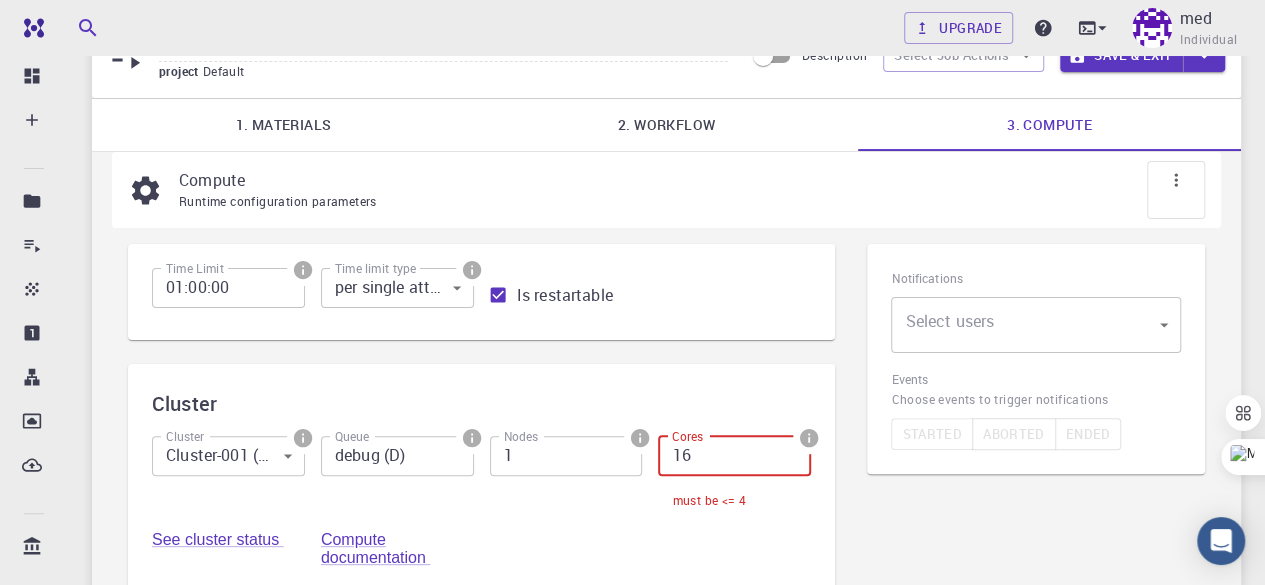 drag, startPoint x: 702, startPoint y: 457, endPoint x: 671, endPoint y: 459, distance: 31.06445 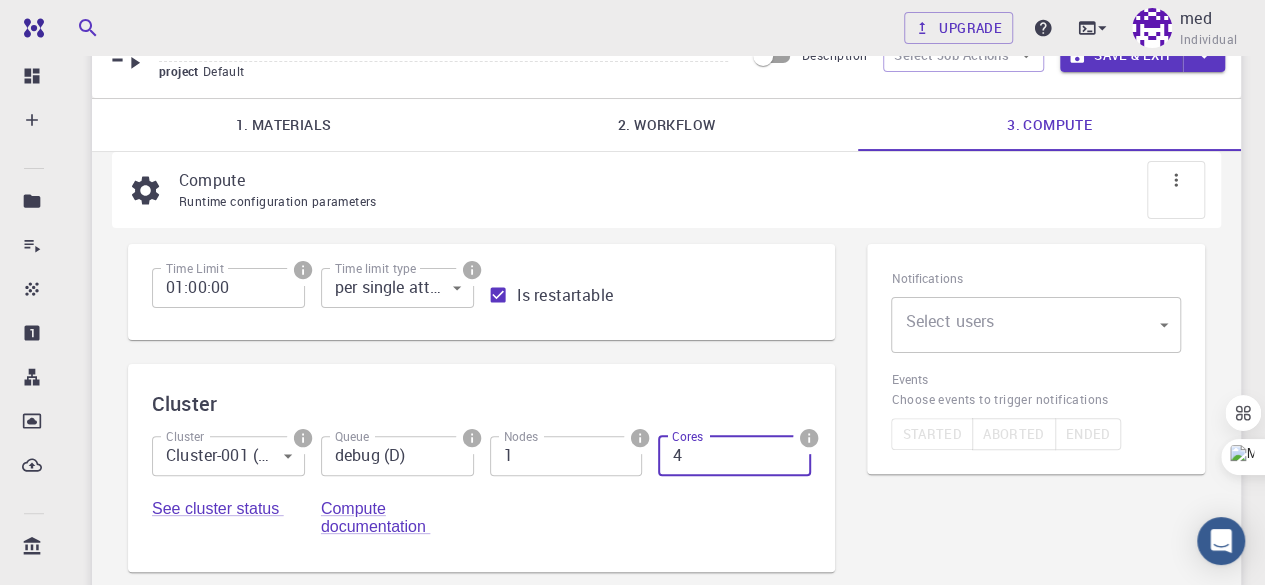 type on "4" 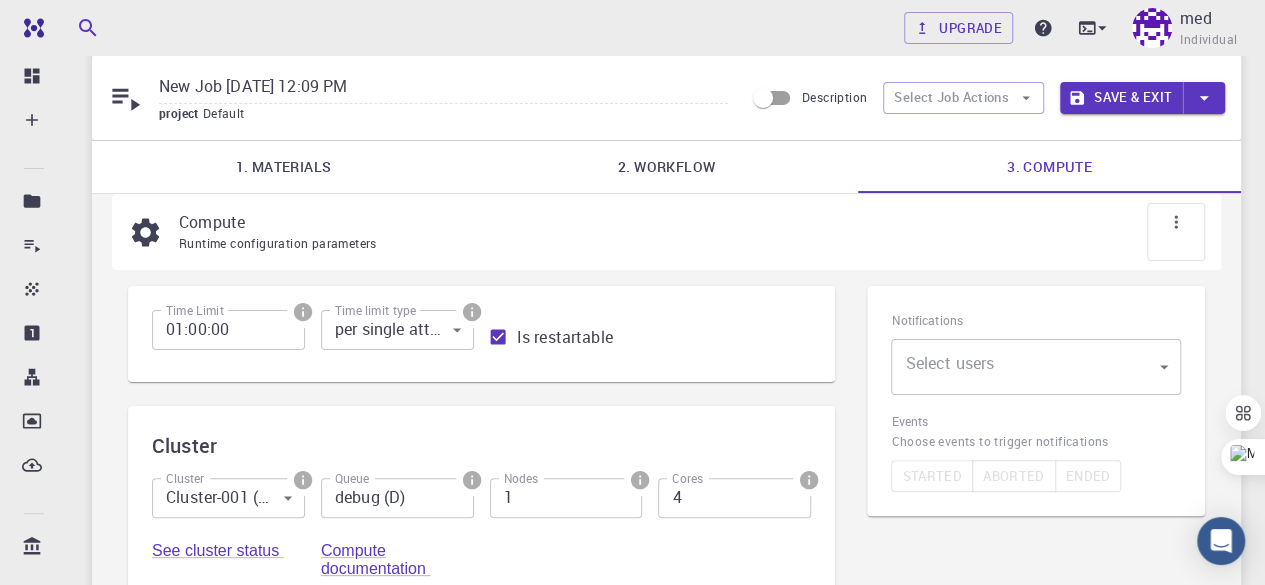 scroll, scrollTop: 26, scrollLeft: 0, axis: vertical 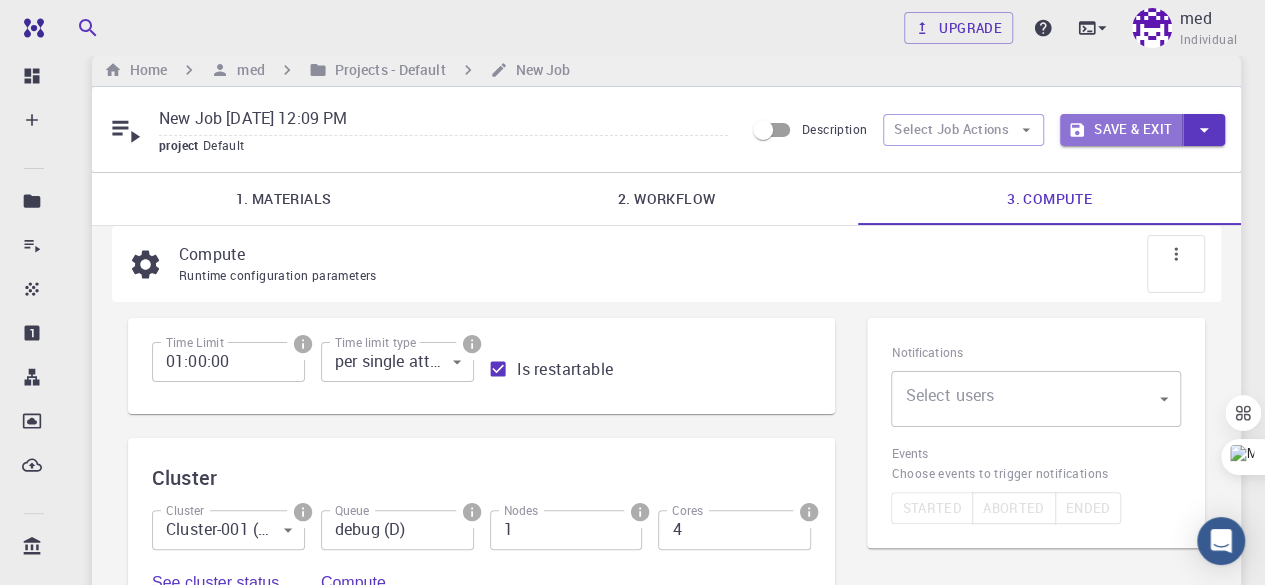 click on "Save & Exit" at bounding box center [1121, 130] 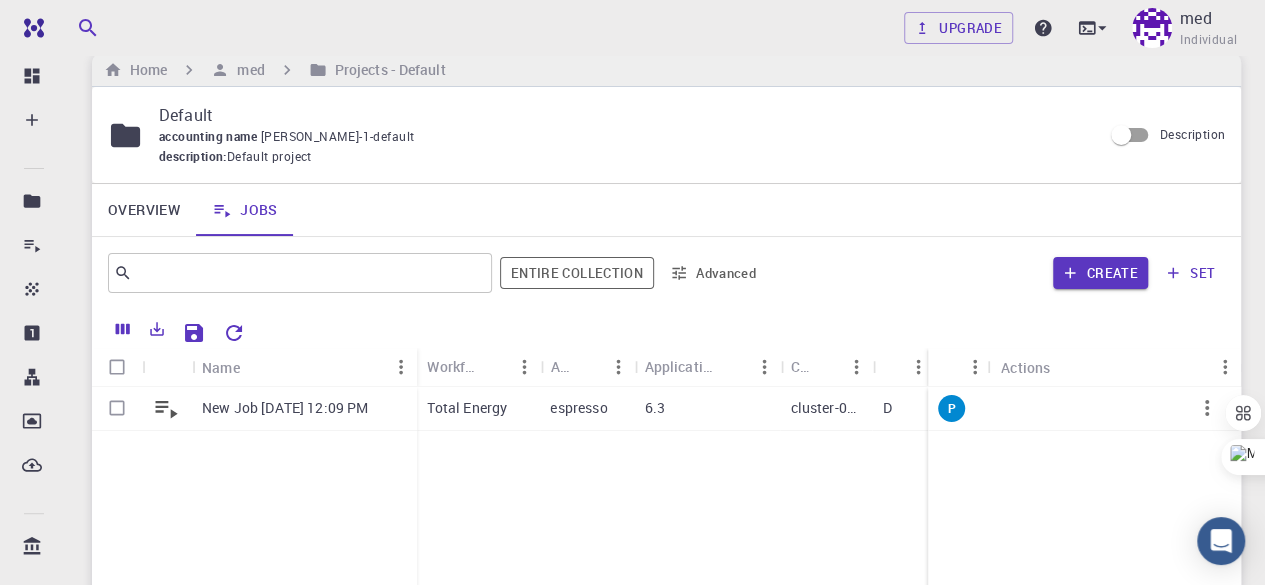scroll, scrollTop: 126, scrollLeft: 0, axis: vertical 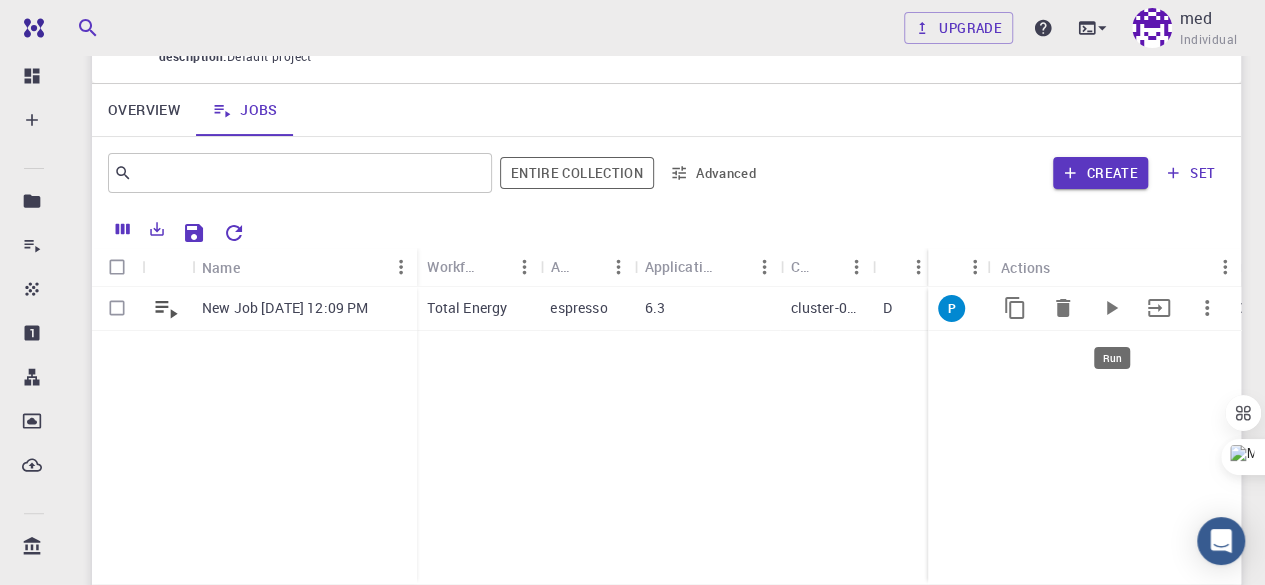 click 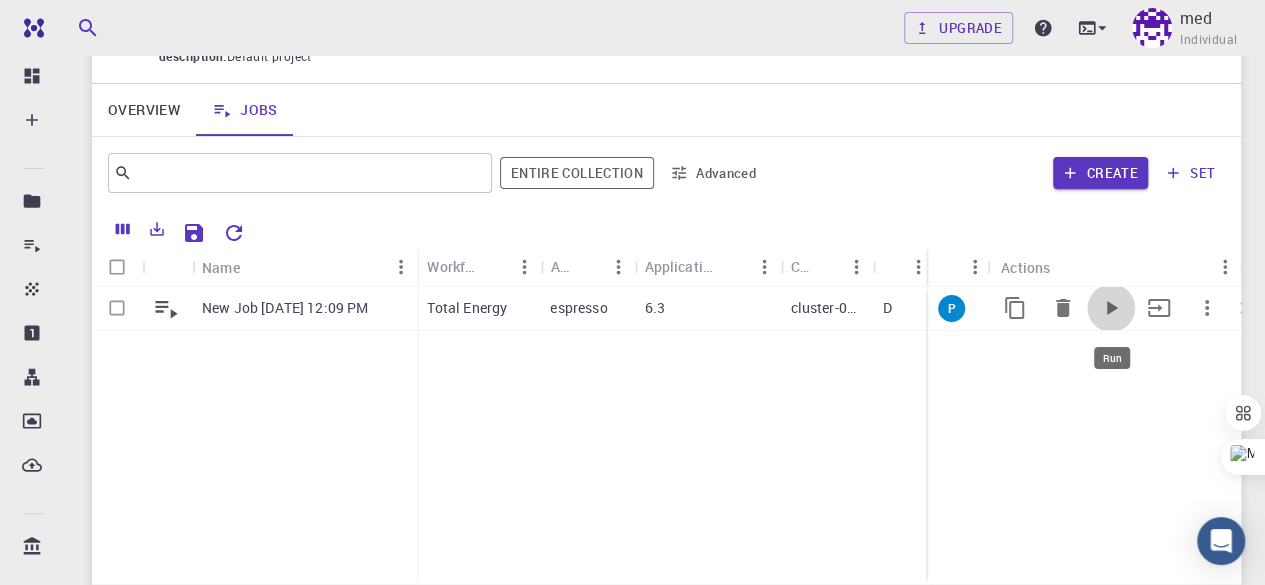 click 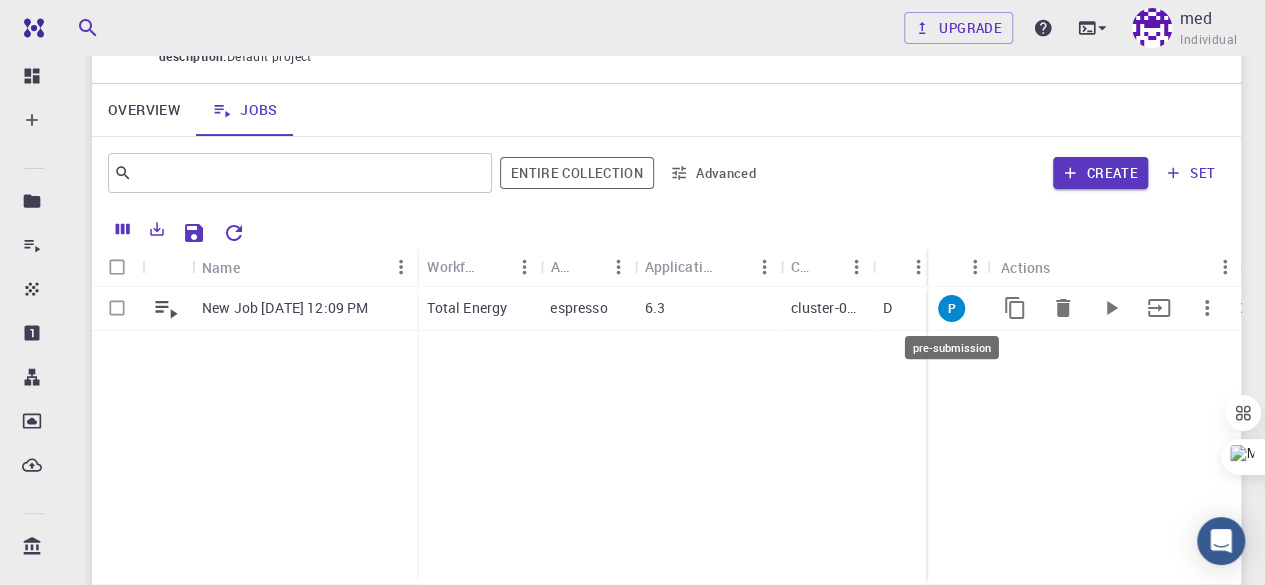 click on "P" at bounding box center [951, 308] 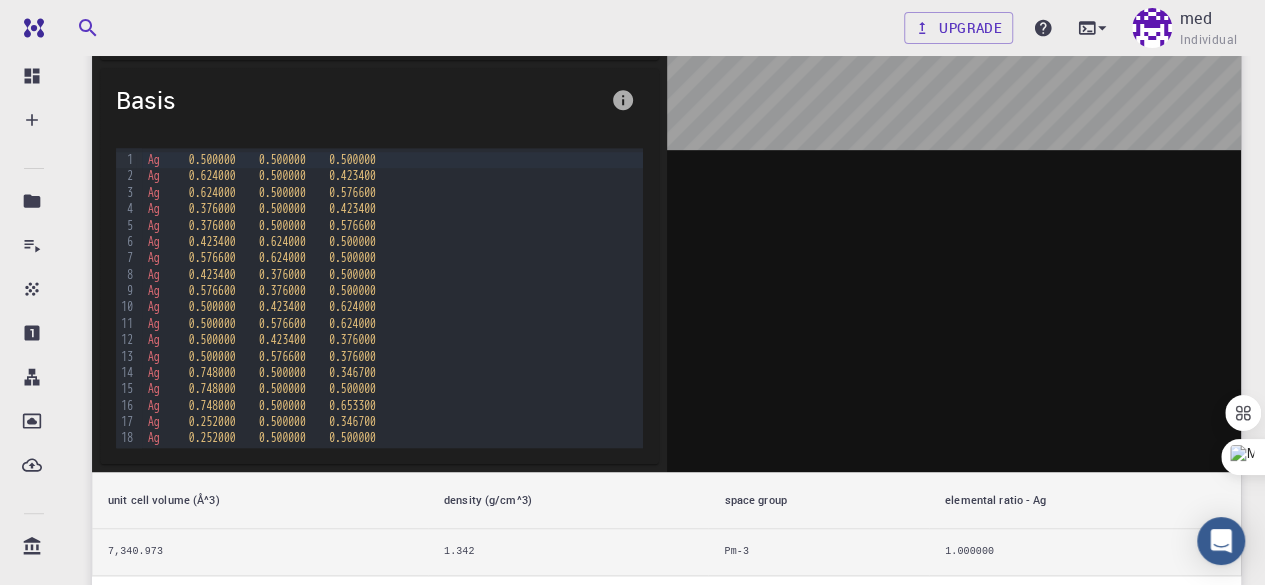 scroll, scrollTop: 400, scrollLeft: 0, axis: vertical 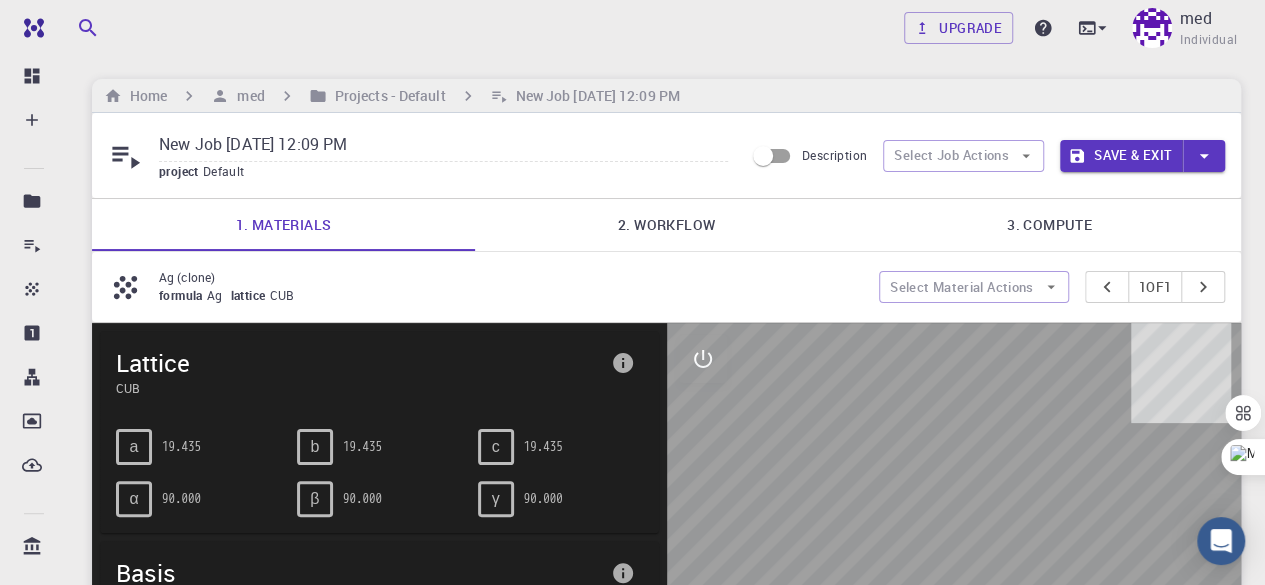 click on "2. Workflow" at bounding box center [666, 225] 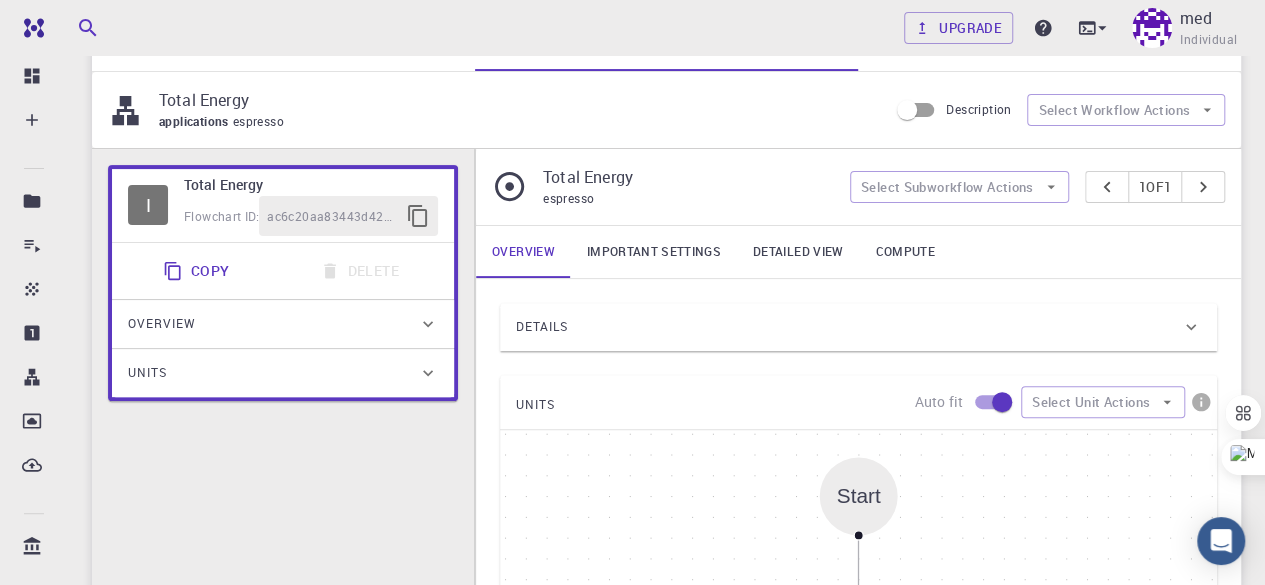 scroll, scrollTop: 200, scrollLeft: 0, axis: vertical 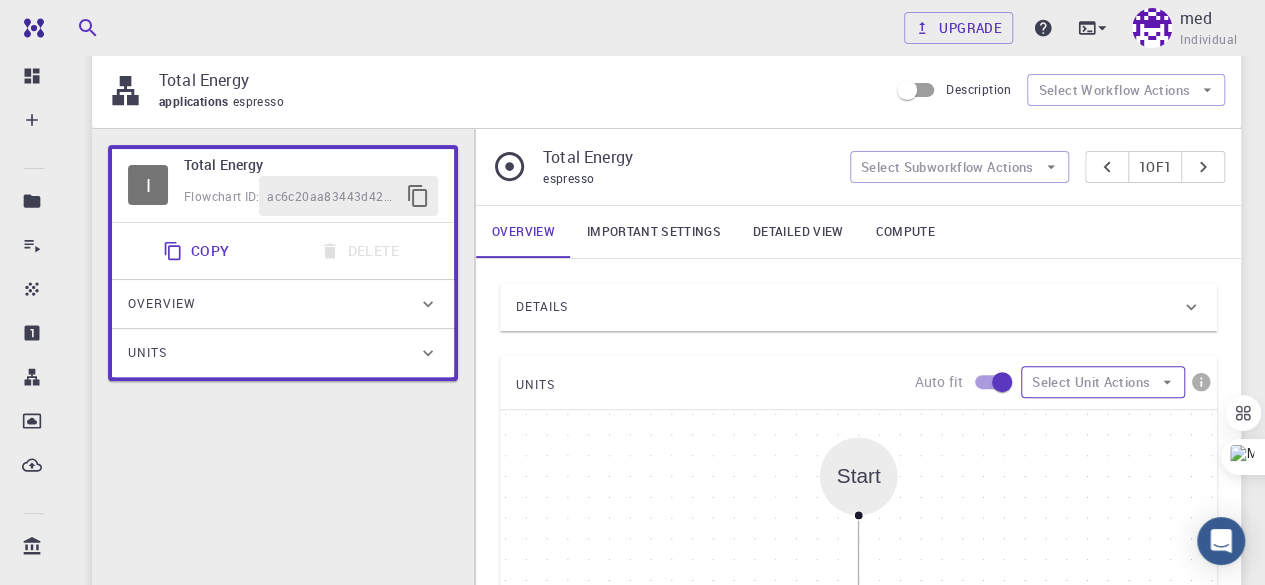 click 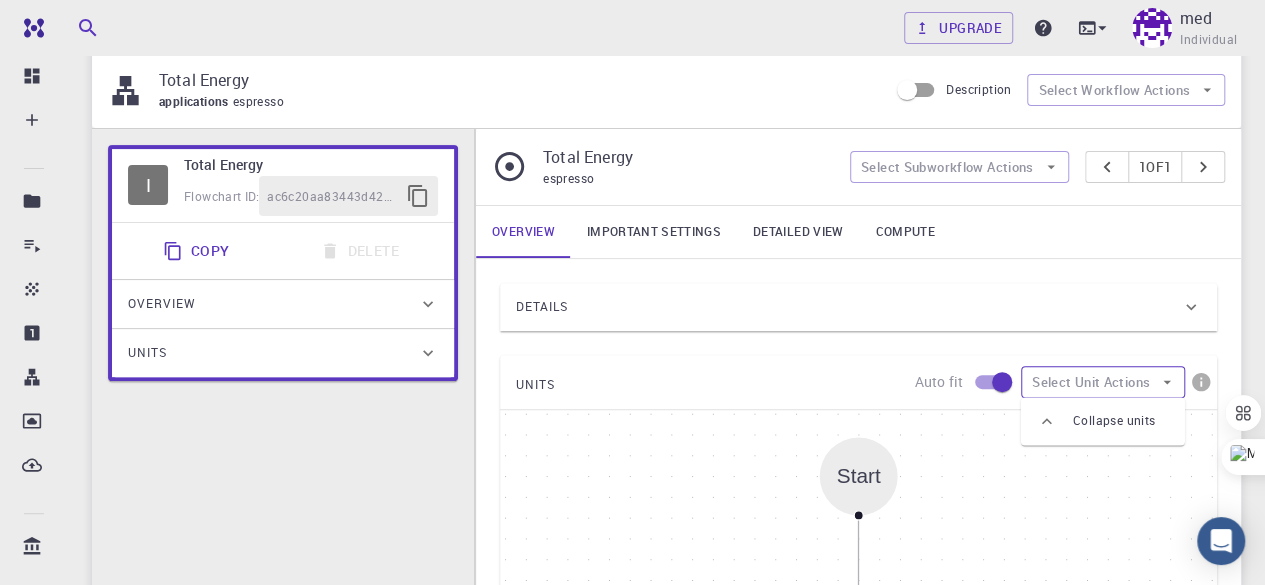 click 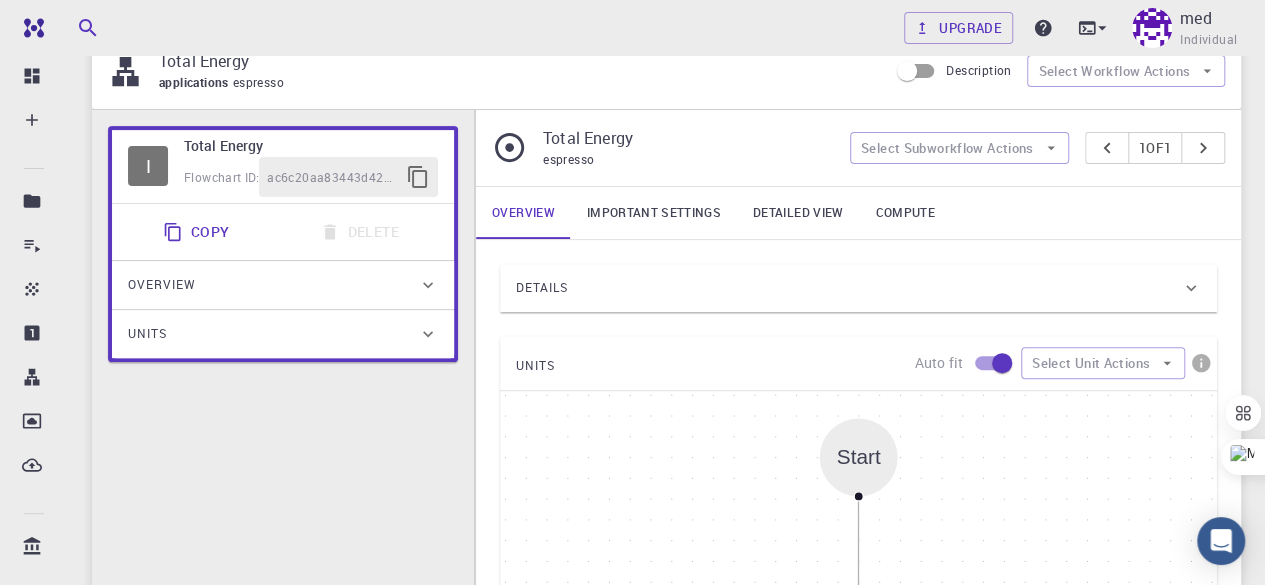 scroll, scrollTop: 0, scrollLeft: 0, axis: both 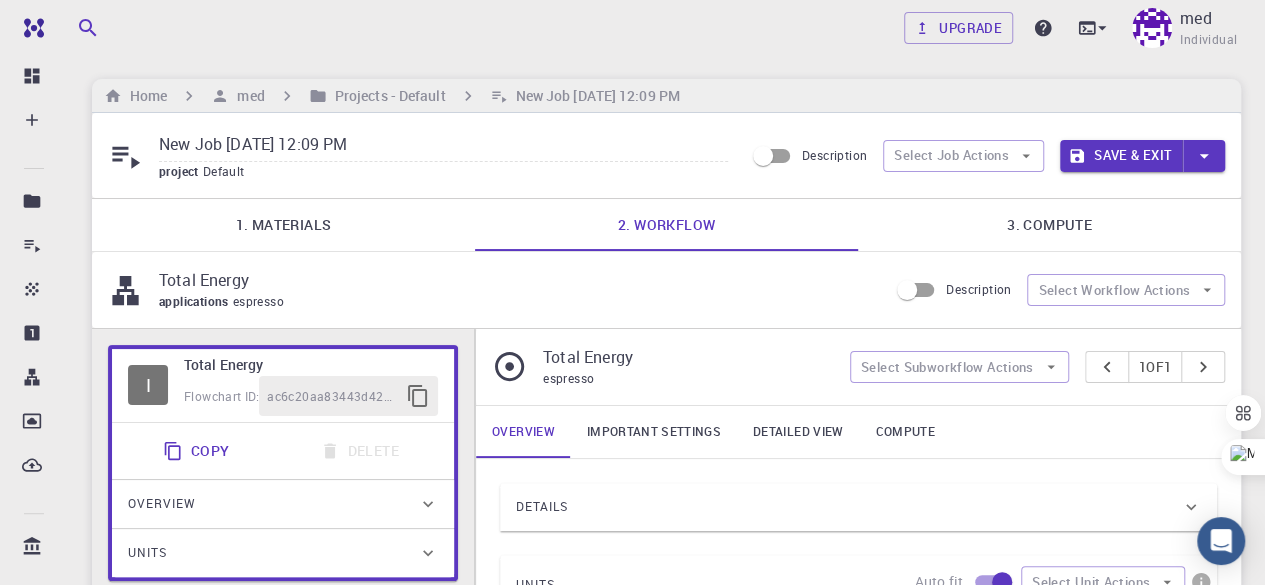 click on "3. Compute" at bounding box center (1049, 225) 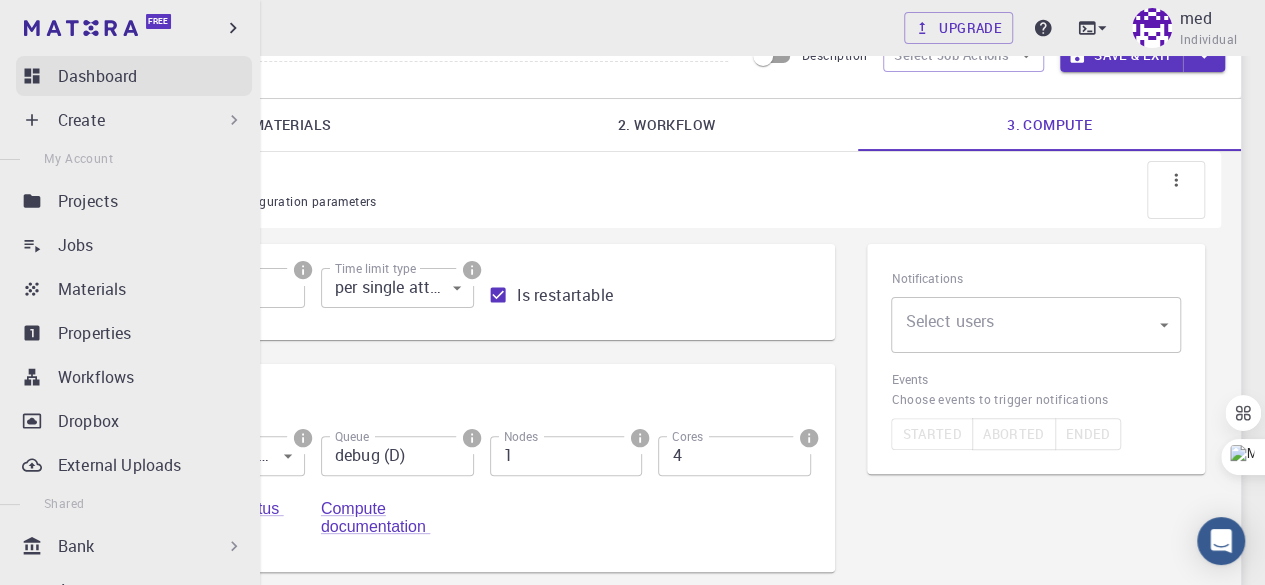 scroll, scrollTop: 0, scrollLeft: 0, axis: both 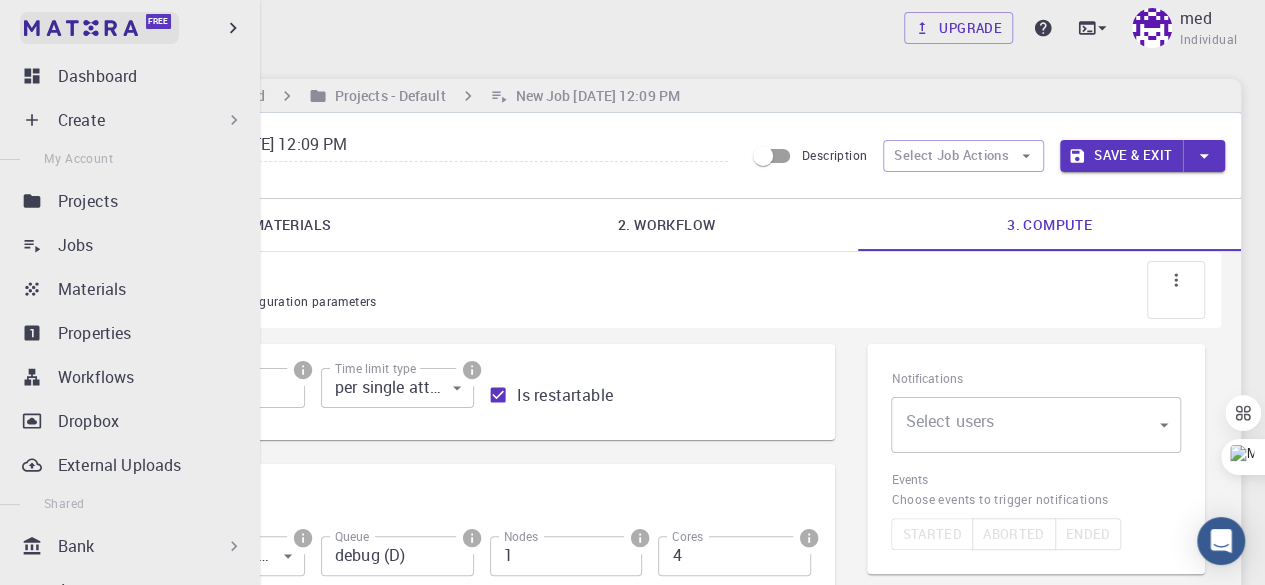 click at bounding box center [81, 28] 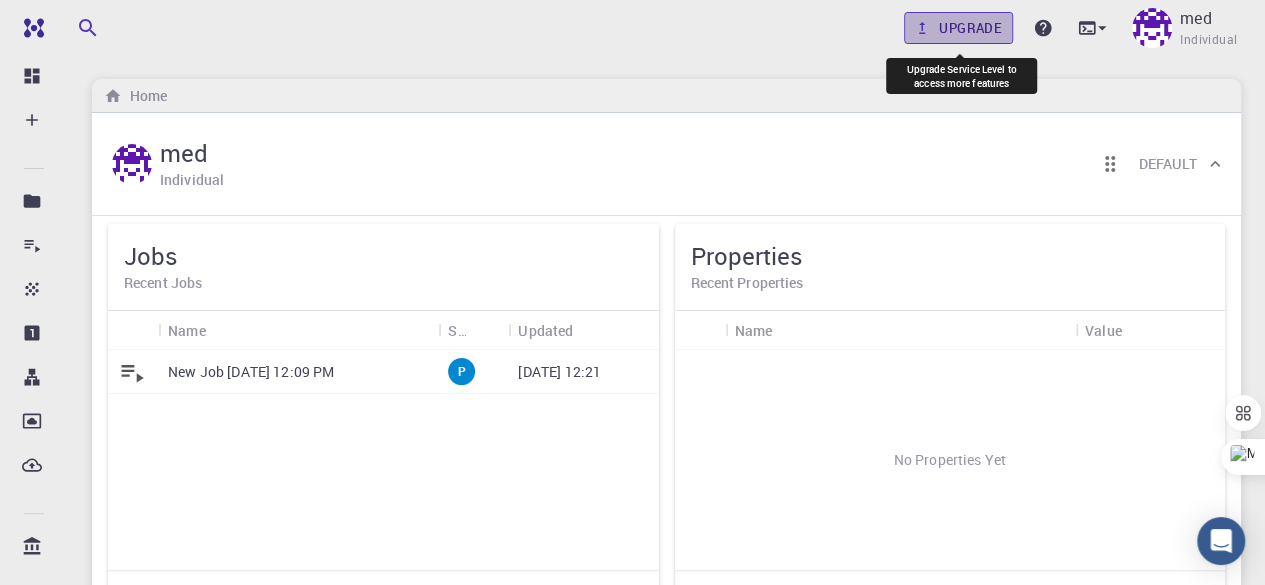click on "Upgrade" at bounding box center (958, 28) 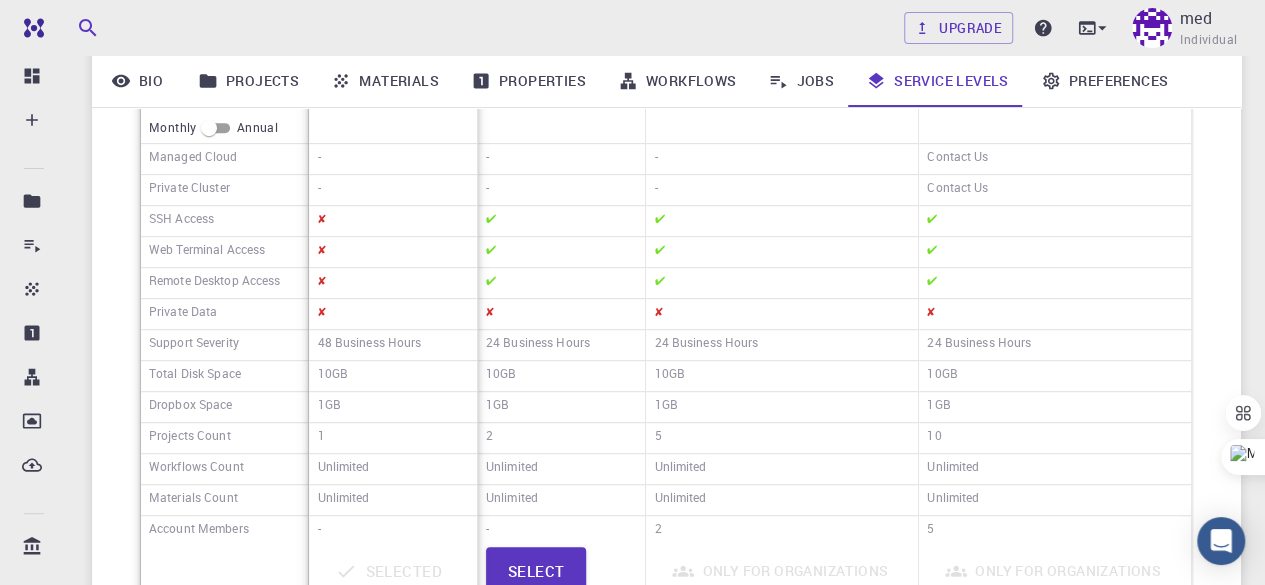 scroll, scrollTop: 300, scrollLeft: 0, axis: vertical 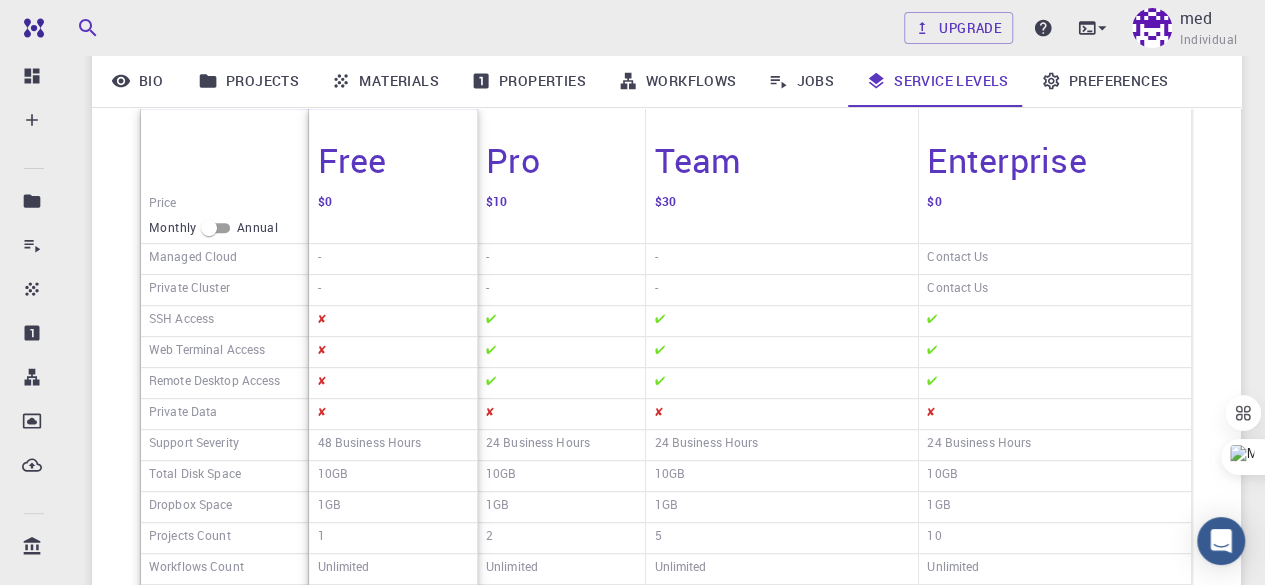 click at bounding box center (209, 228) 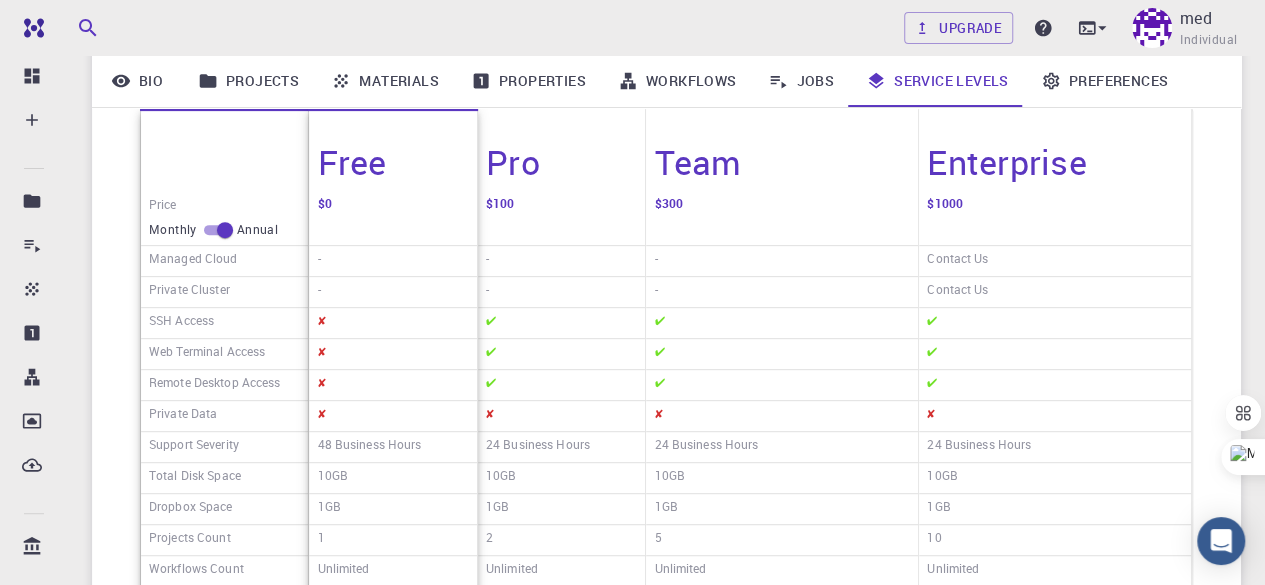scroll, scrollTop: 398, scrollLeft: 0, axis: vertical 